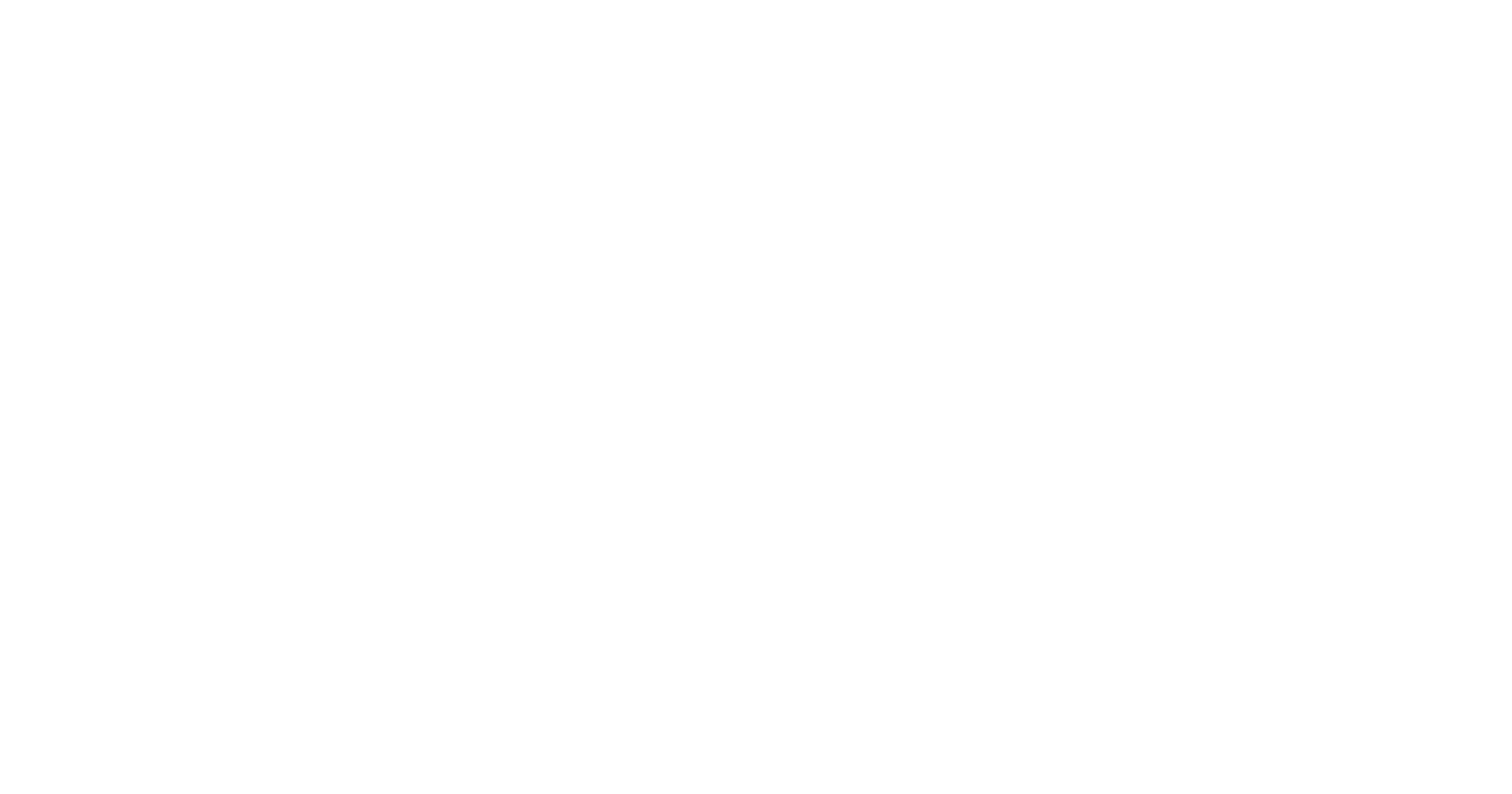 scroll, scrollTop: 0, scrollLeft: 0, axis: both 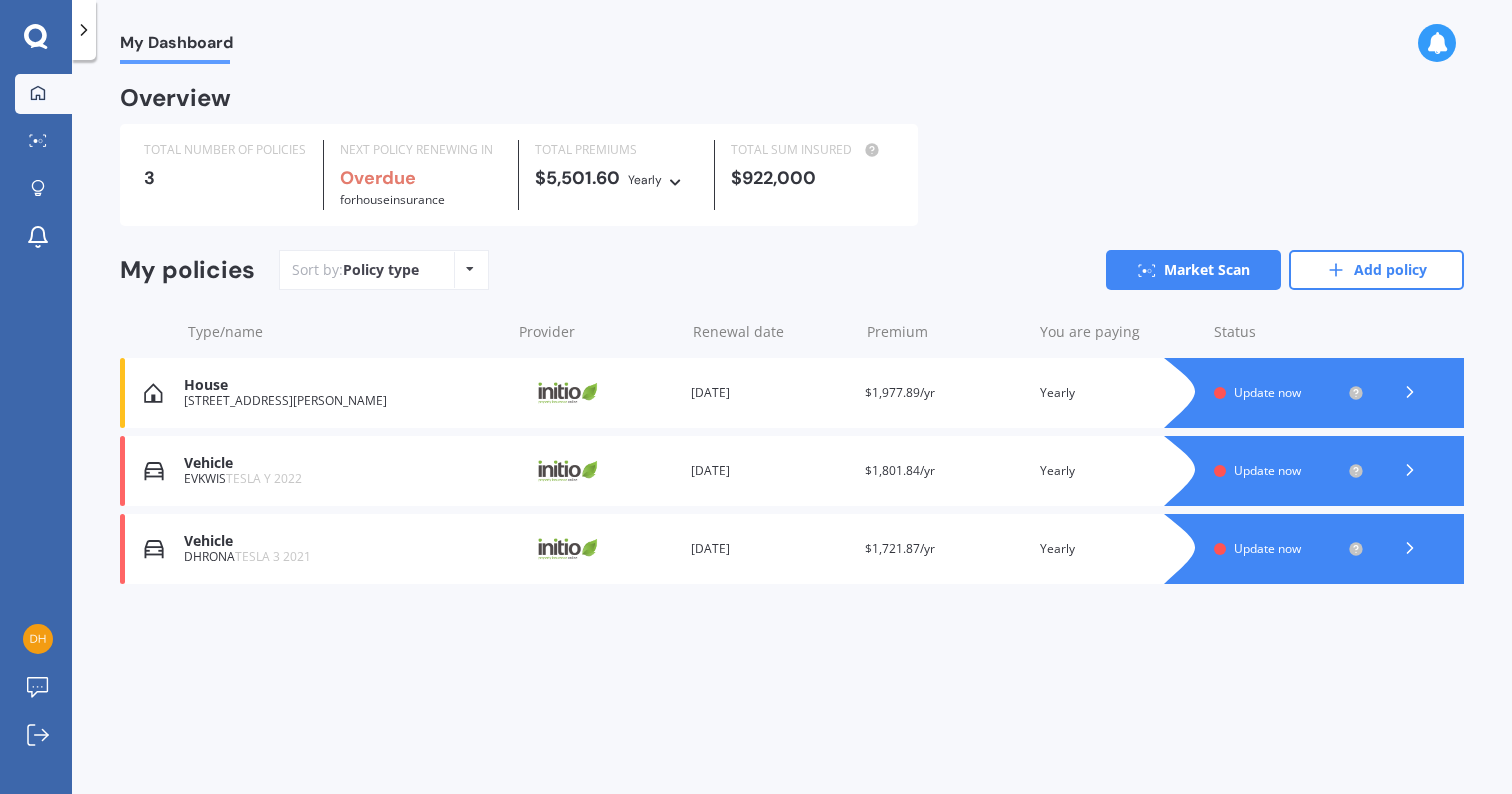 click on "Update now" at bounding box center [1267, 470] 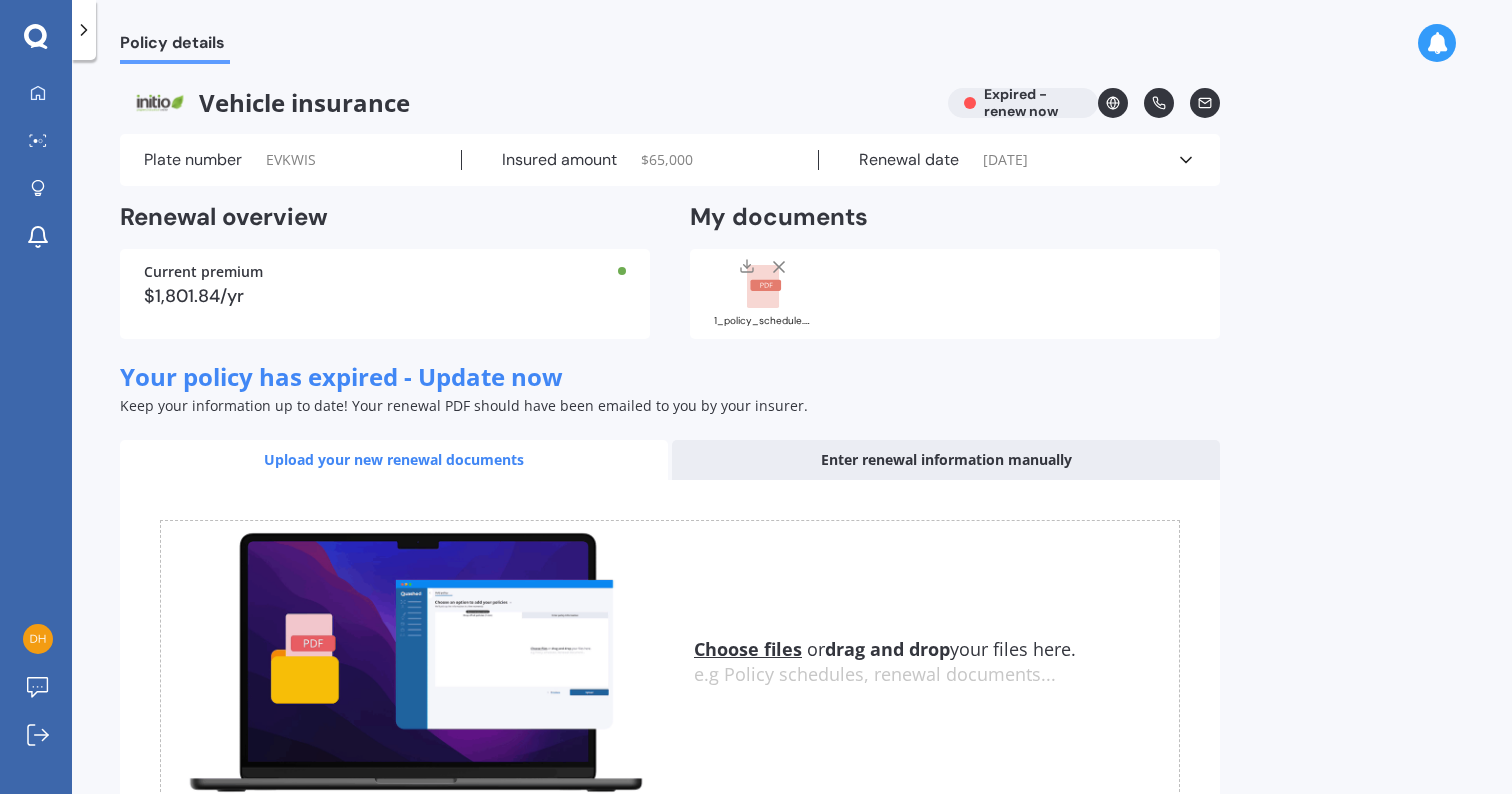 click on "Enter renewal information manually" at bounding box center (946, 460) 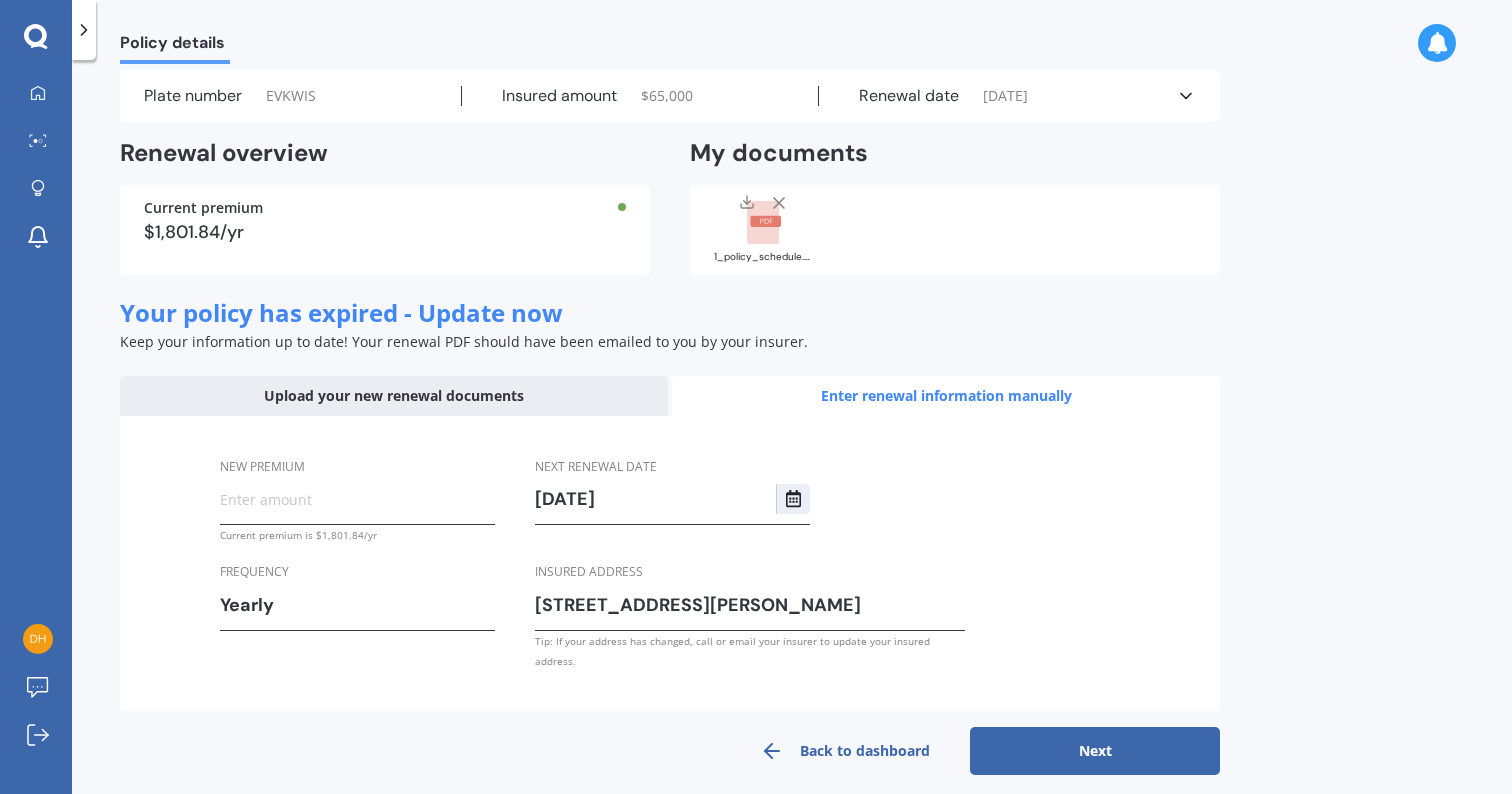 scroll, scrollTop: 57, scrollLeft: 0, axis: vertical 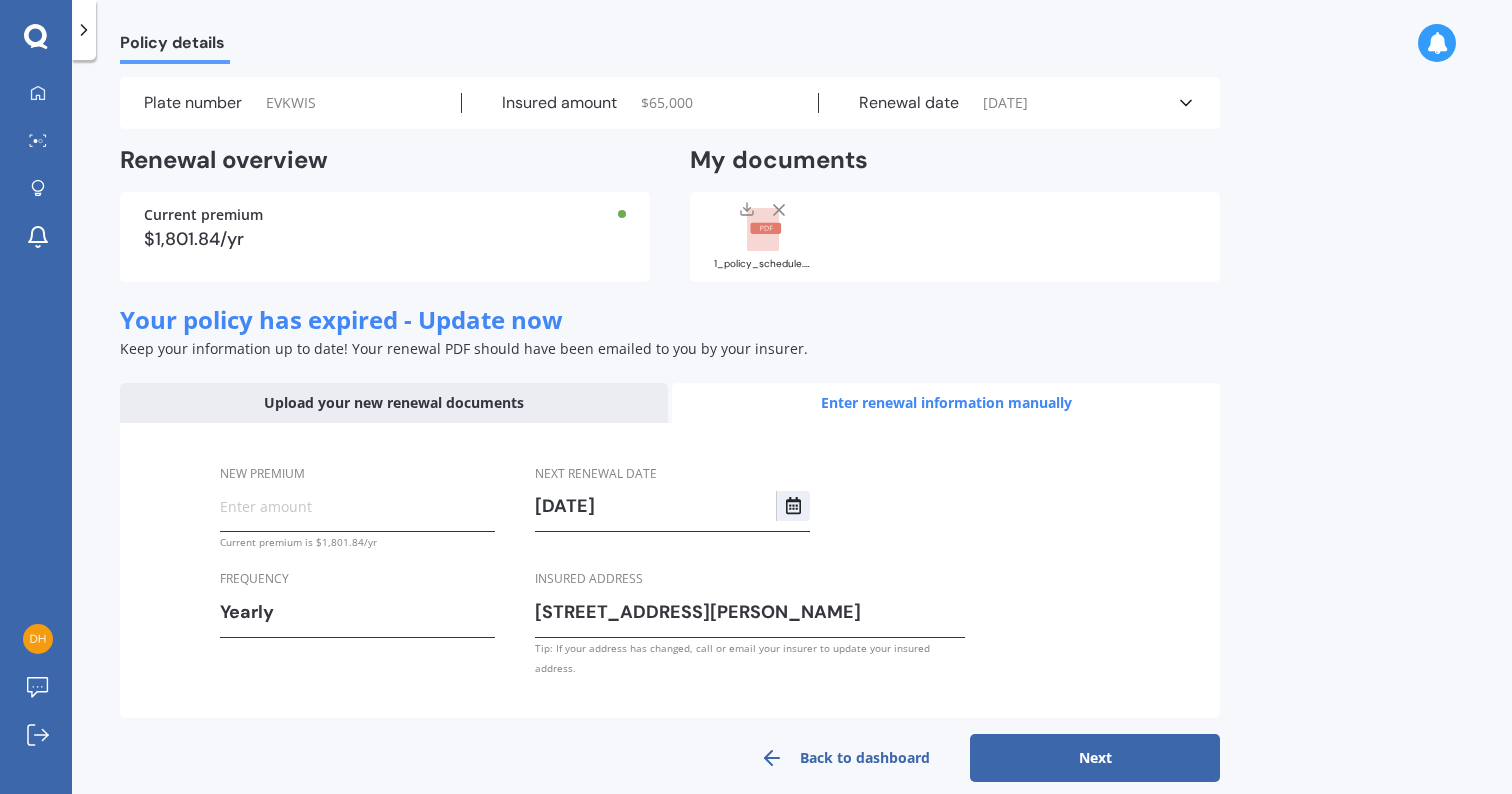click on "Upload your new renewal documents" at bounding box center (394, 403) 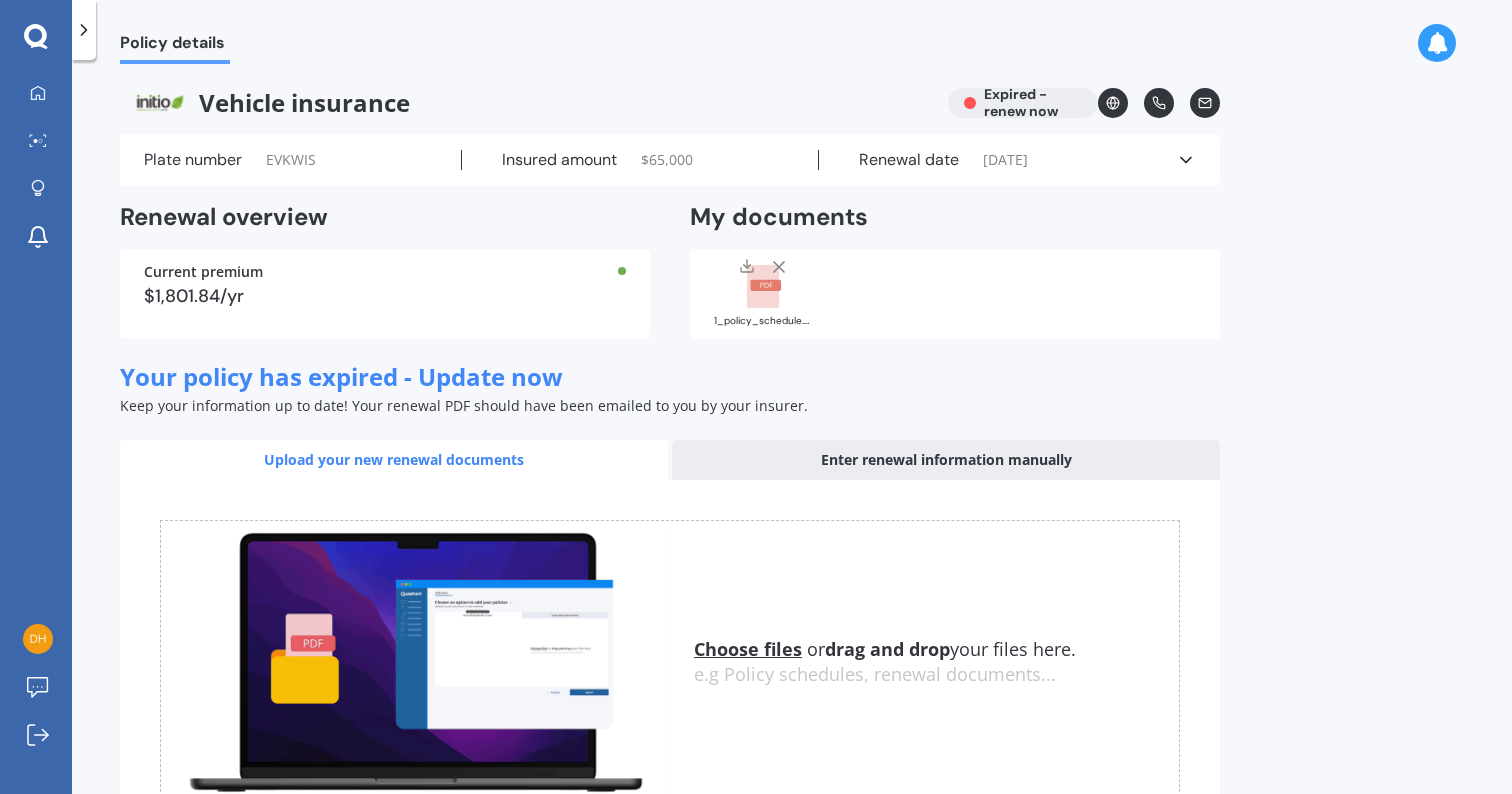 scroll, scrollTop: 0, scrollLeft: 0, axis: both 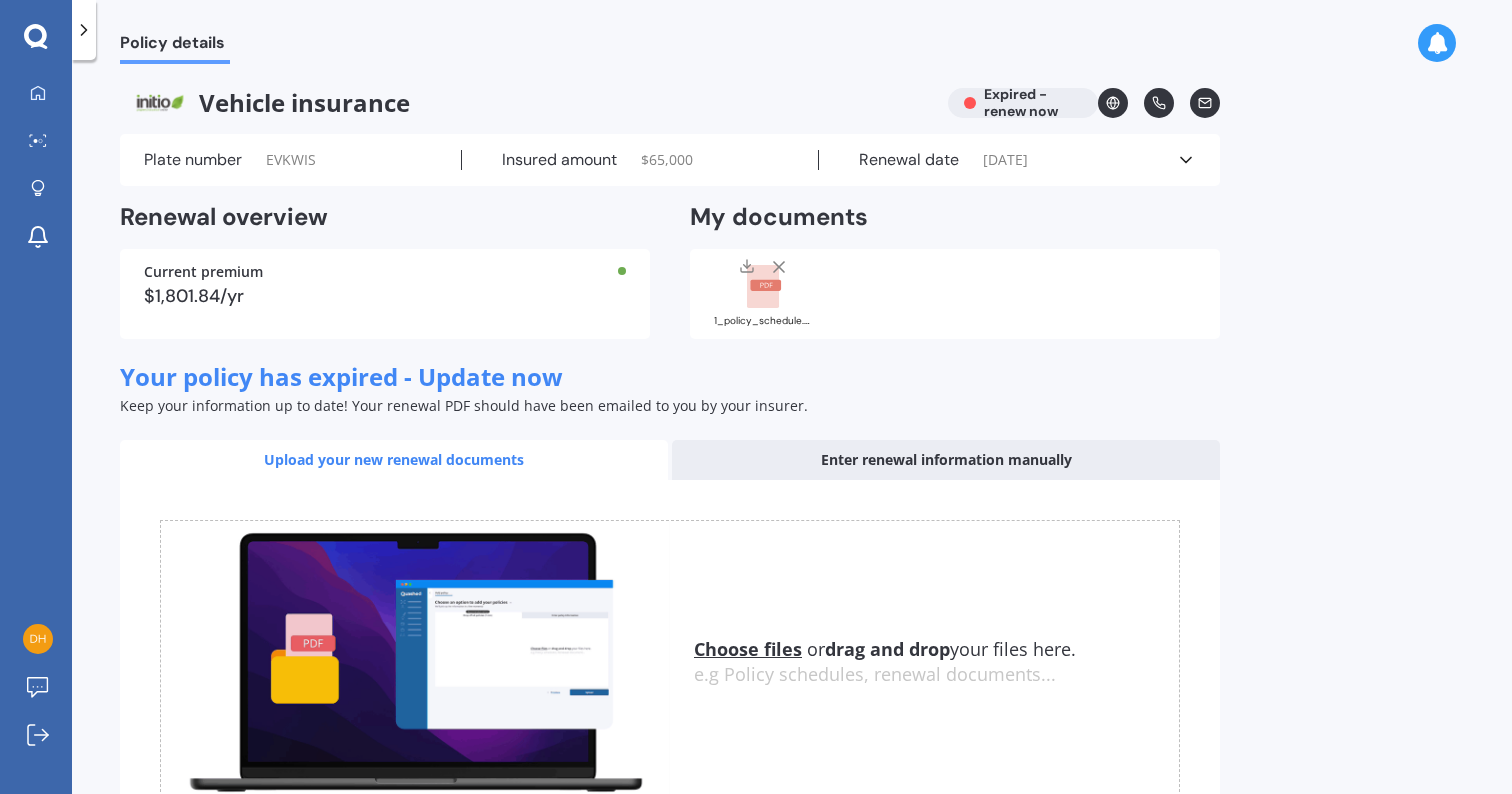 click 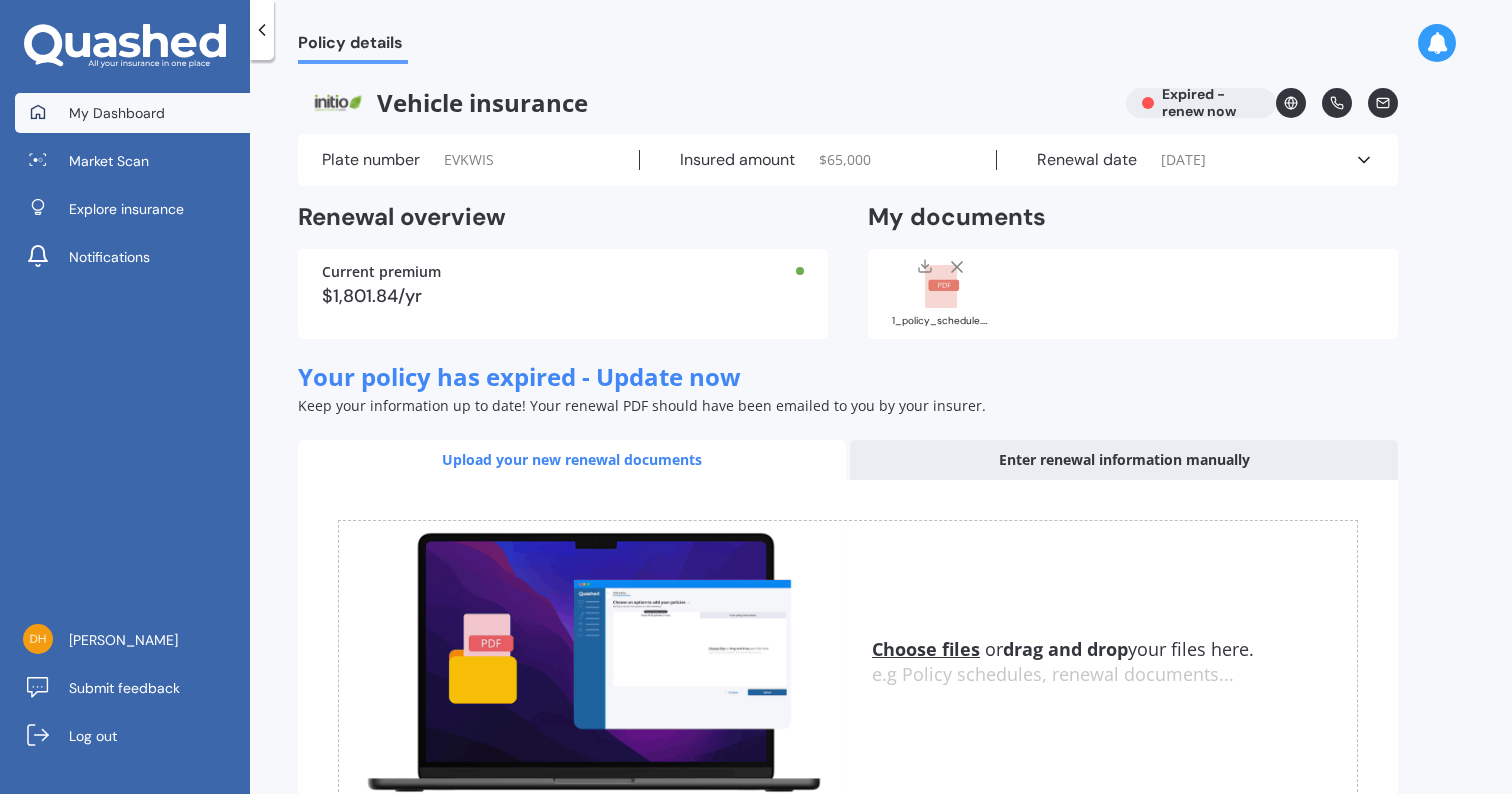 click on "My Dashboard" at bounding box center (117, 113) 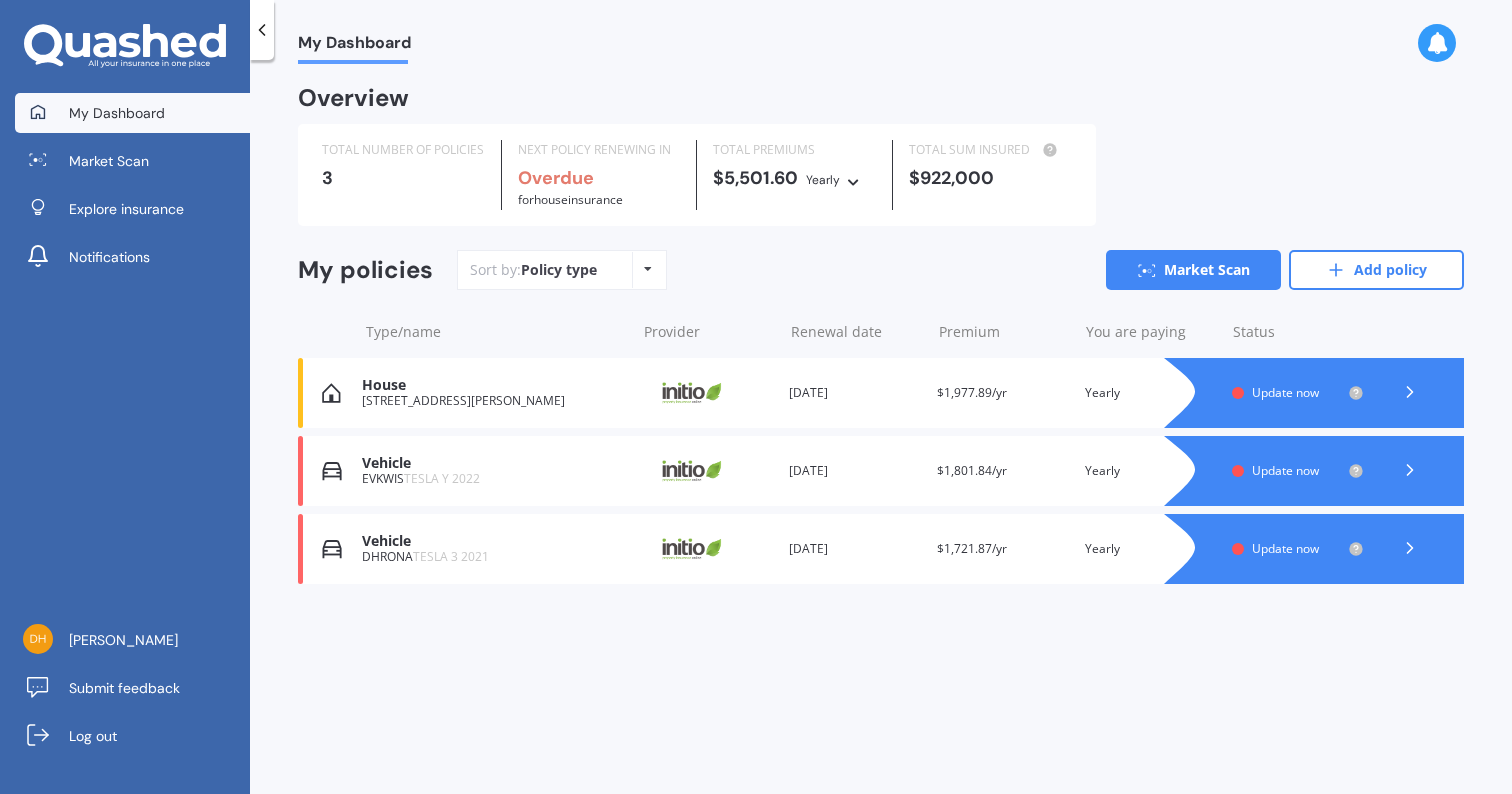 click 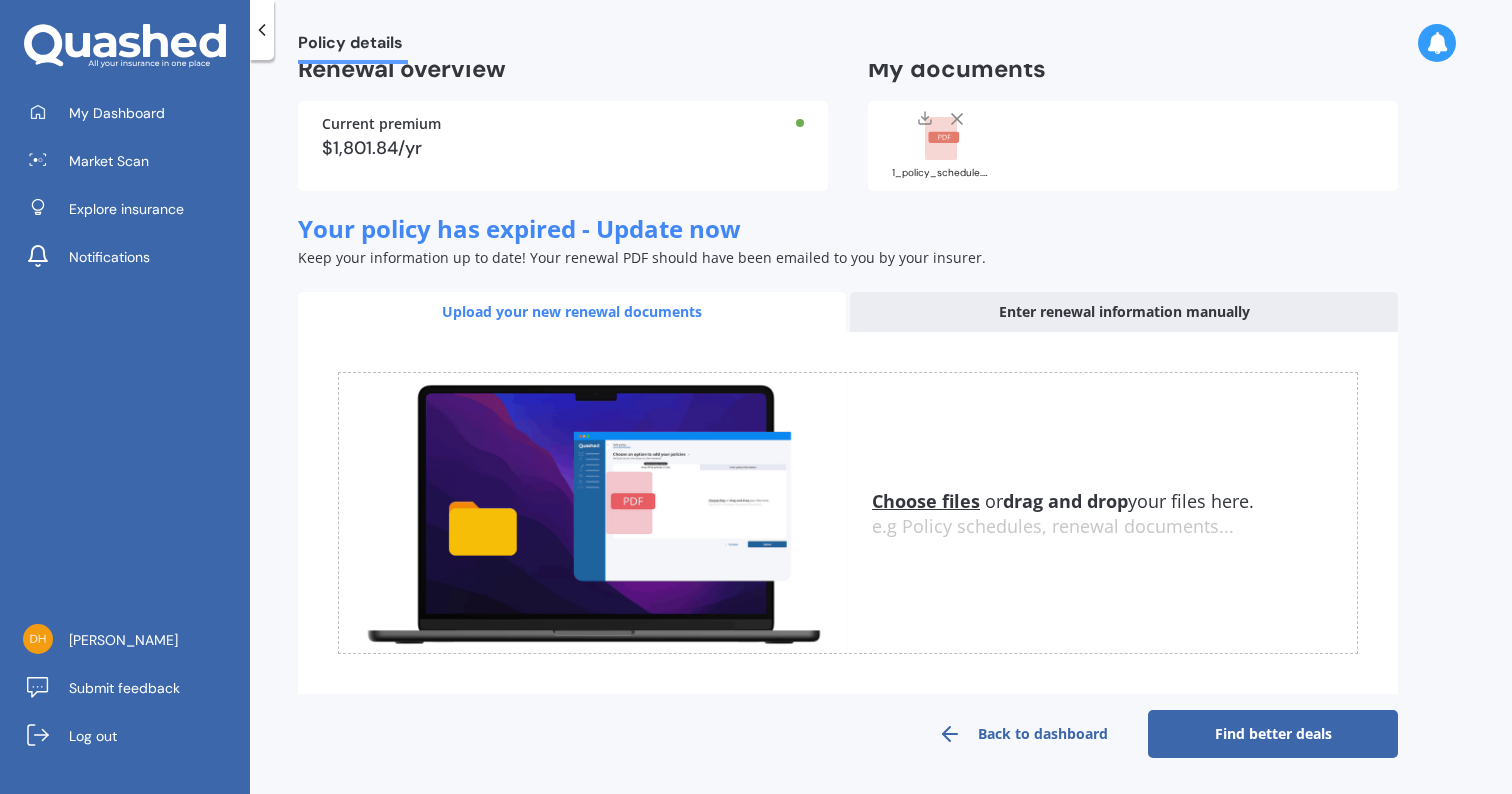 scroll, scrollTop: 163, scrollLeft: 0, axis: vertical 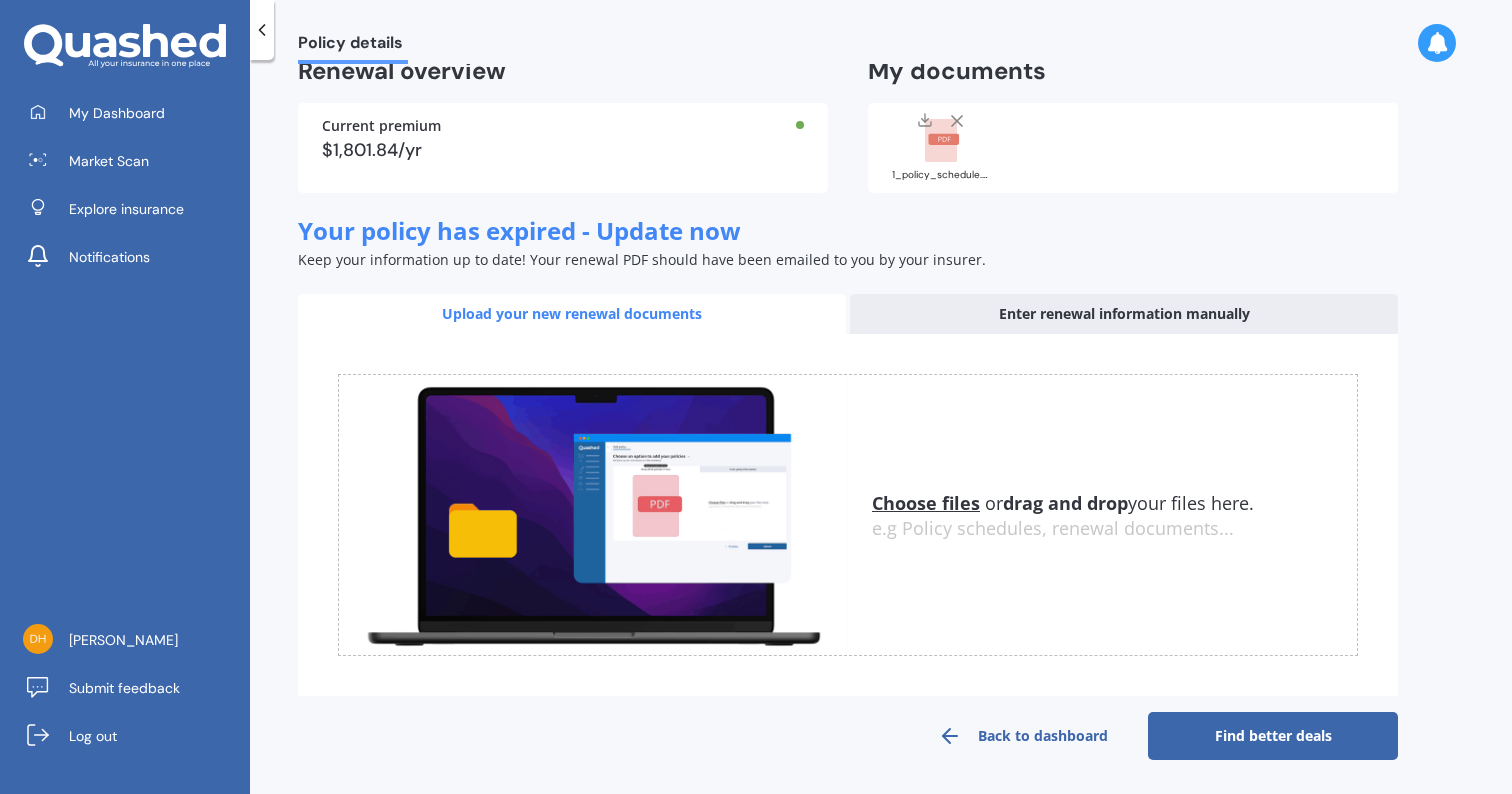 click on "Find better deals" at bounding box center [1273, 736] 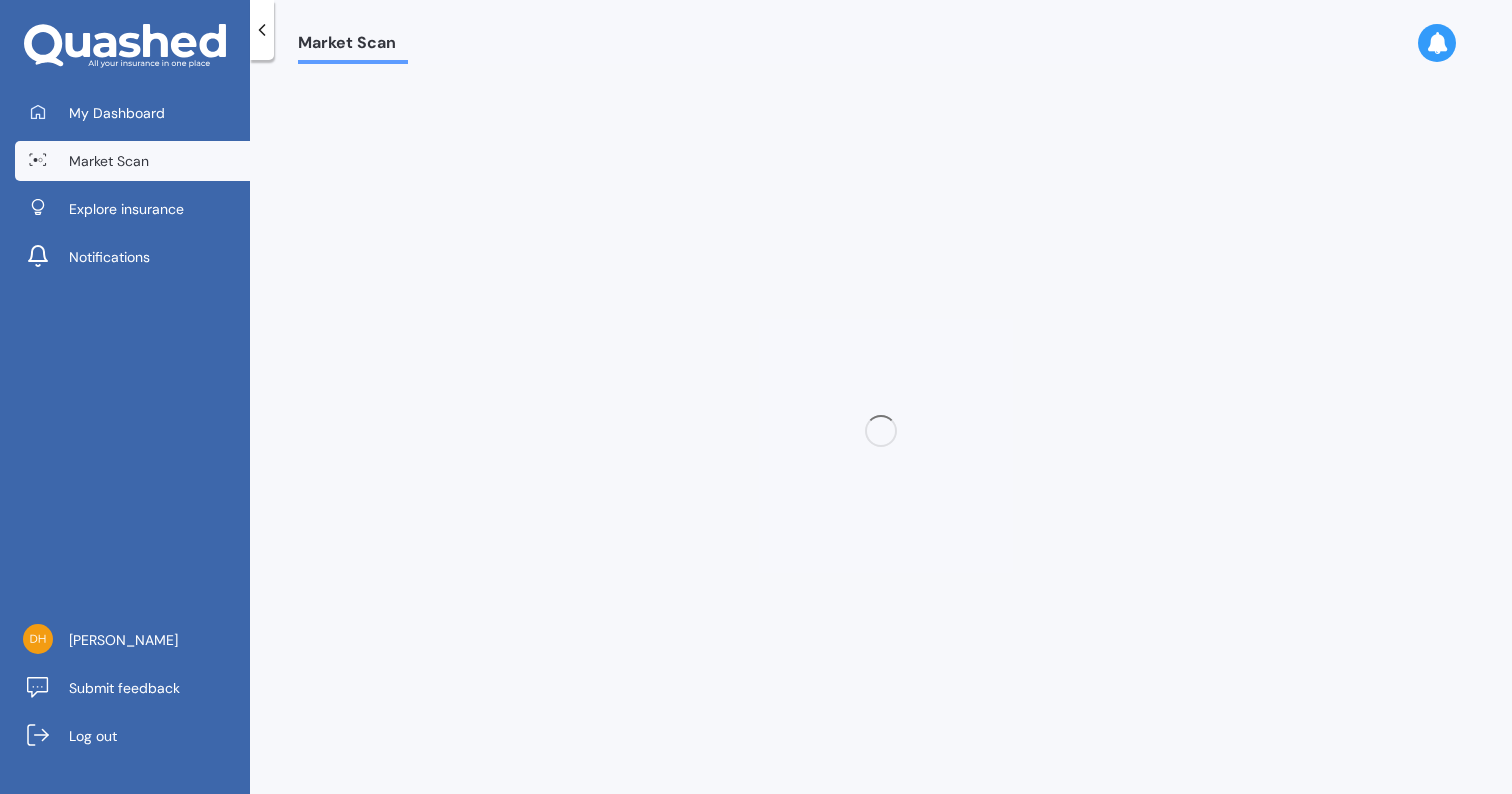 scroll, scrollTop: 0, scrollLeft: 0, axis: both 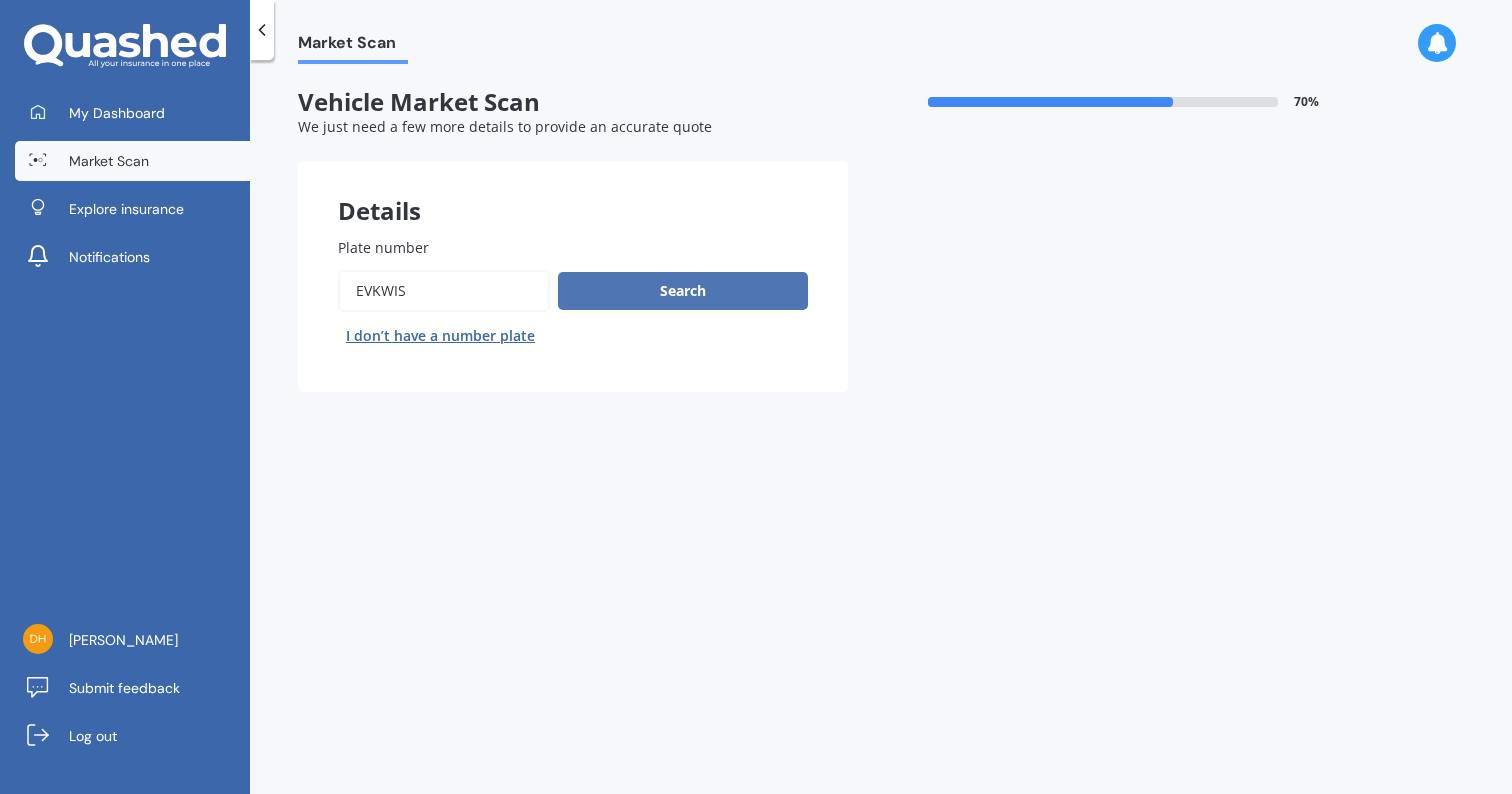 click on "Search" at bounding box center (683, 291) 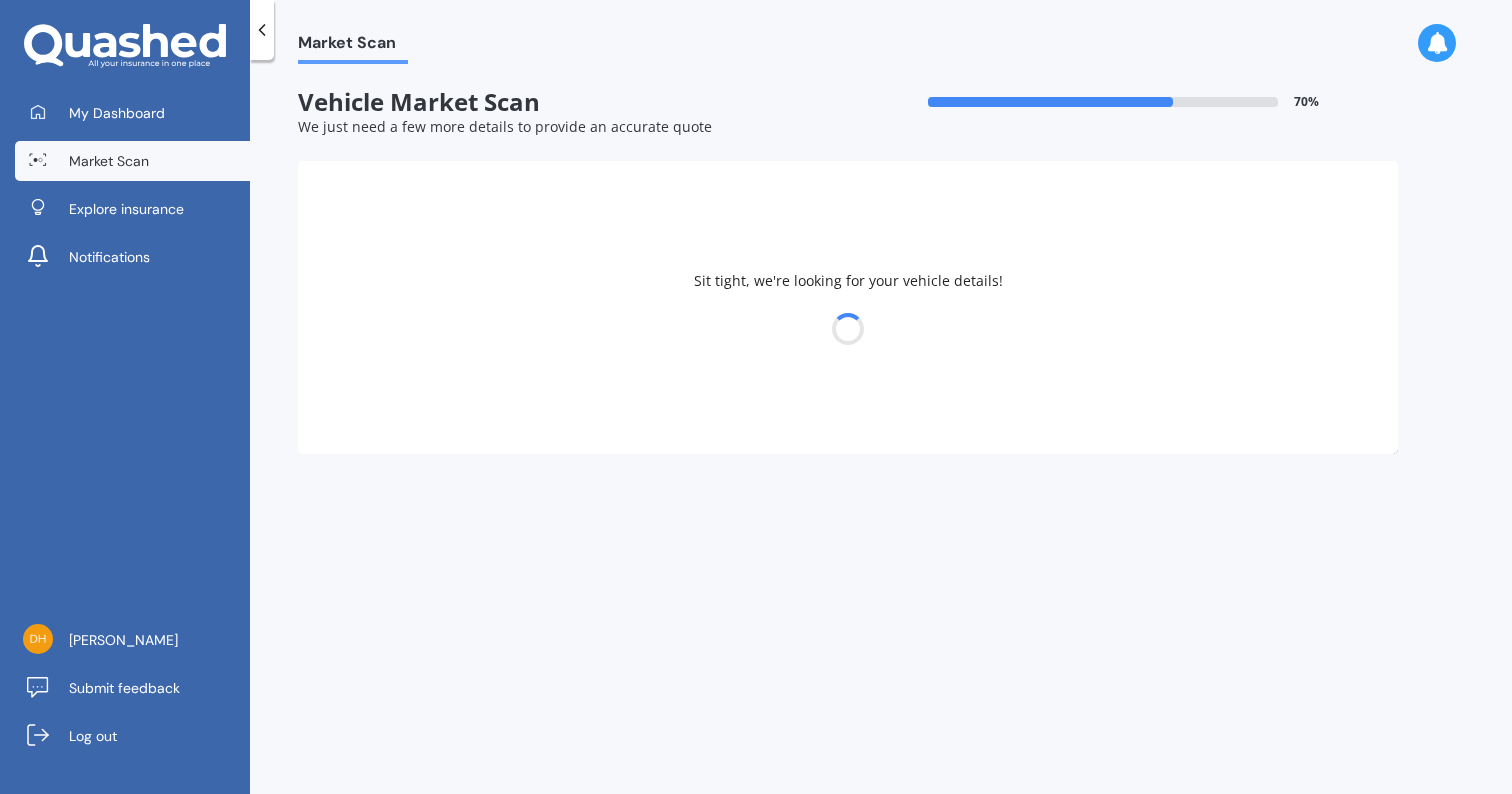 select on "TESLA" 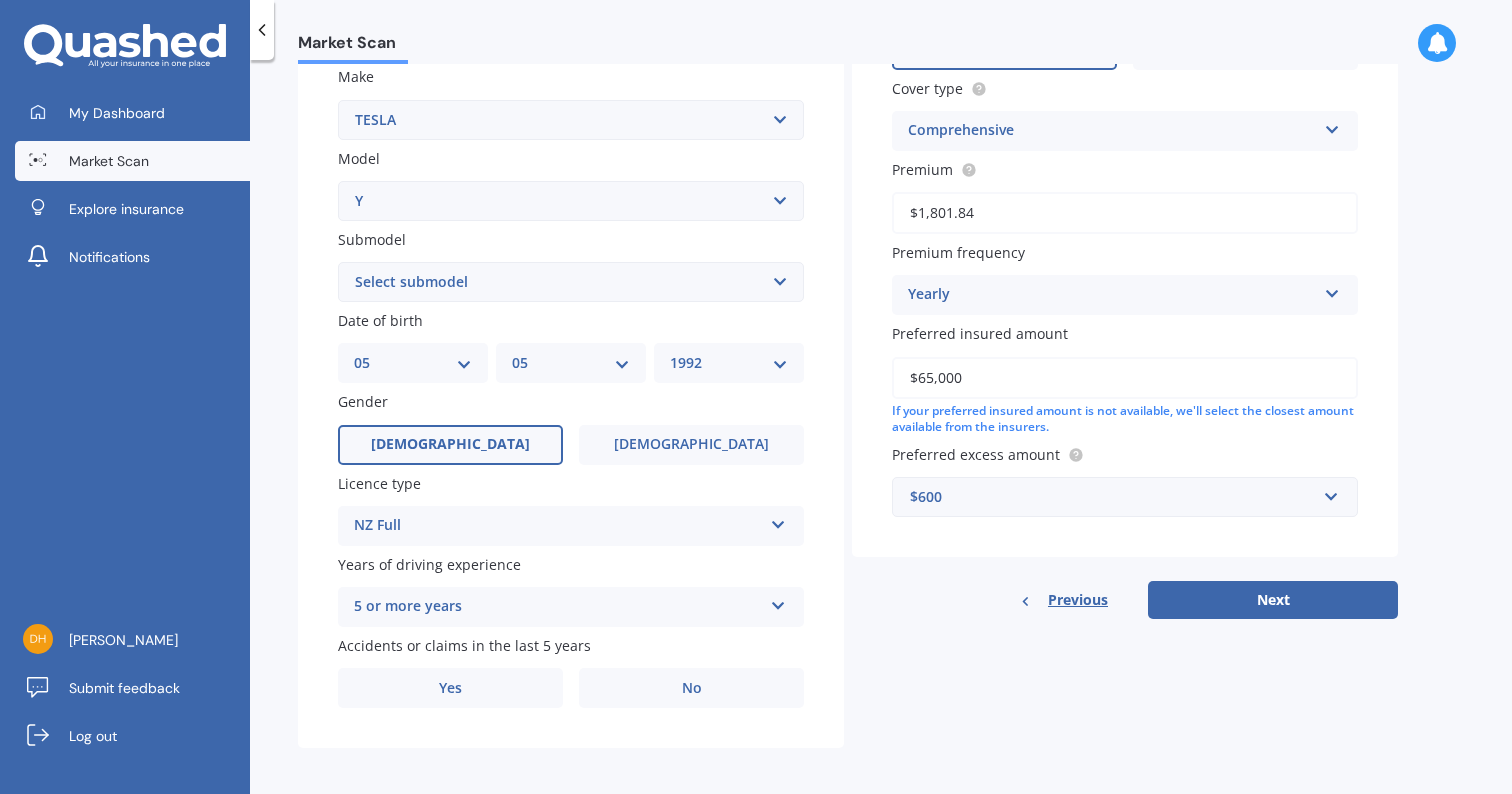 scroll, scrollTop: 376, scrollLeft: 0, axis: vertical 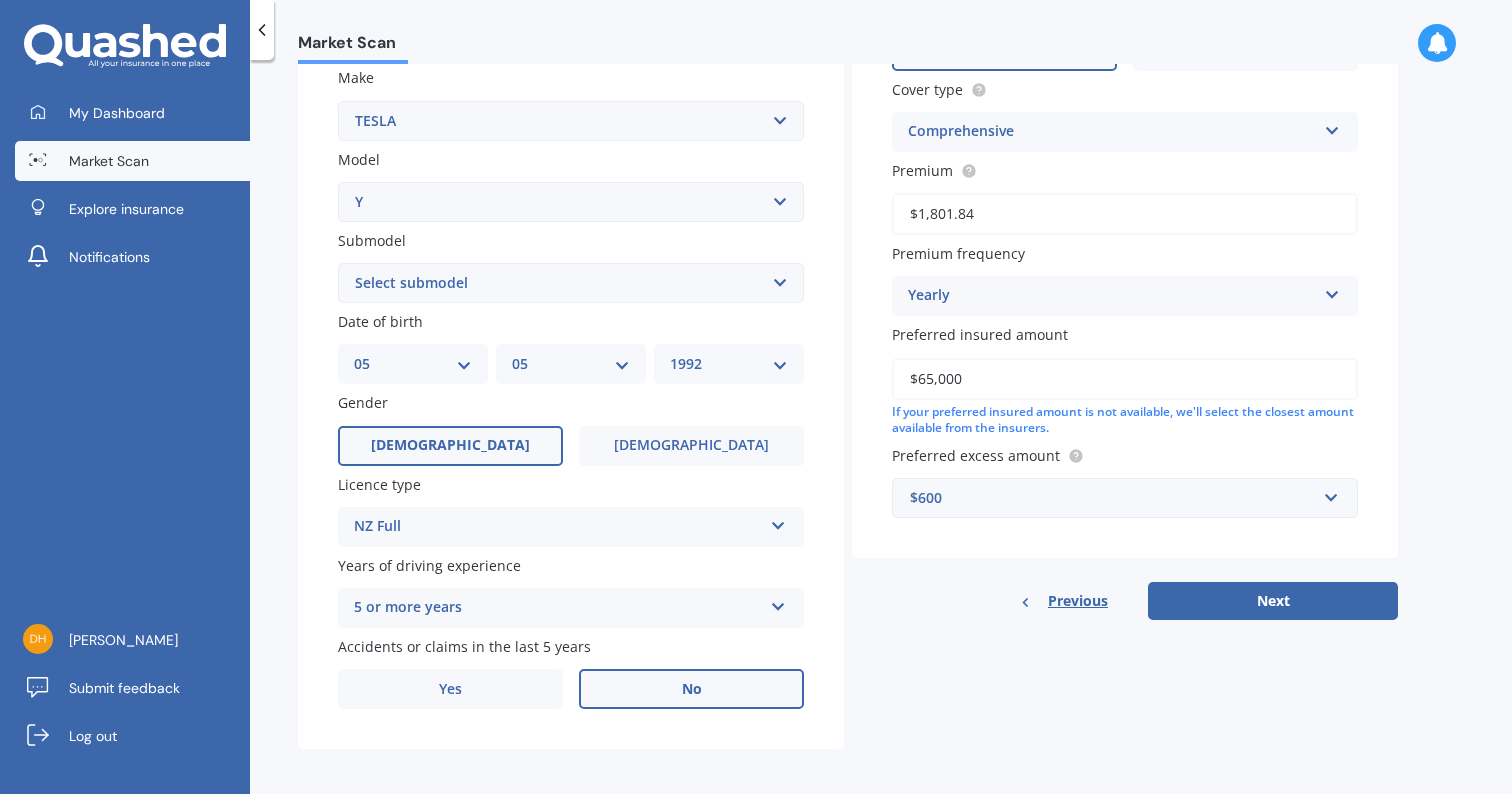 click on "No" at bounding box center [691, 689] 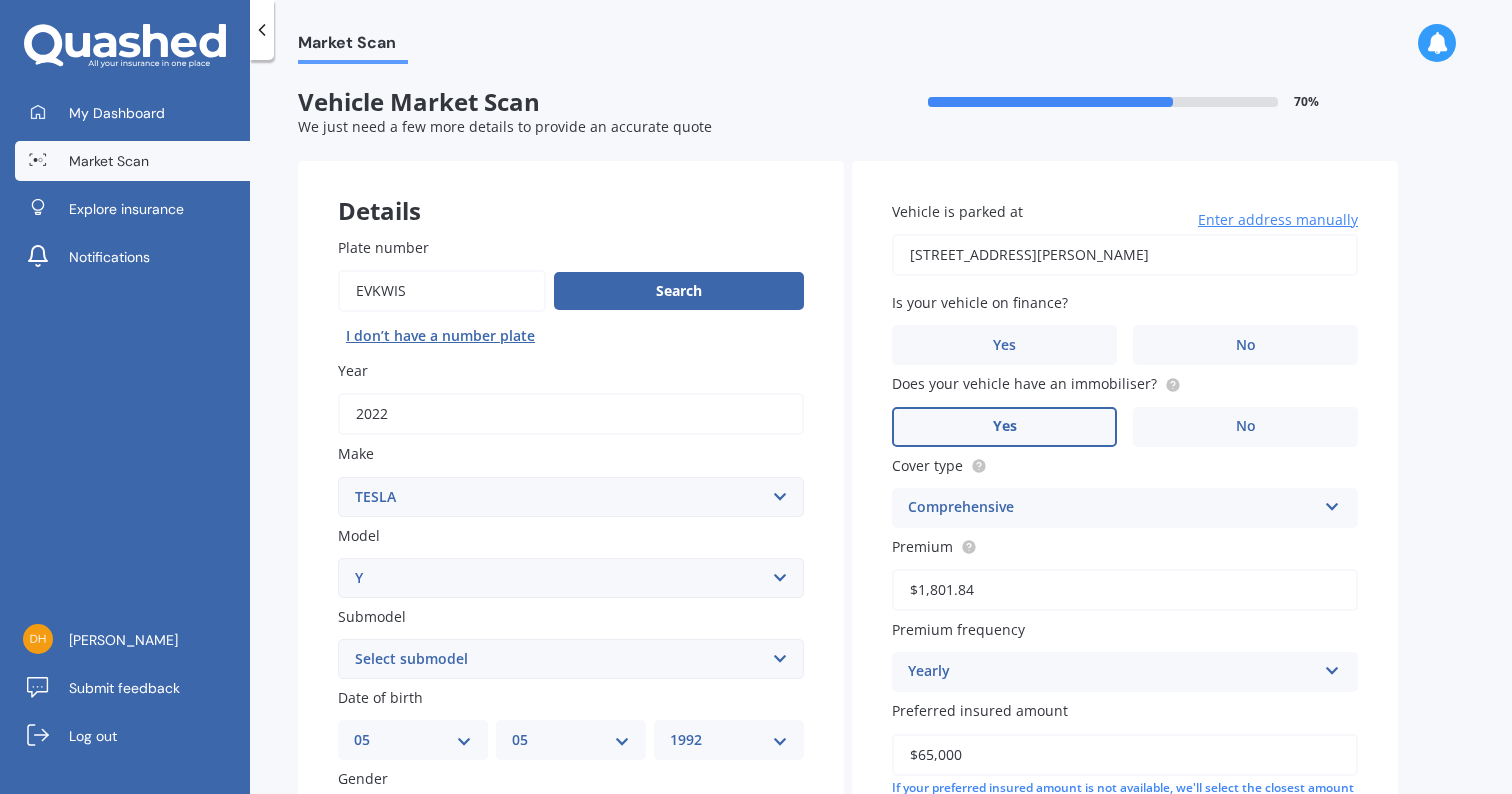scroll, scrollTop: 0, scrollLeft: 0, axis: both 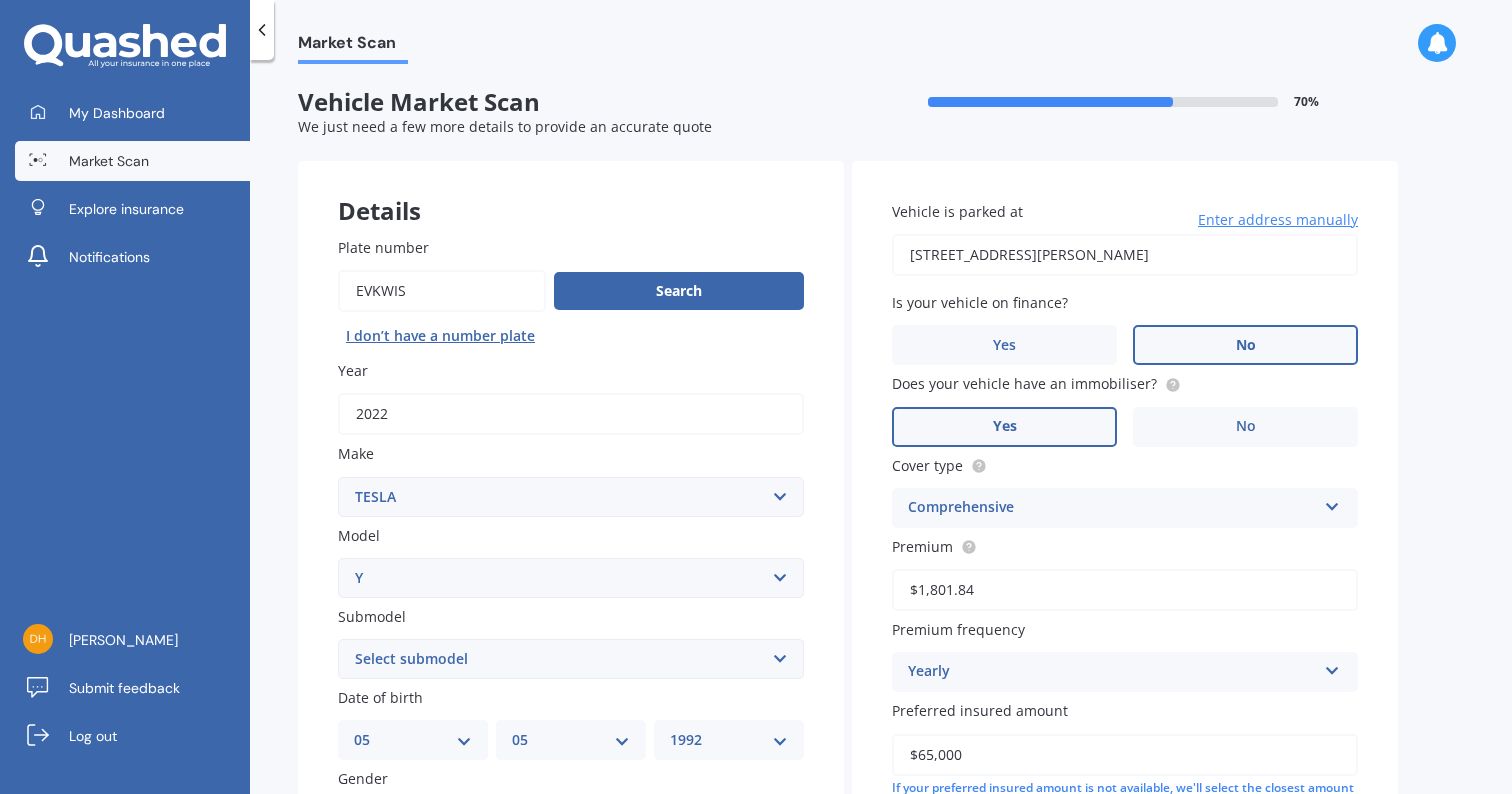 click on "No" at bounding box center (1246, 345) 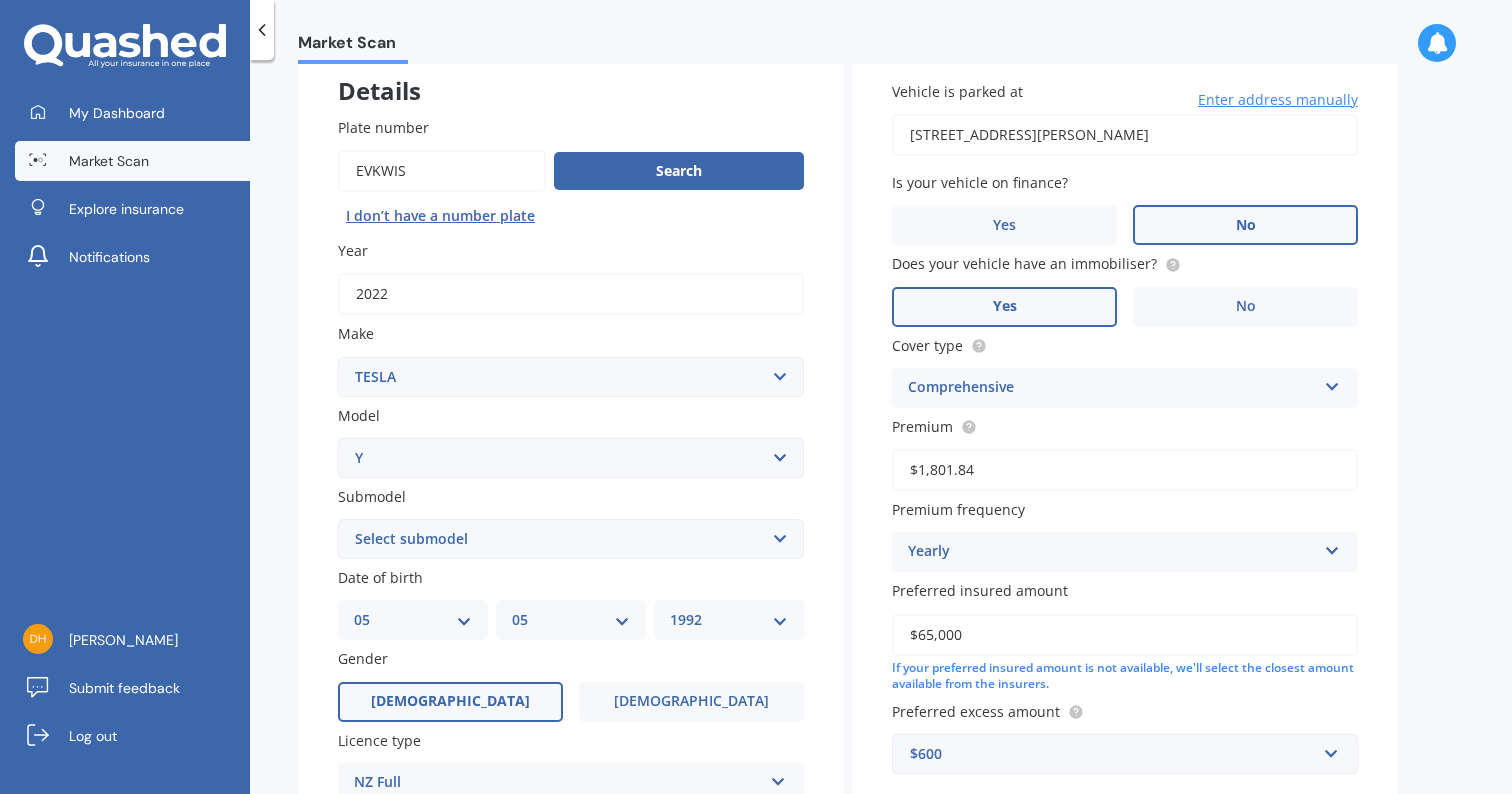 scroll, scrollTop: 122, scrollLeft: 0, axis: vertical 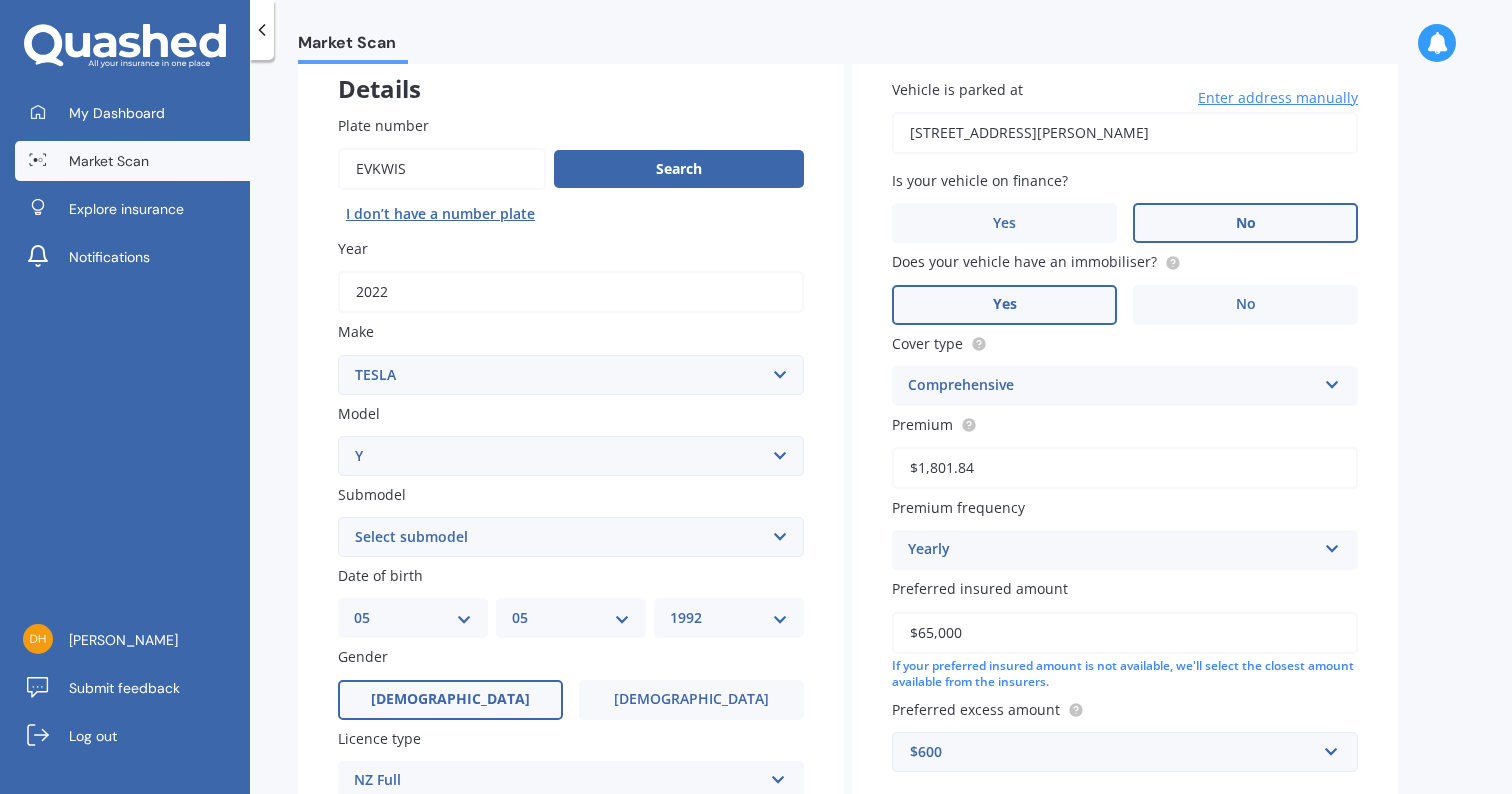 click on "$1,801.84" at bounding box center [1125, 468] 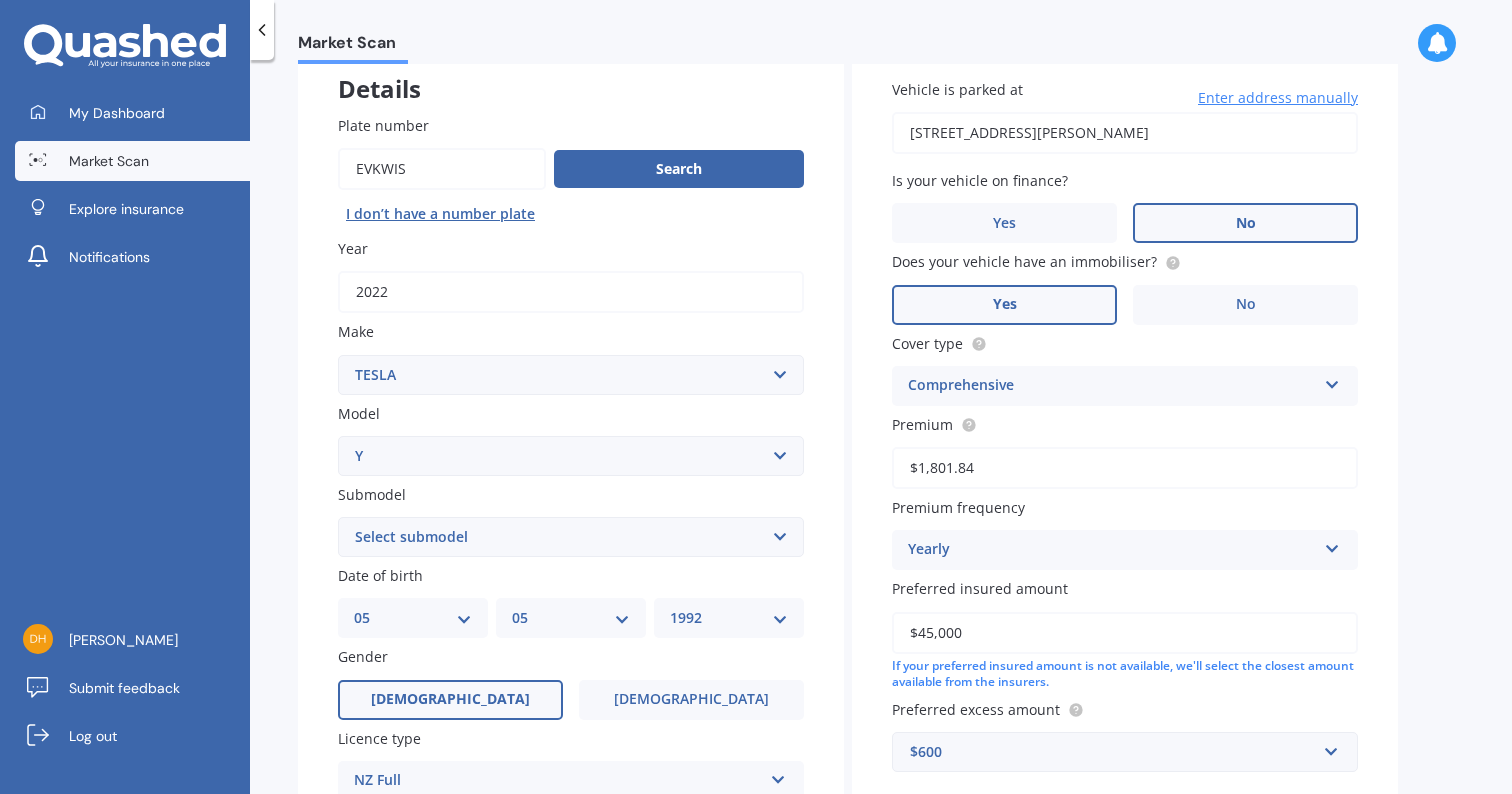 type on "$45,000" 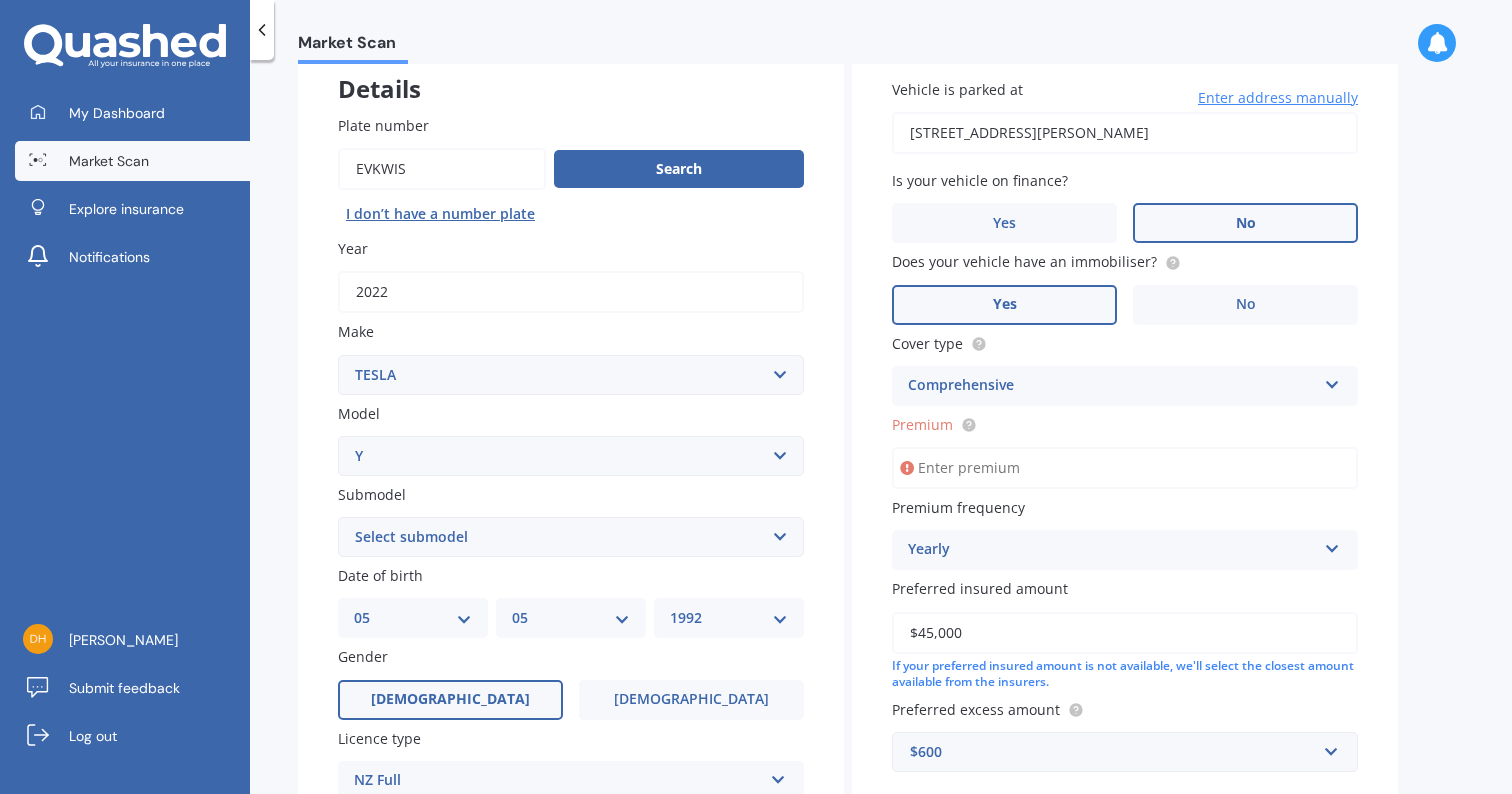 click on "Premium" at bounding box center [1125, 468] 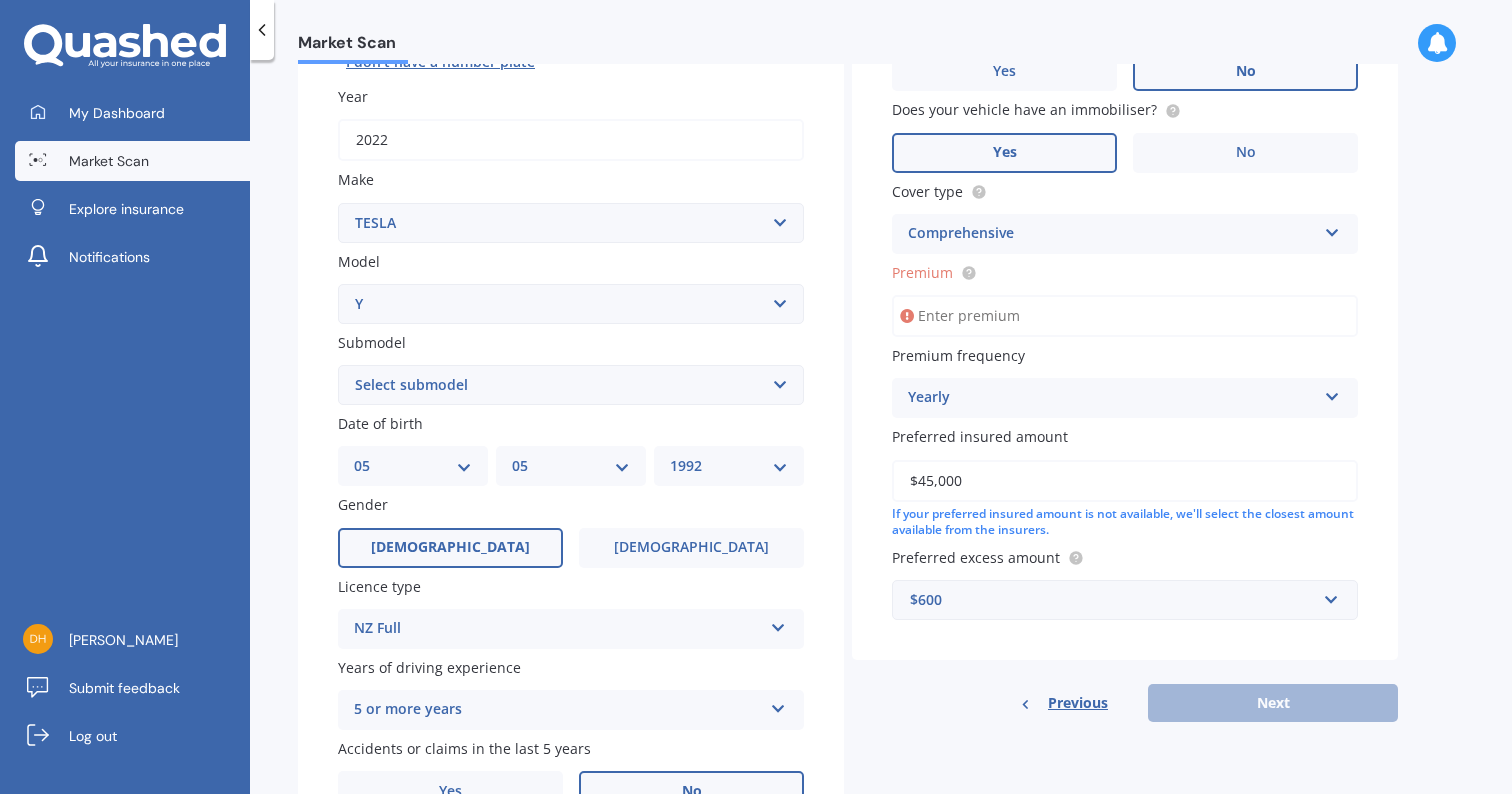 scroll, scrollTop: 298, scrollLeft: 0, axis: vertical 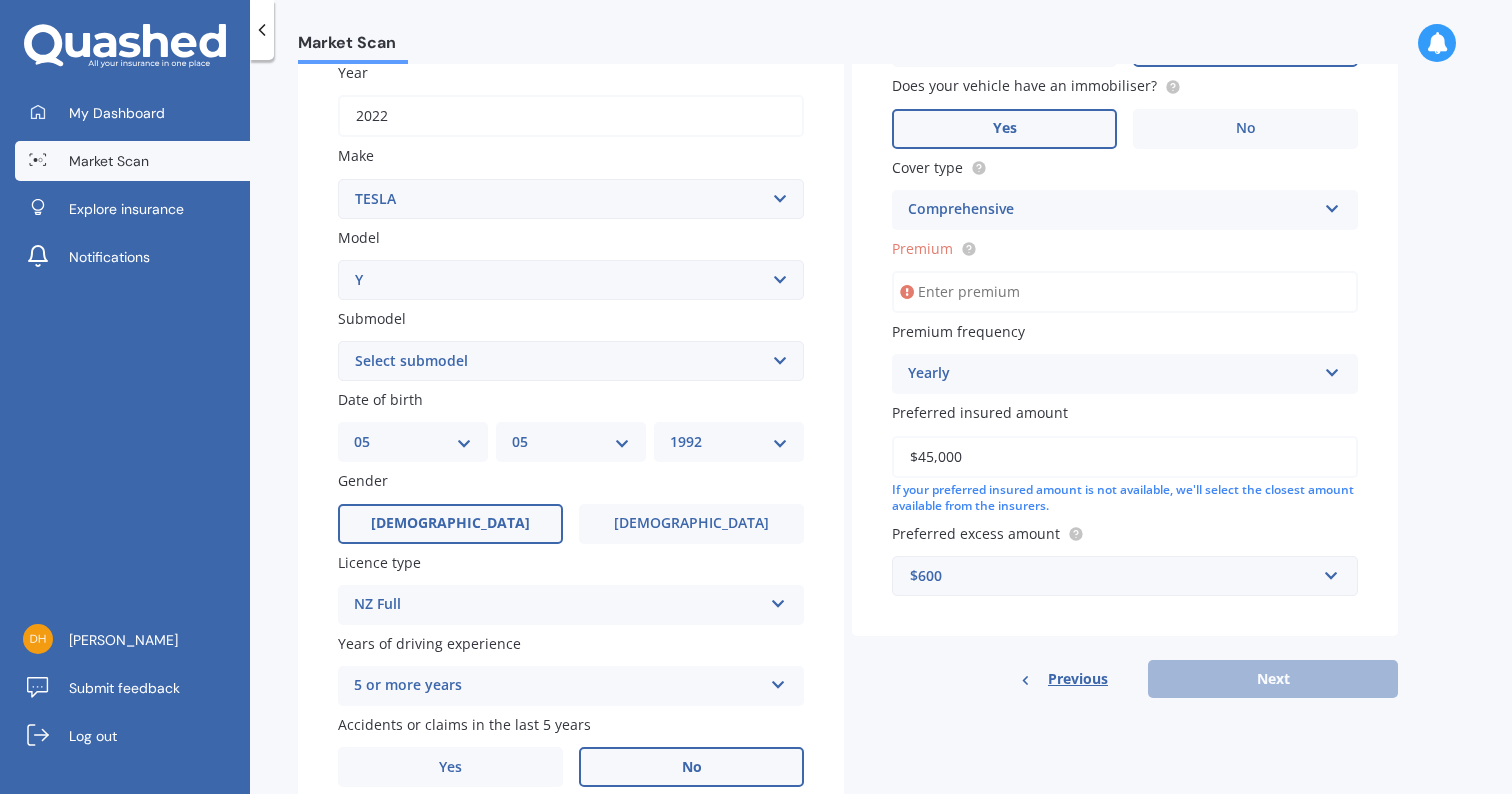 click on "Vehicle is parked at [STREET_ADDRESS][PERSON_NAME] Enter address manually Is your vehicle on finance? Yes No Does your vehicle have an immobiliser? Yes No Cover type Comprehensive Comprehensive Premium Premium frequency Yearly Yearly Six-Monthly Quarterly Monthly Fortnightly Weekly Preferred insured amount $45,000 If your preferred insured amount is not available, we'll select the closest amount available from the insurers. Preferred excess amount $600 $600 $100 $400 $500 $750 $1,000 $1,500 $2,000" at bounding box center (1125, 250) 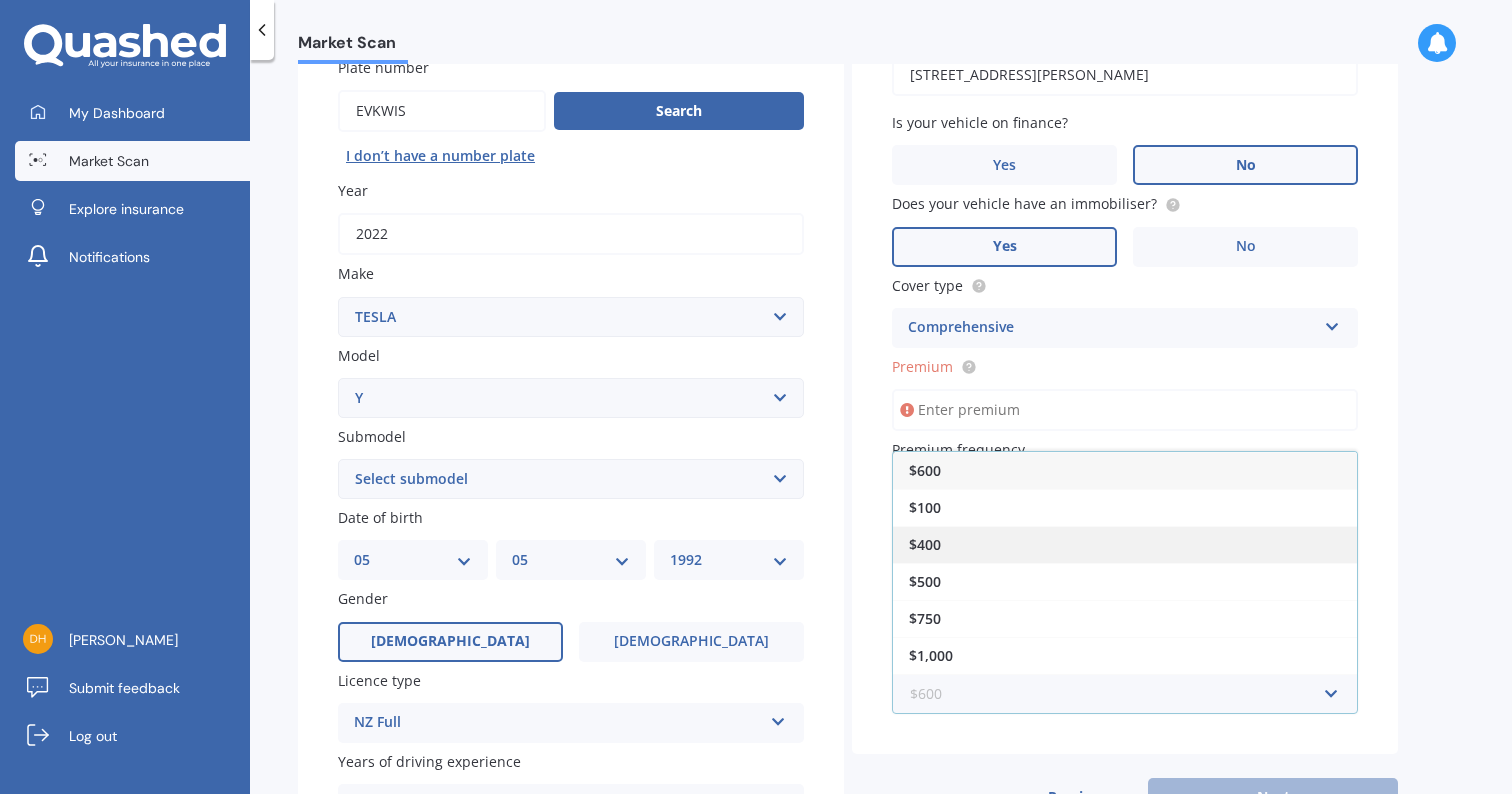 scroll, scrollTop: 164, scrollLeft: 0, axis: vertical 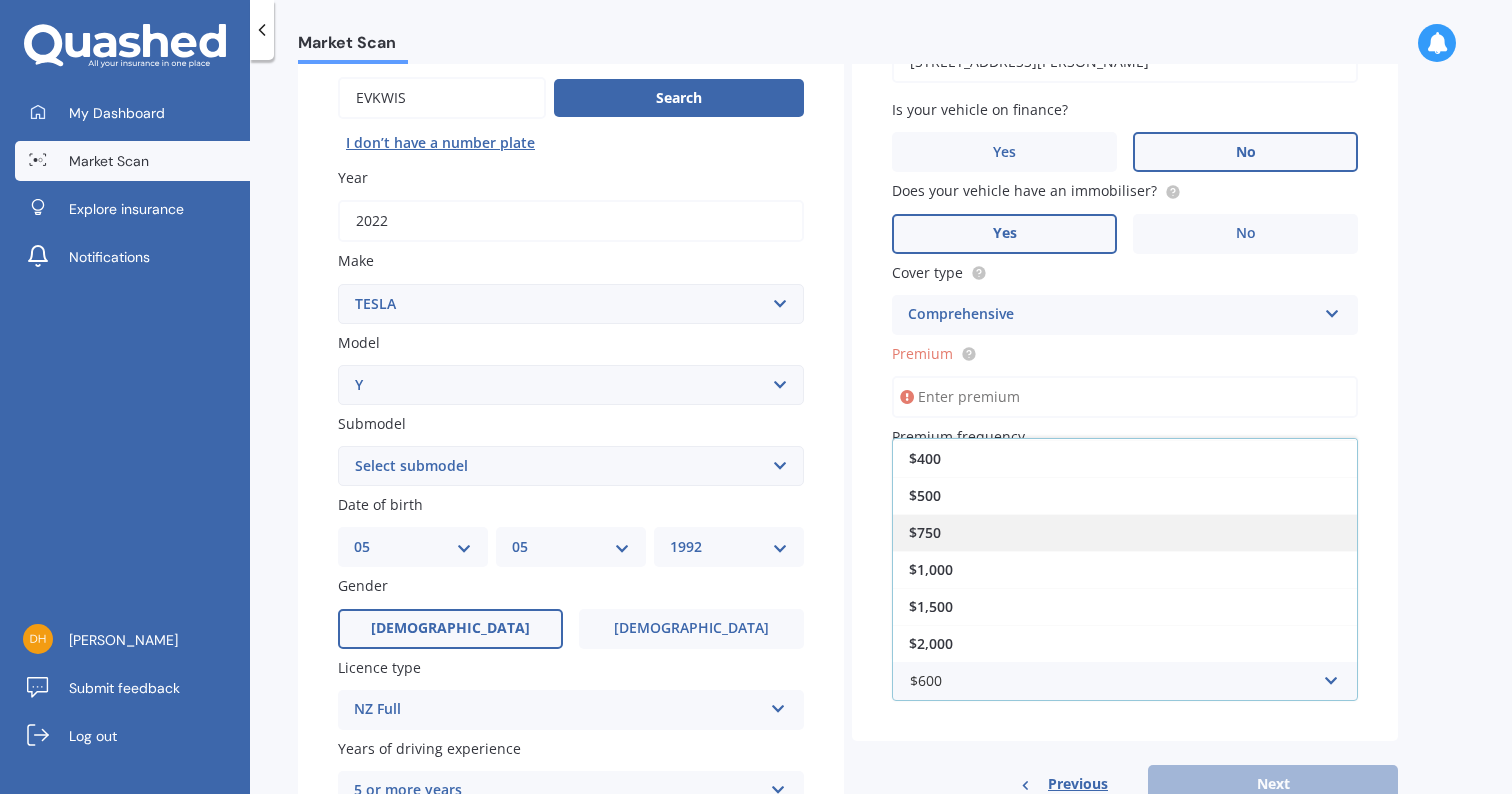 click on "$750" at bounding box center (1125, 532) 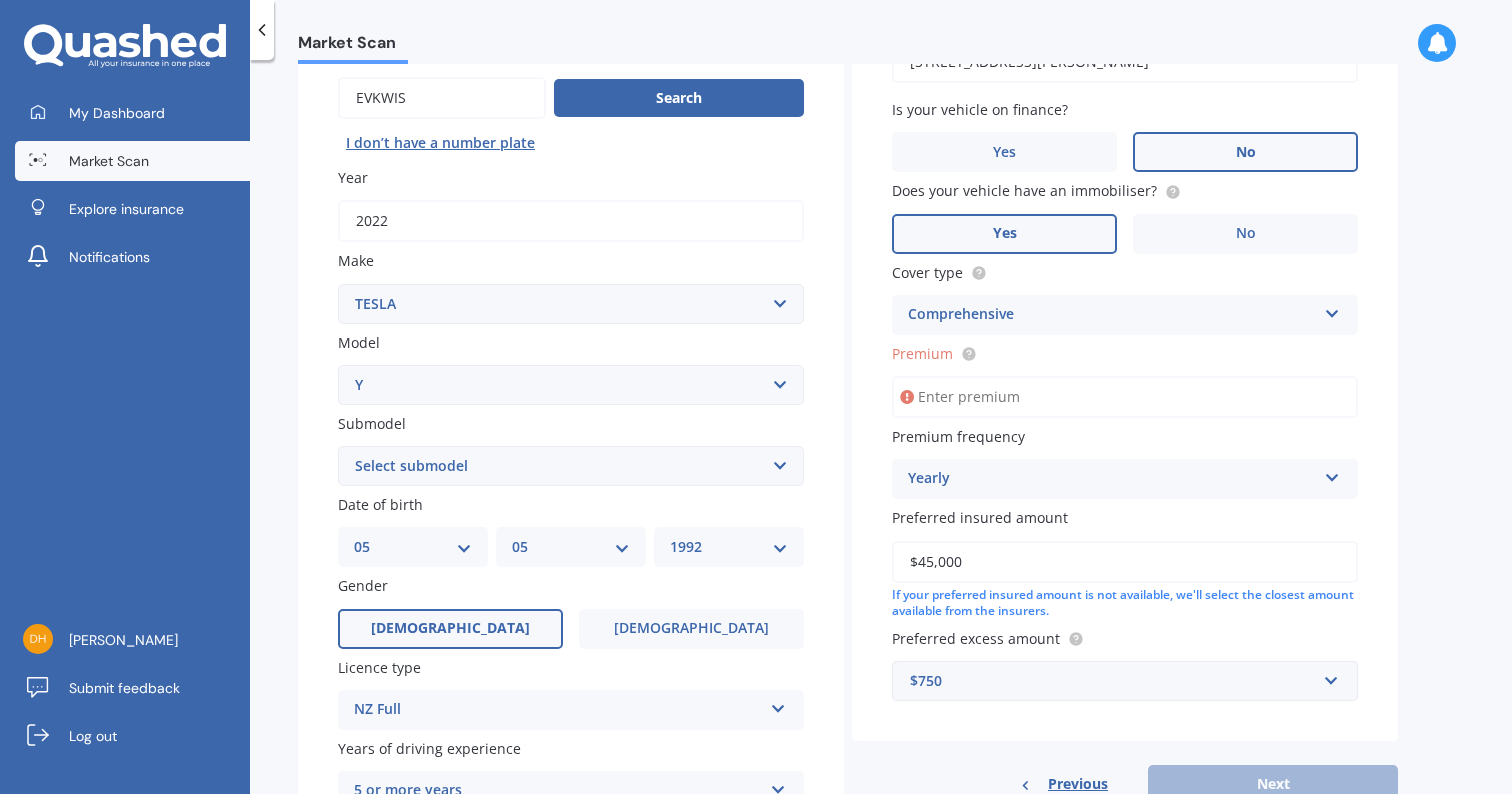 click on "$750" at bounding box center [1113, 681] 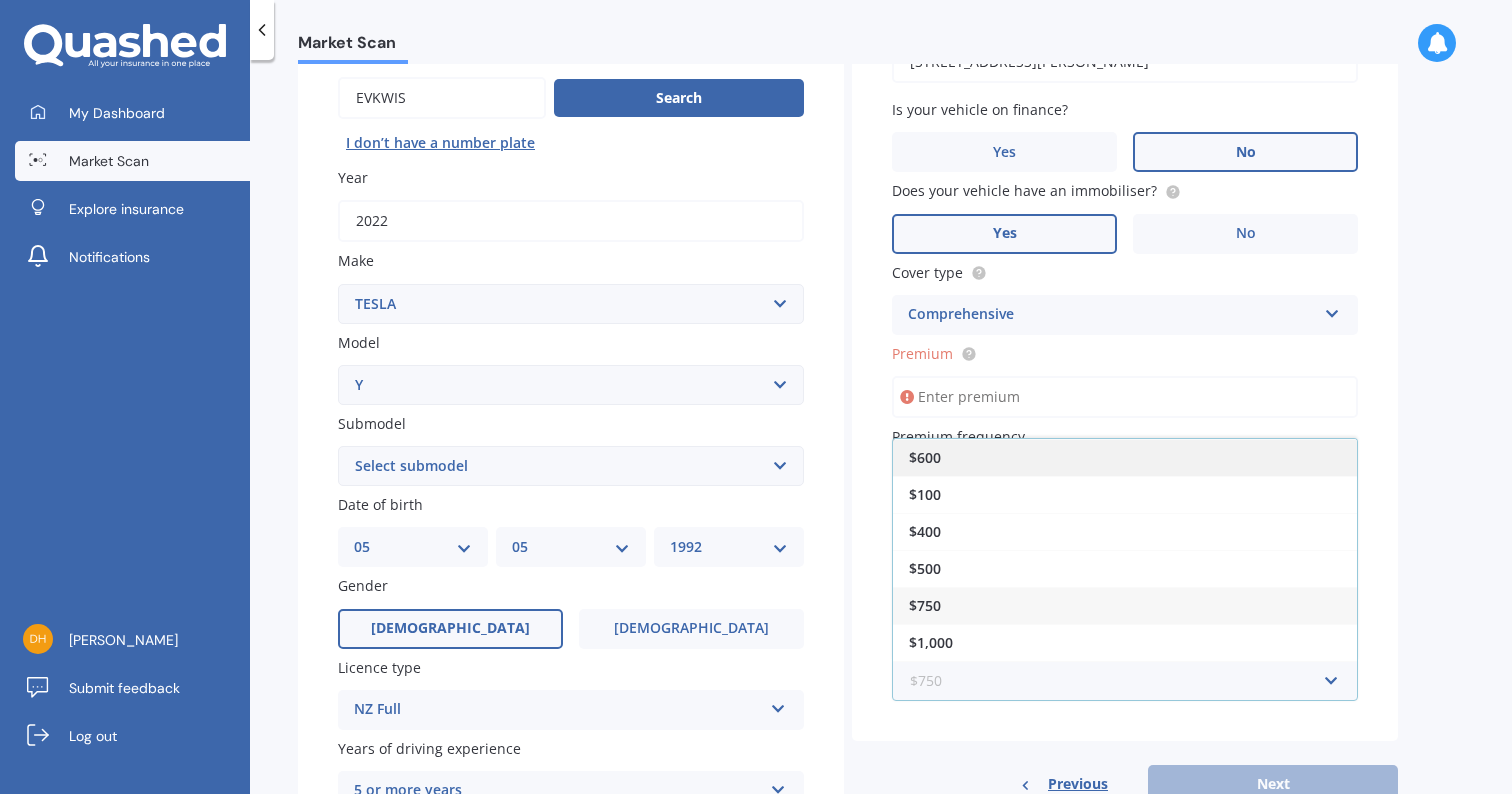 scroll, scrollTop: 0, scrollLeft: 0, axis: both 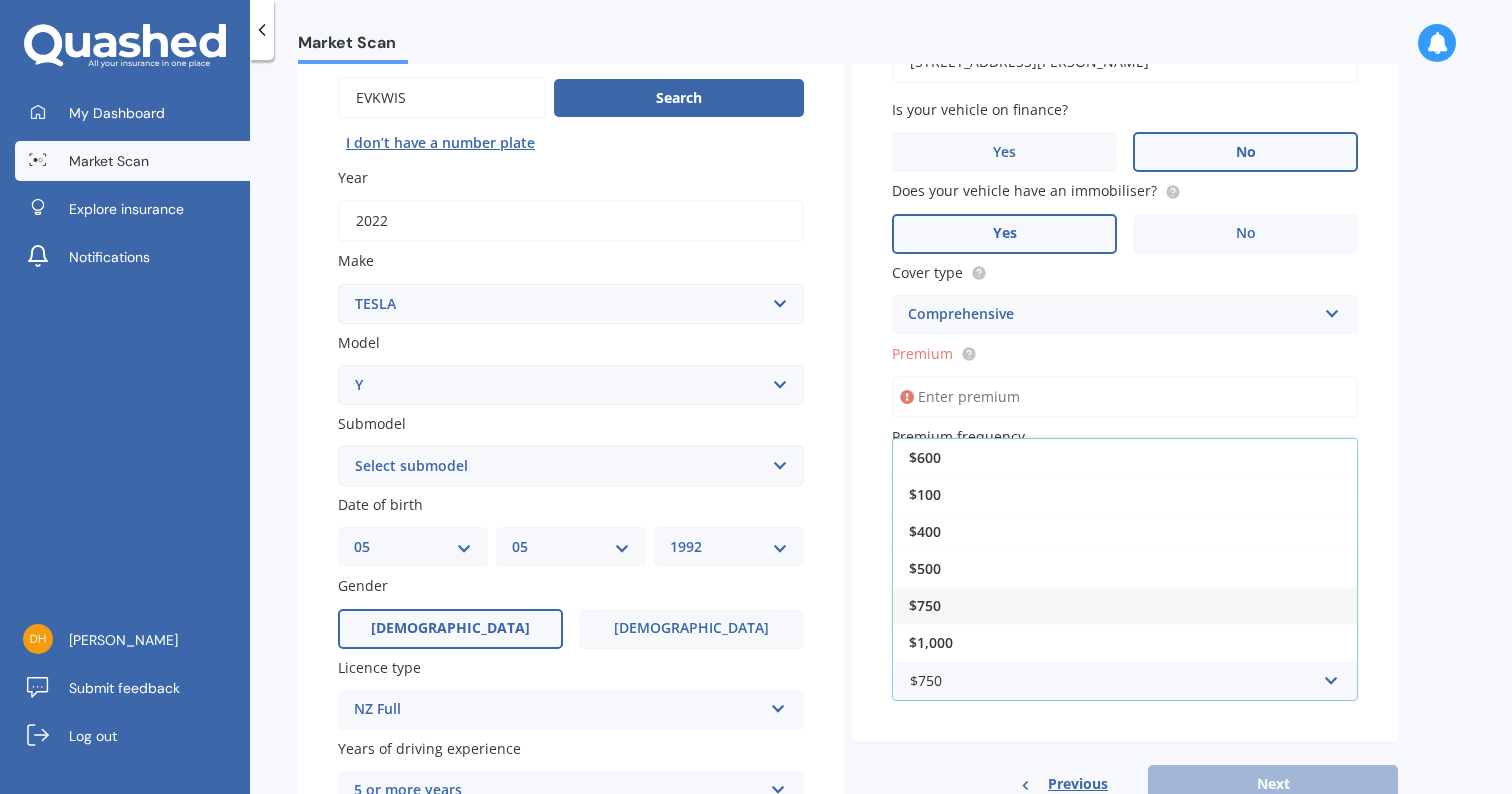 click on "$750" at bounding box center (1125, 605) 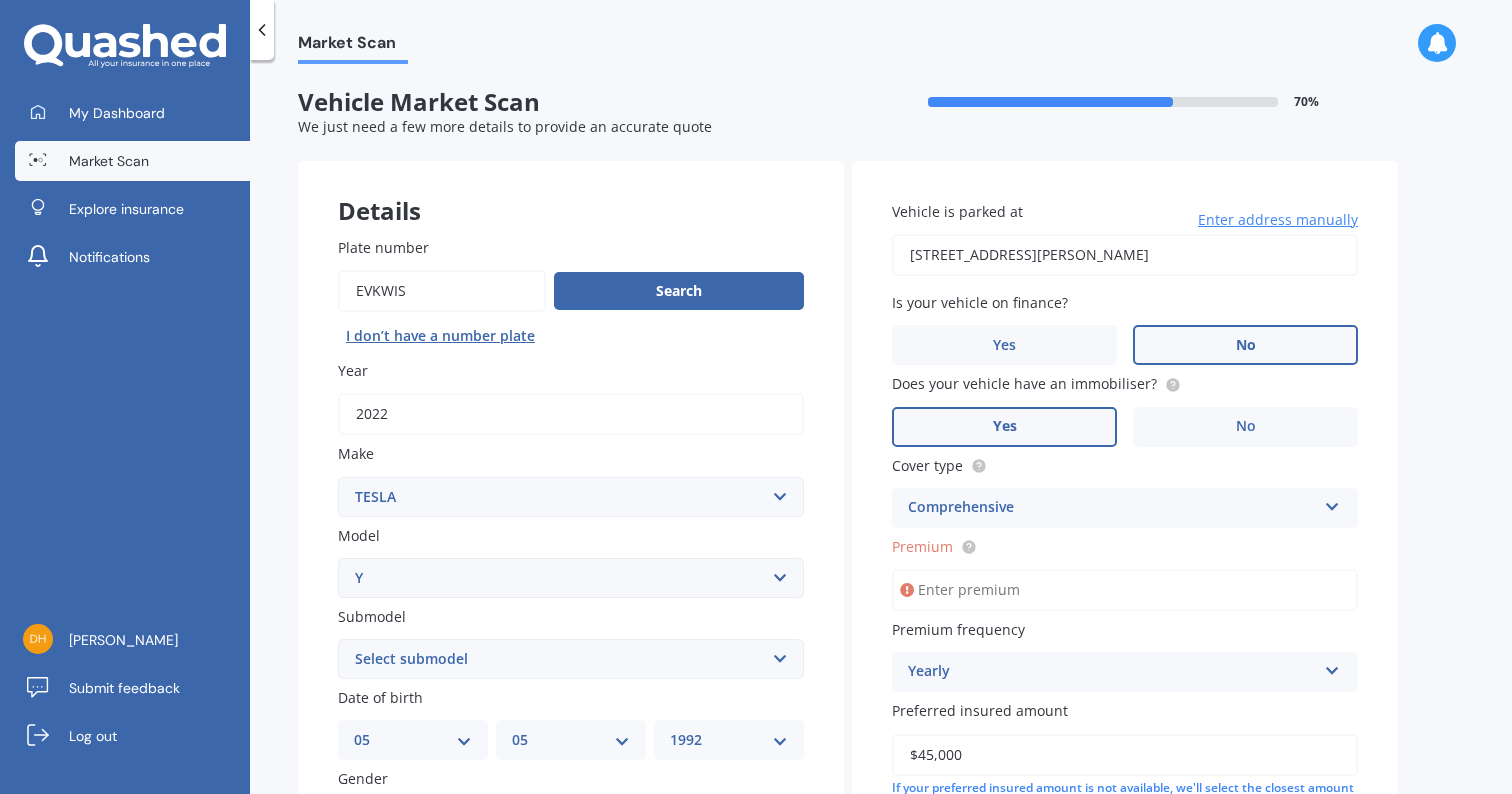 scroll, scrollTop: 0, scrollLeft: 0, axis: both 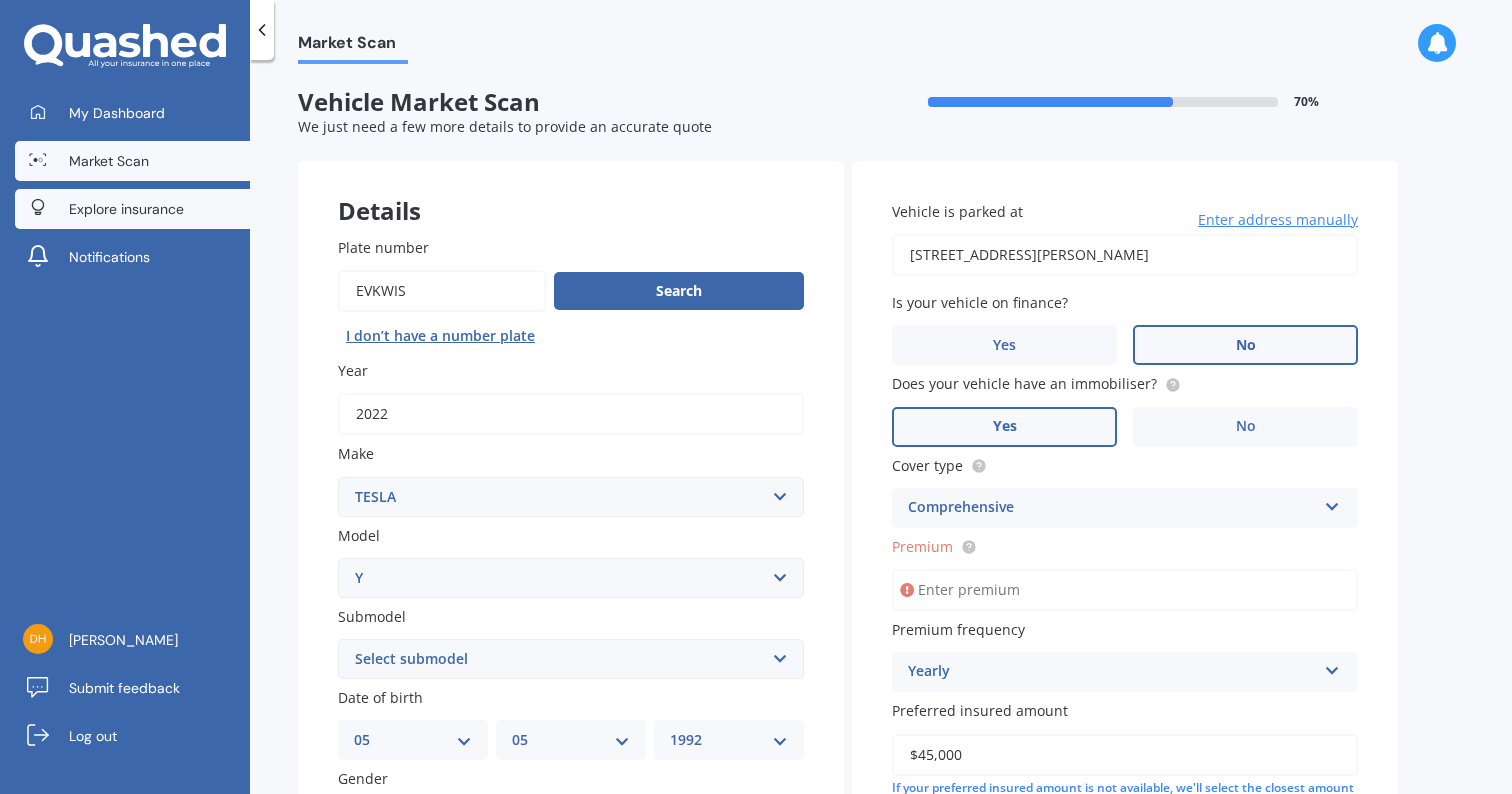 click on "Explore insurance" at bounding box center (132, 209) 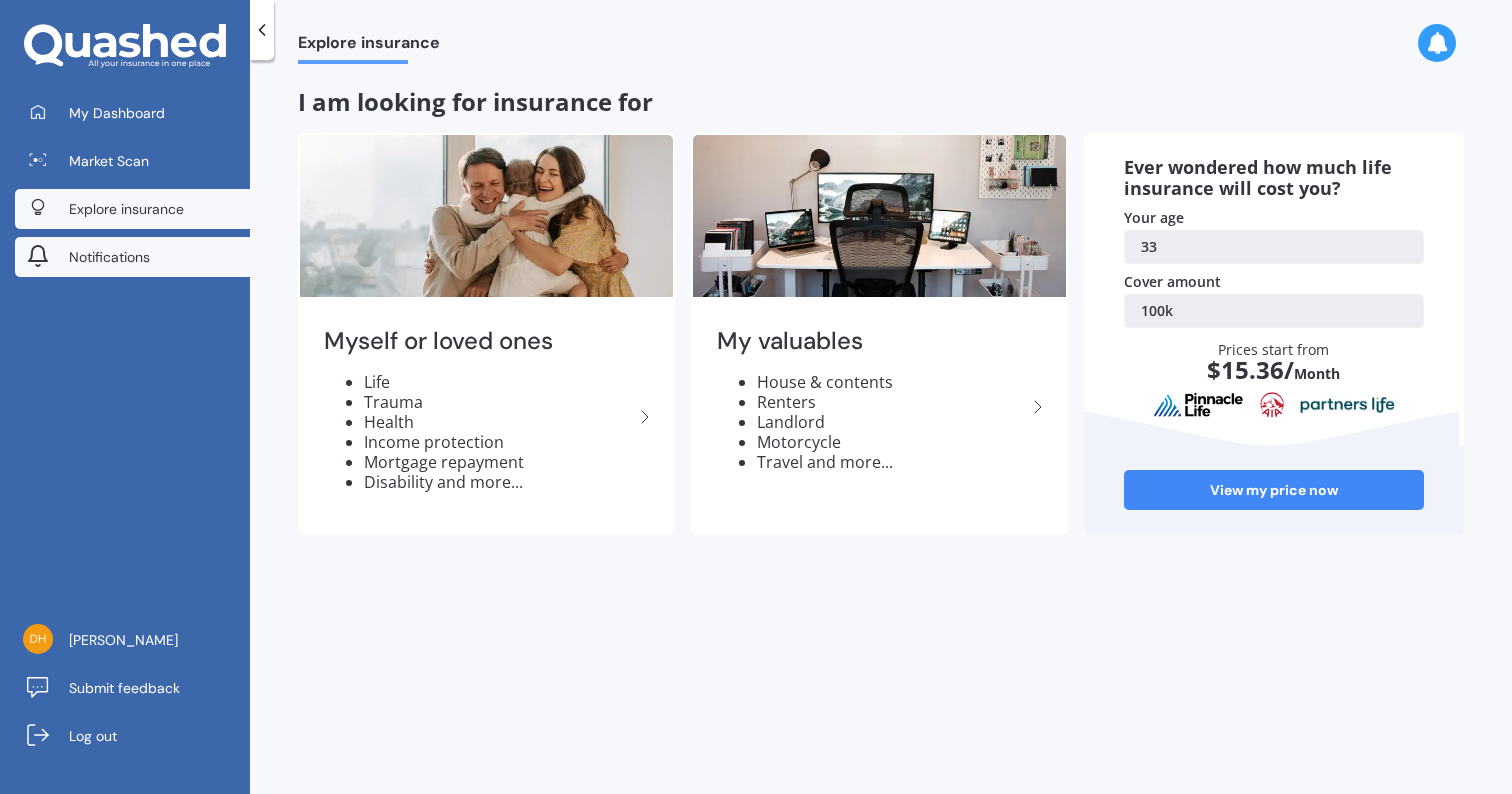 click on "Notifications" at bounding box center (132, 257) 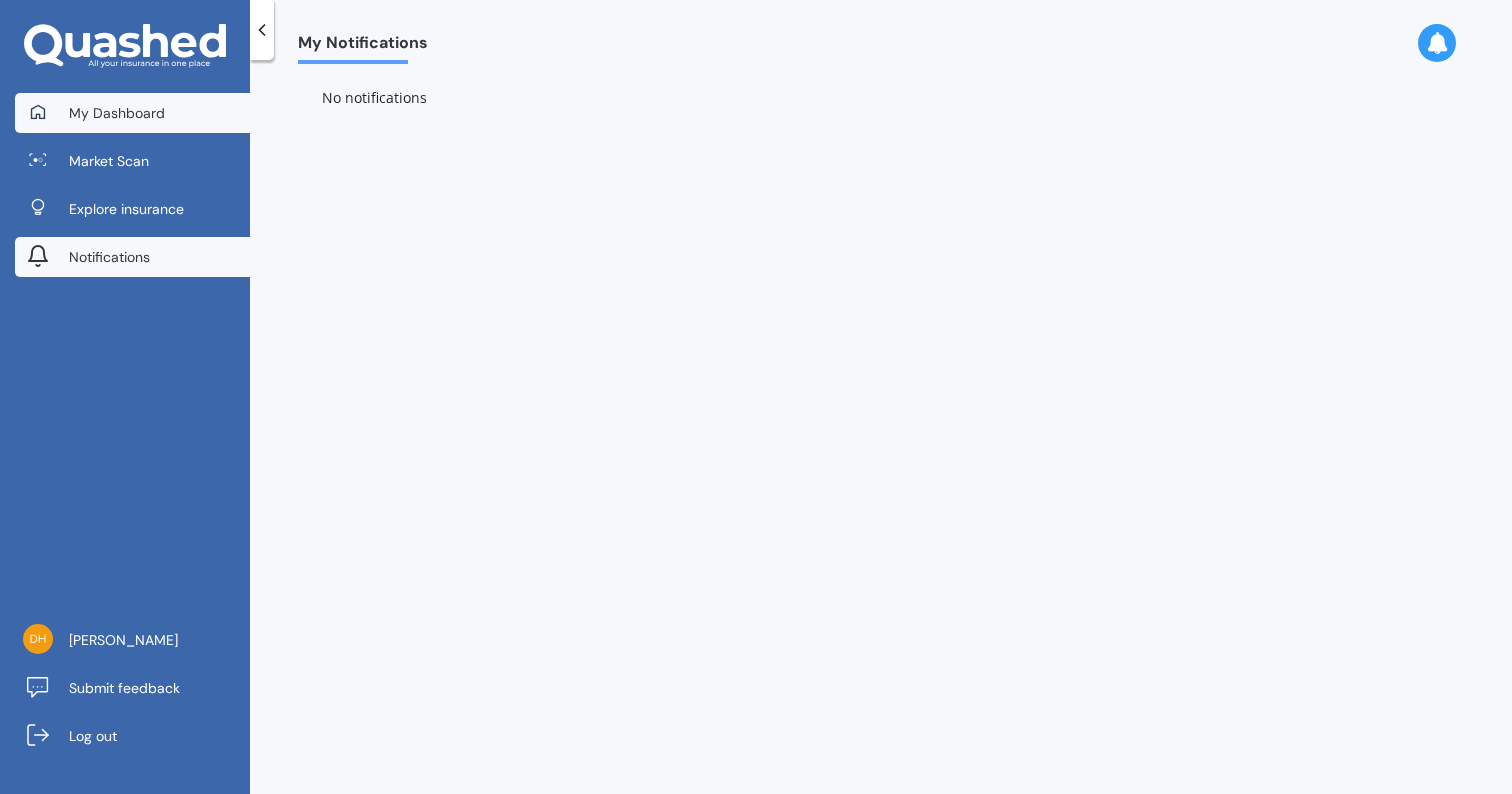 click on "My Dashboard" at bounding box center (132, 113) 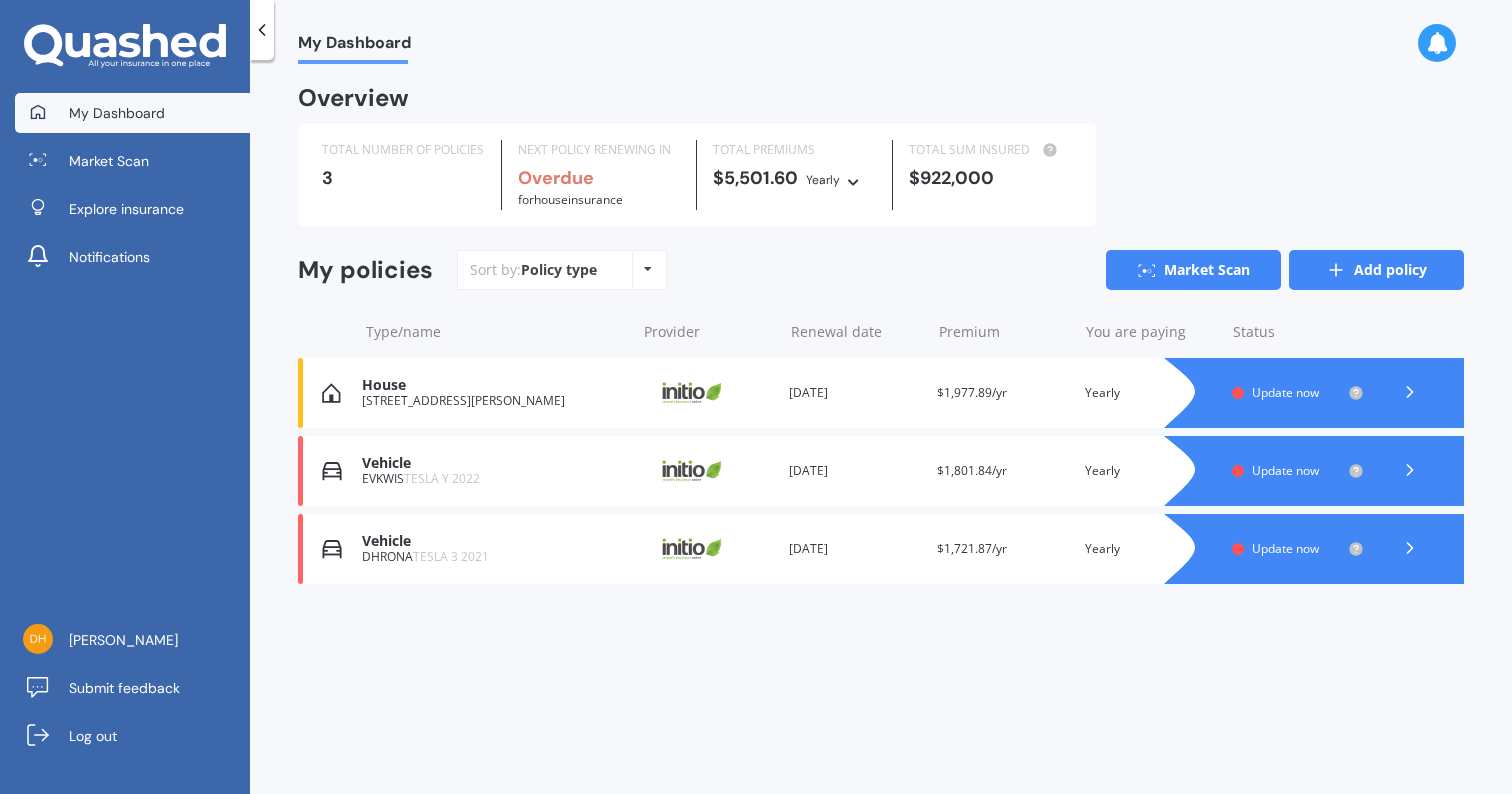 click on "Add policy" at bounding box center [1376, 270] 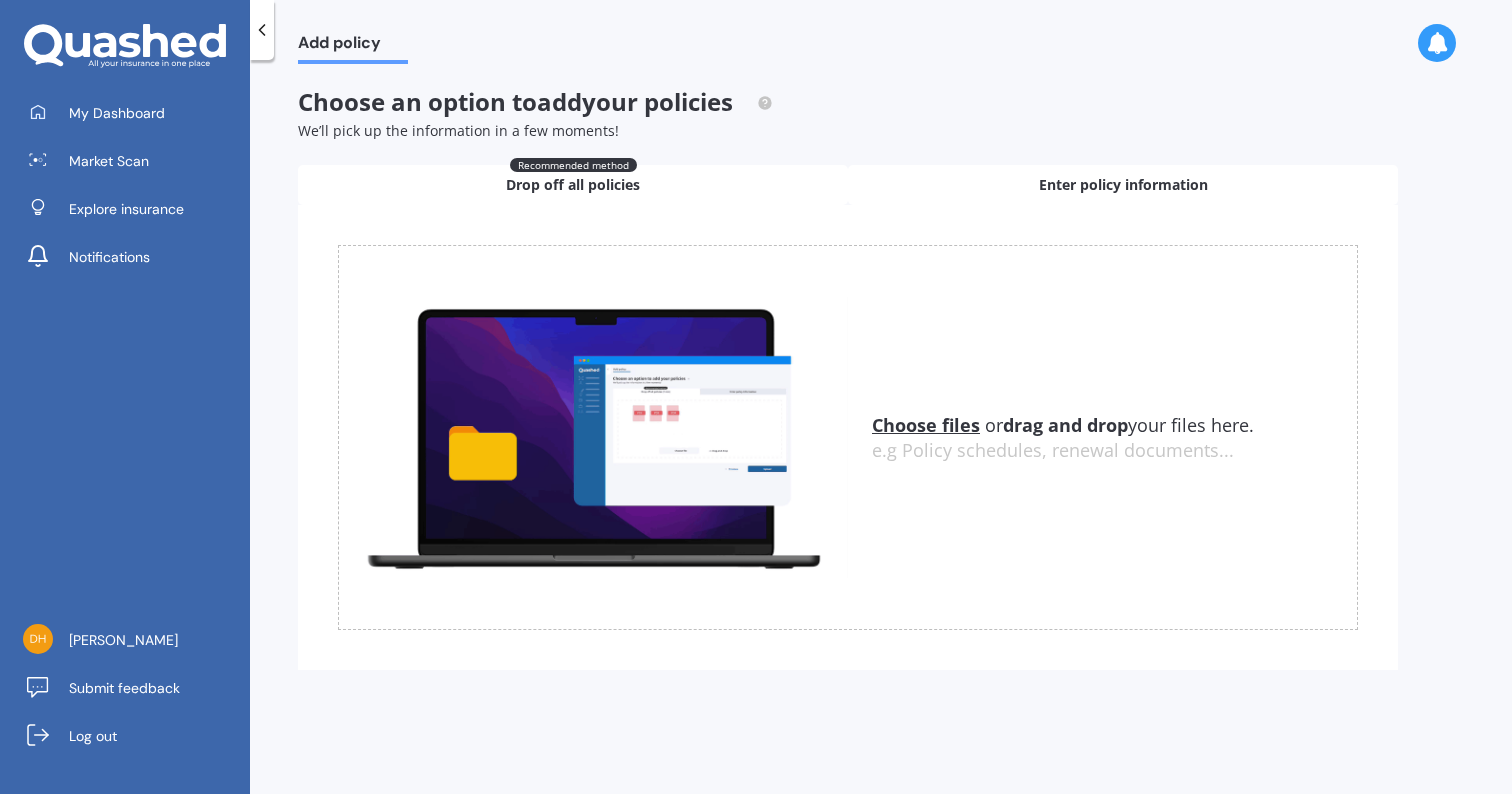 click on "Enter policy information" at bounding box center (1123, 185) 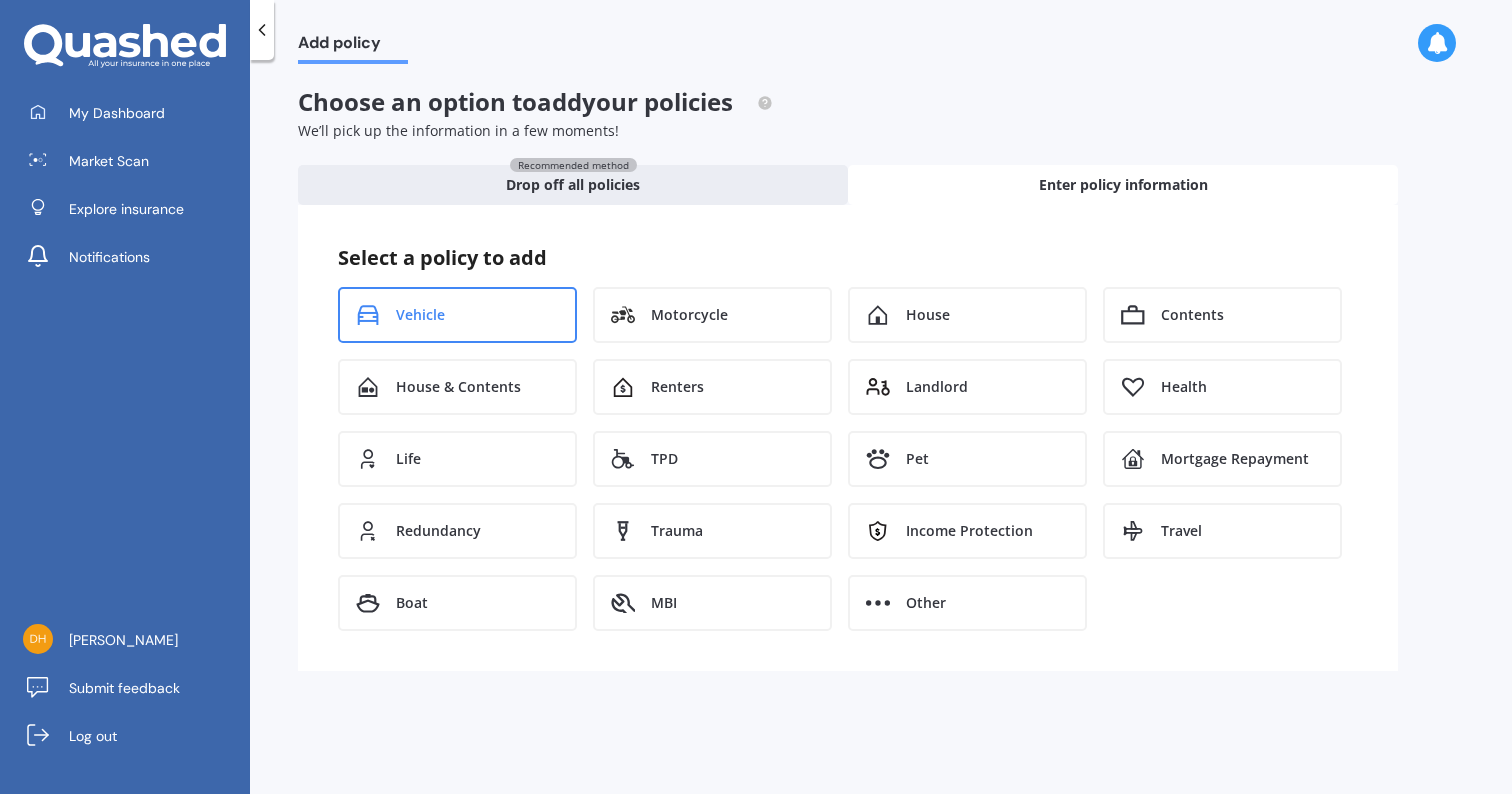click on "Vehicle" at bounding box center (457, 315) 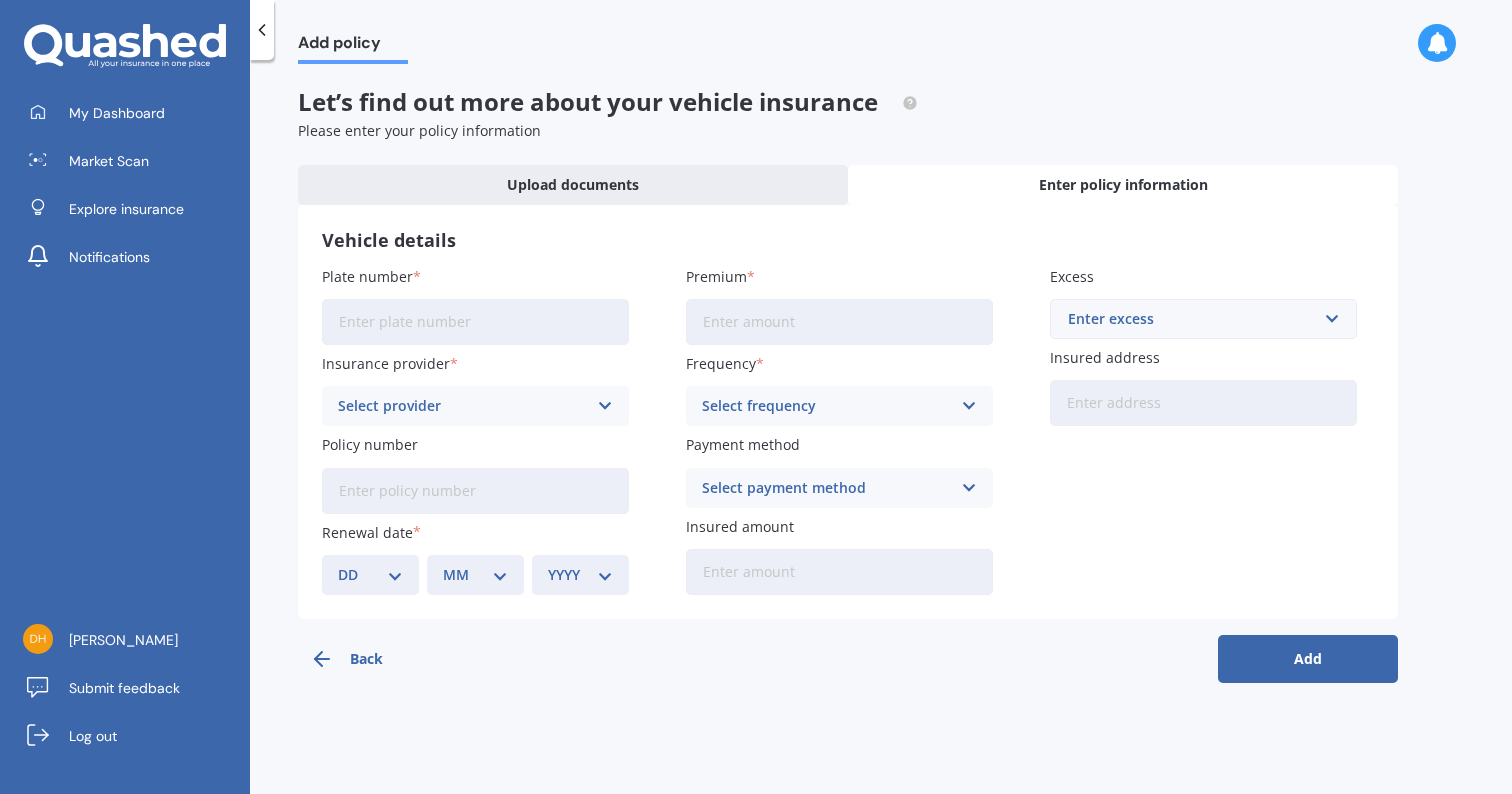 click on "Plate number" at bounding box center (475, 322) 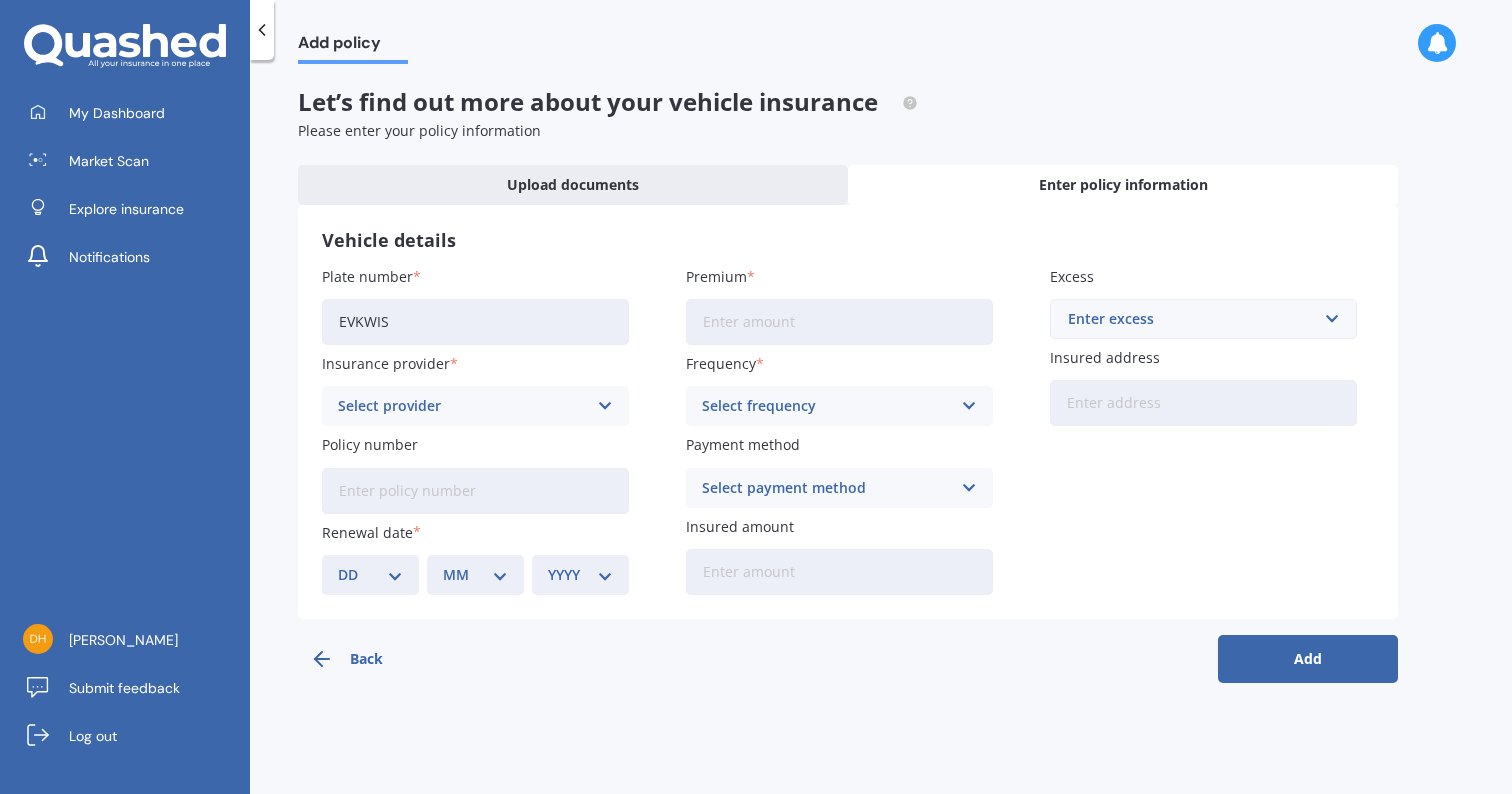 click on "EVKWIS" at bounding box center [475, 322] 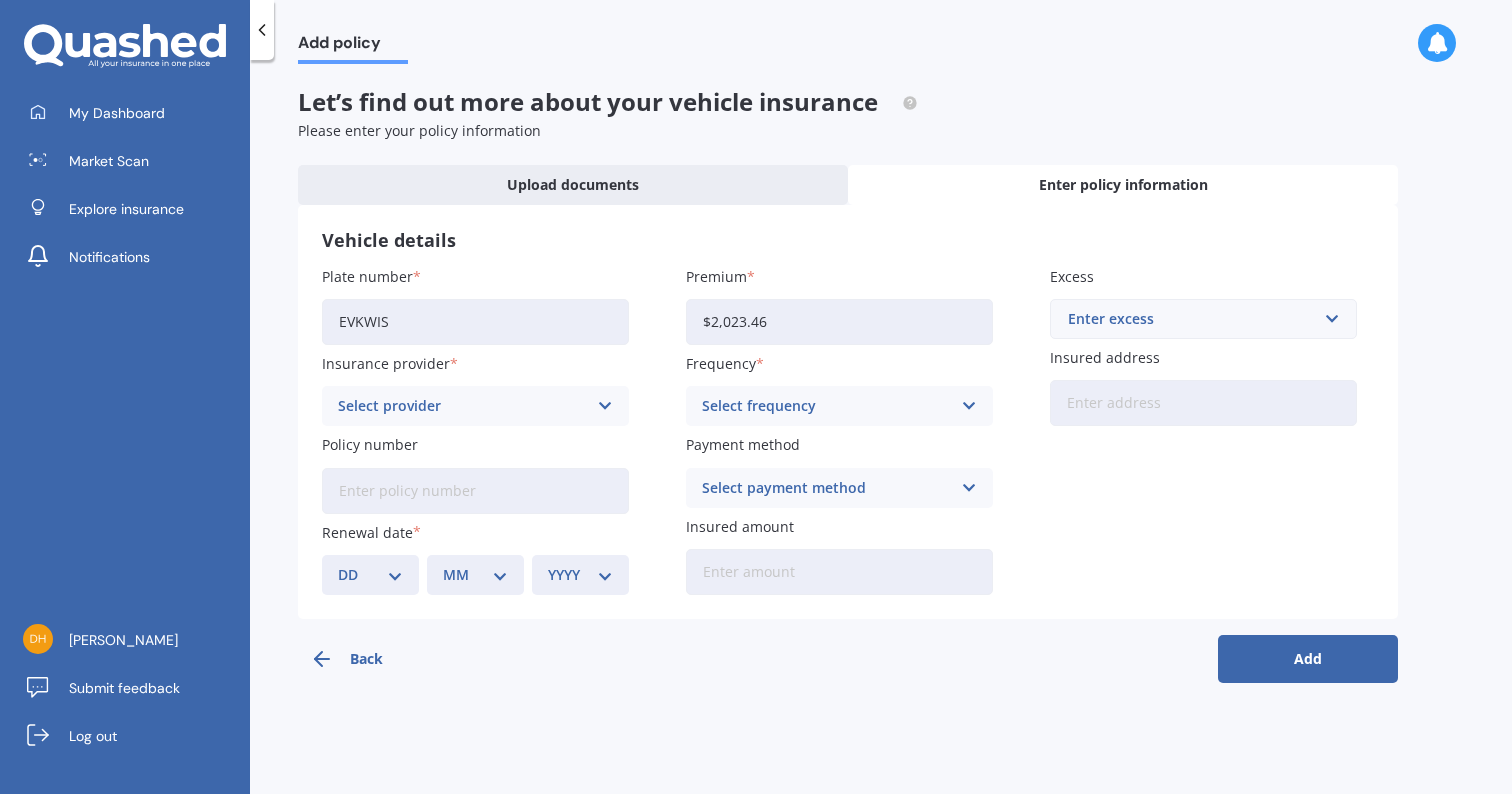 click on "Select provider AA AMI AMP ANZ ASB Aioi Nissay Dowa Ando Assurant Autosure BNZ Co-Operative Bank Cove FMG Initio Kiwibank Lantern [PERSON_NAME] MAS NAC NZI Other Provident SBS Star Insure State [PERSON_NAME] TSB Tower Trade Me Insurance Vero Westpac YOUI" at bounding box center (475, 406) 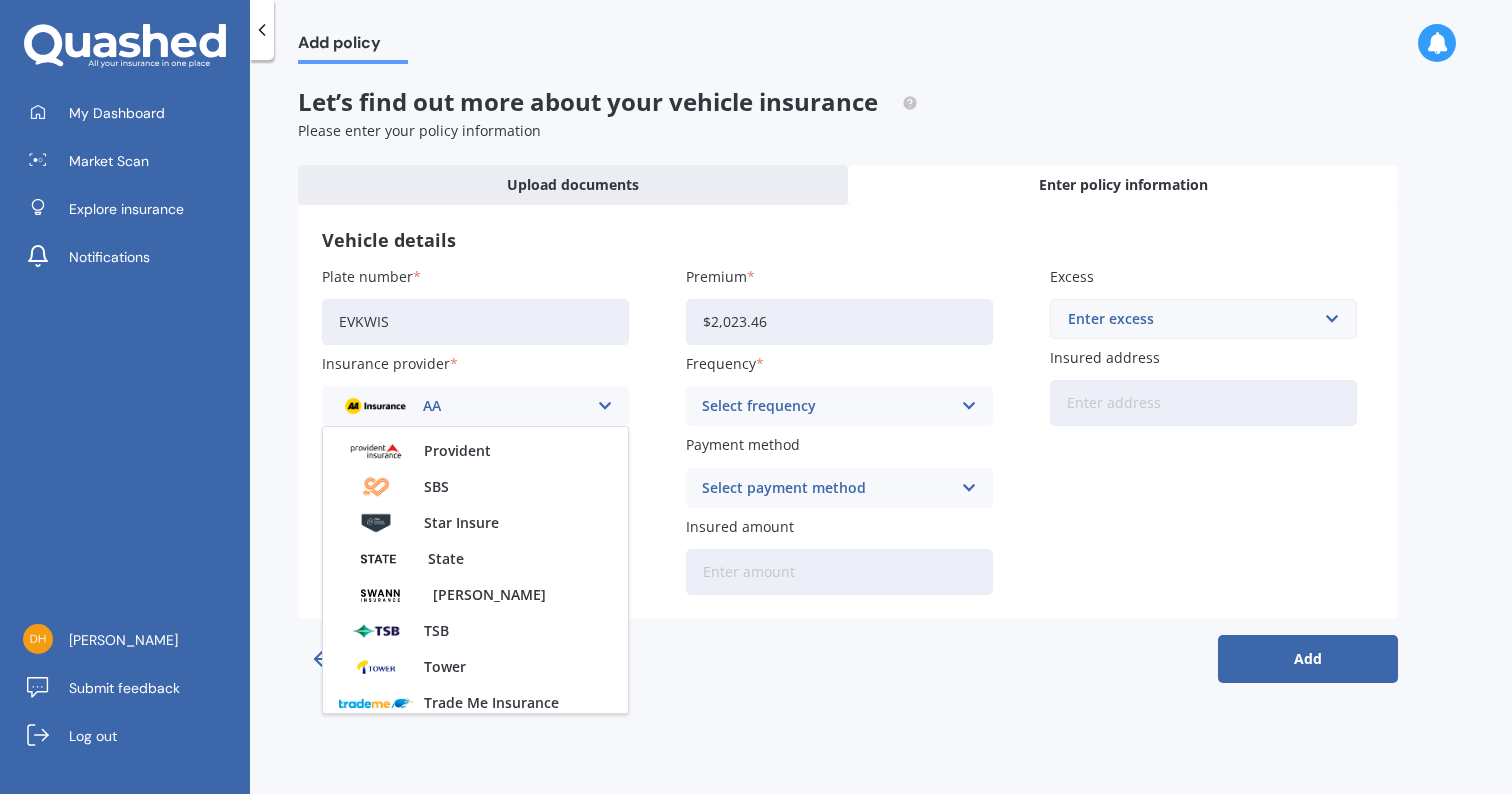 scroll, scrollTop: 904, scrollLeft: 0, axis: vertical 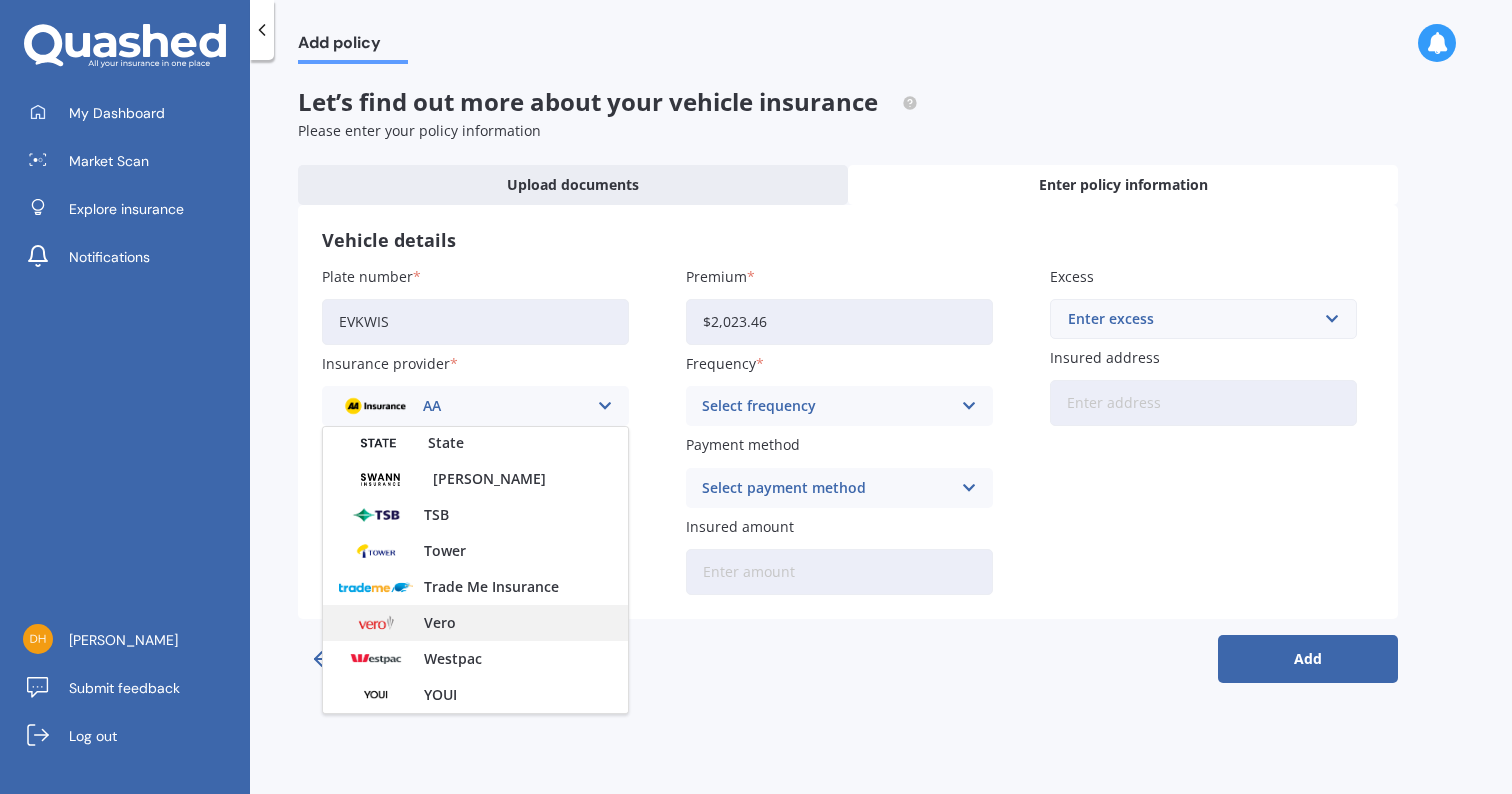 click on "Vero" at bounding box center (475, 623) 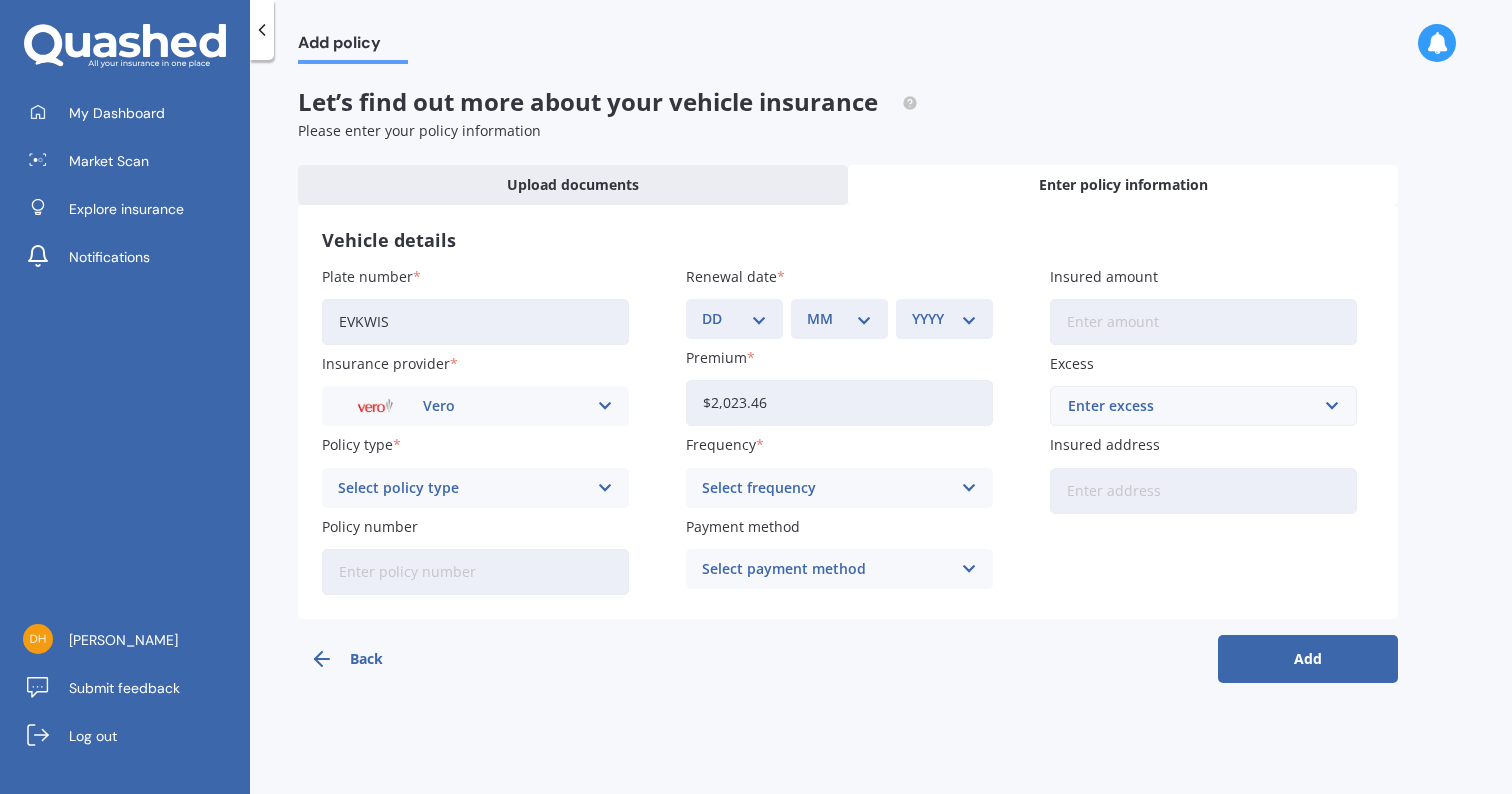 click on "Select policy type" at bounding box center [462, 488] 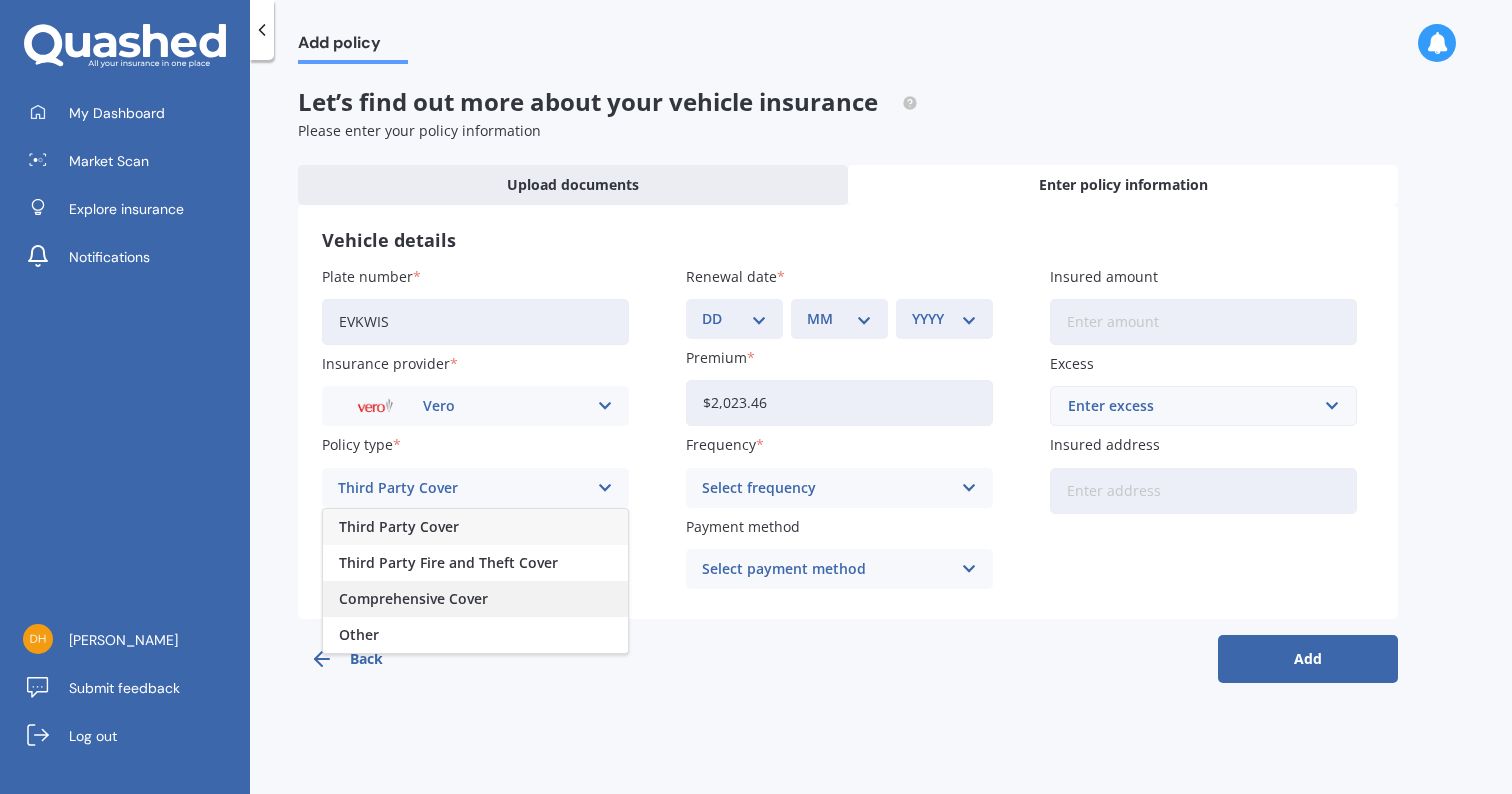 click on "Comprehensive Cover" at bounding box center [475, 599] 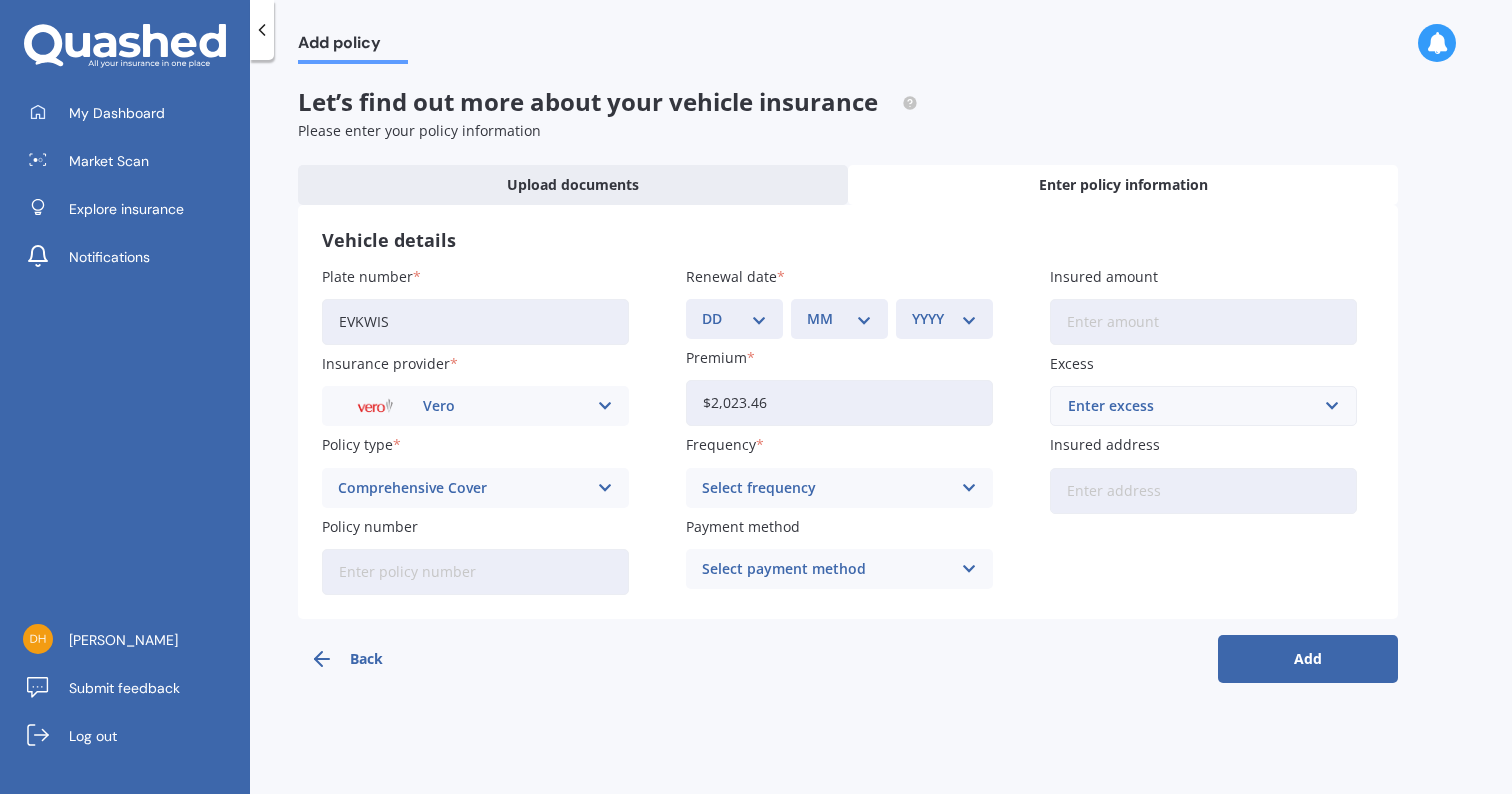click on "Policy number" at bounding box center (475, 572) 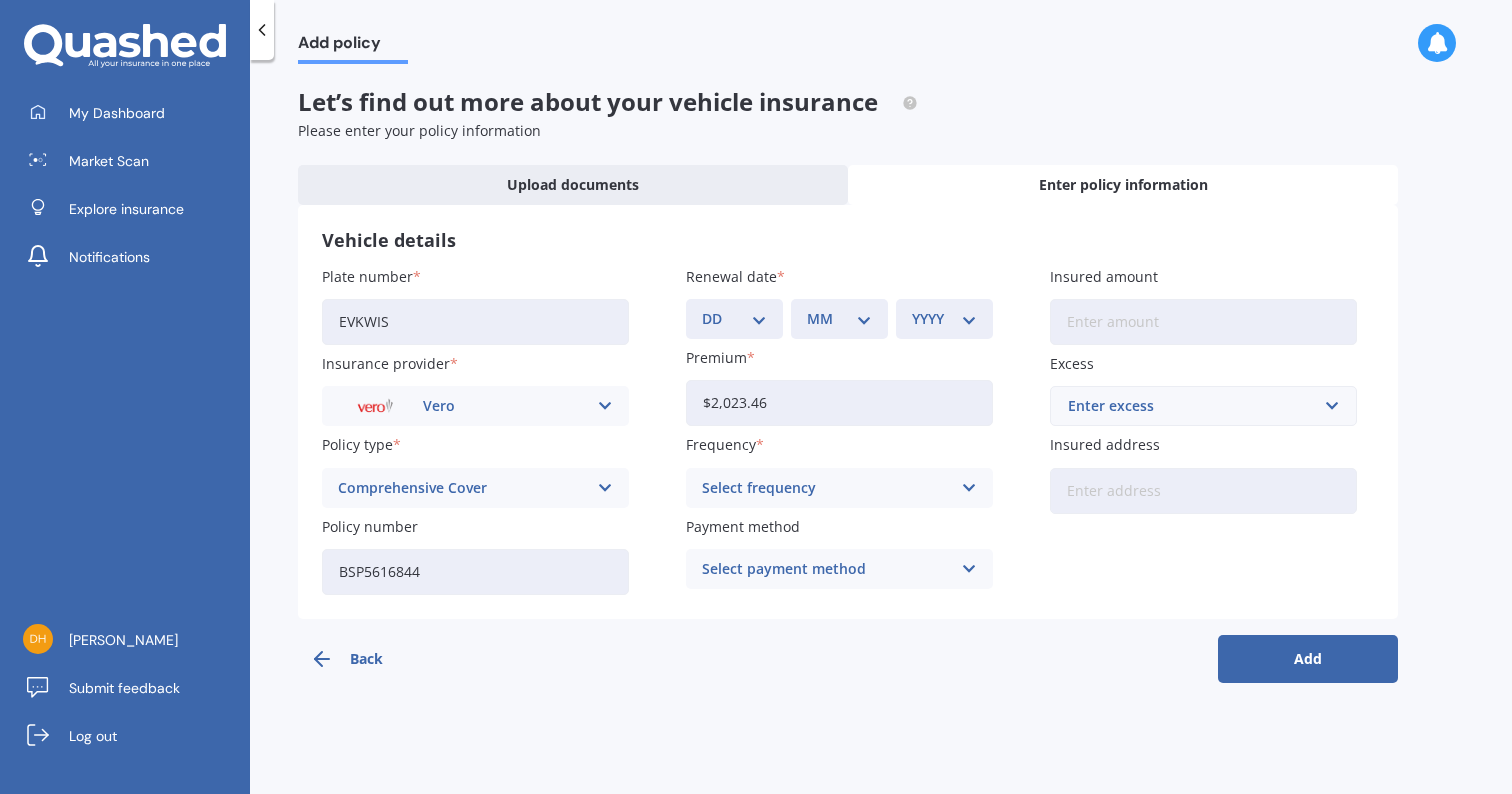 type on "BSP5616844" 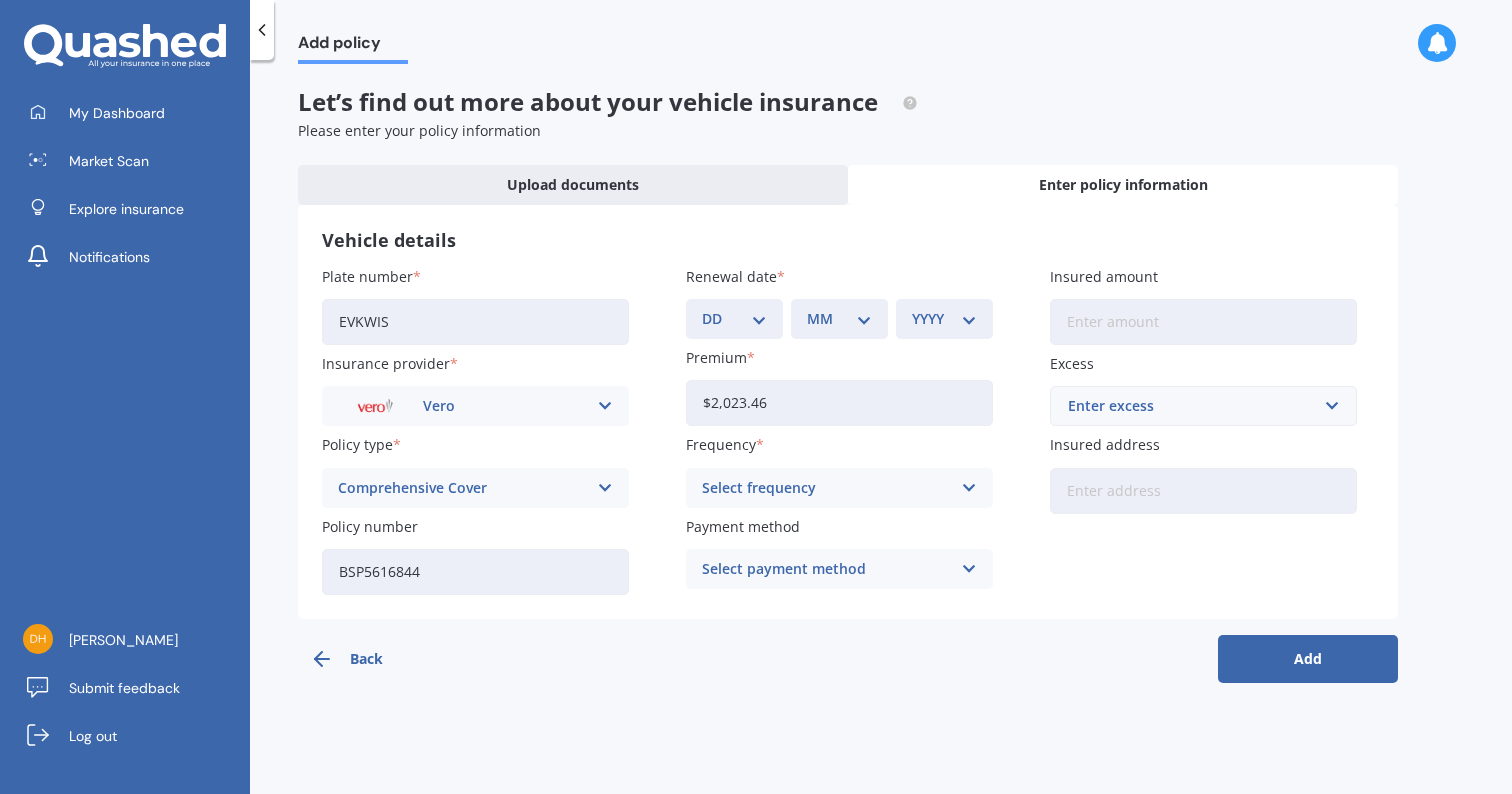 select on "12" 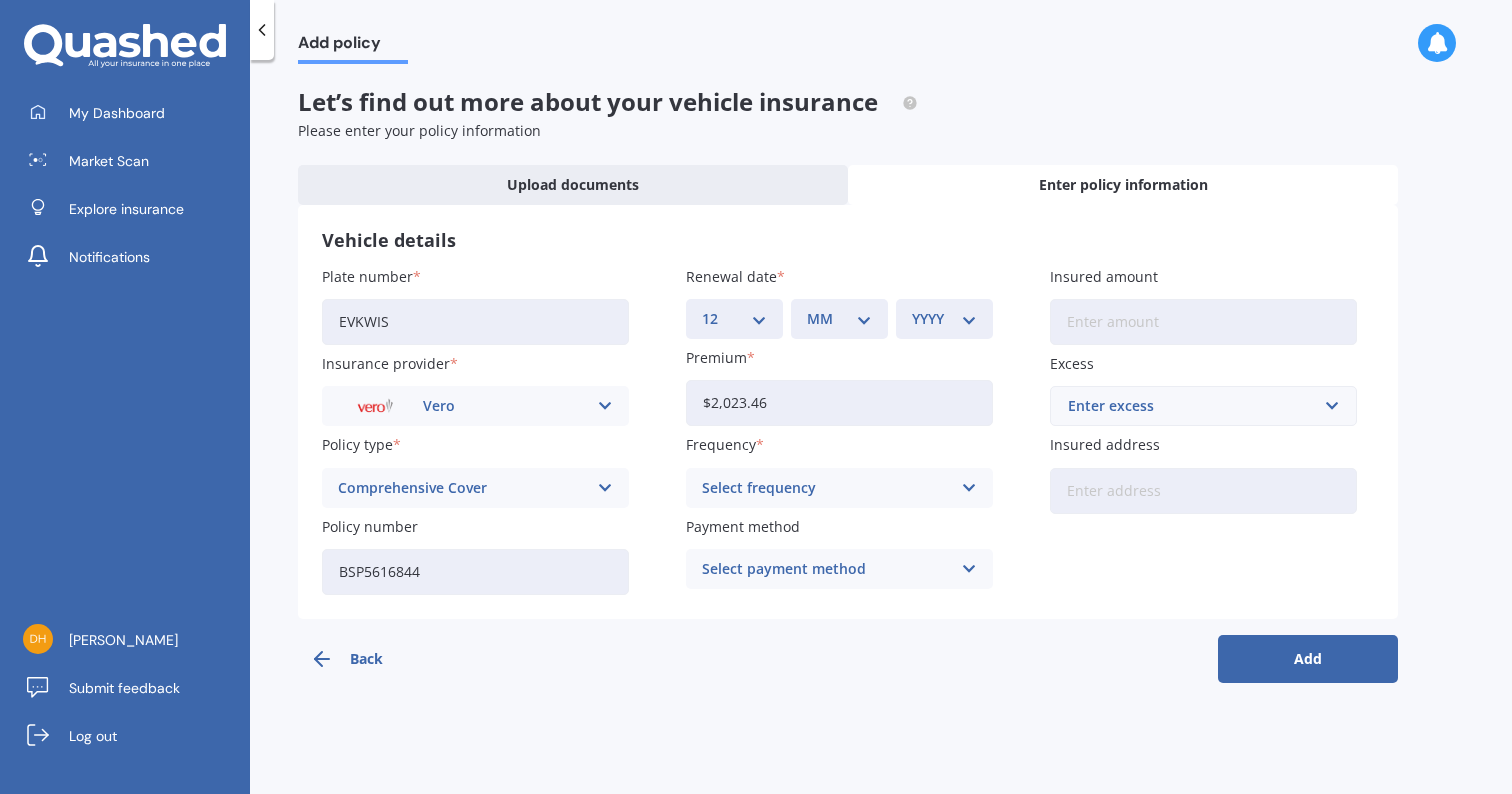 select on "08" 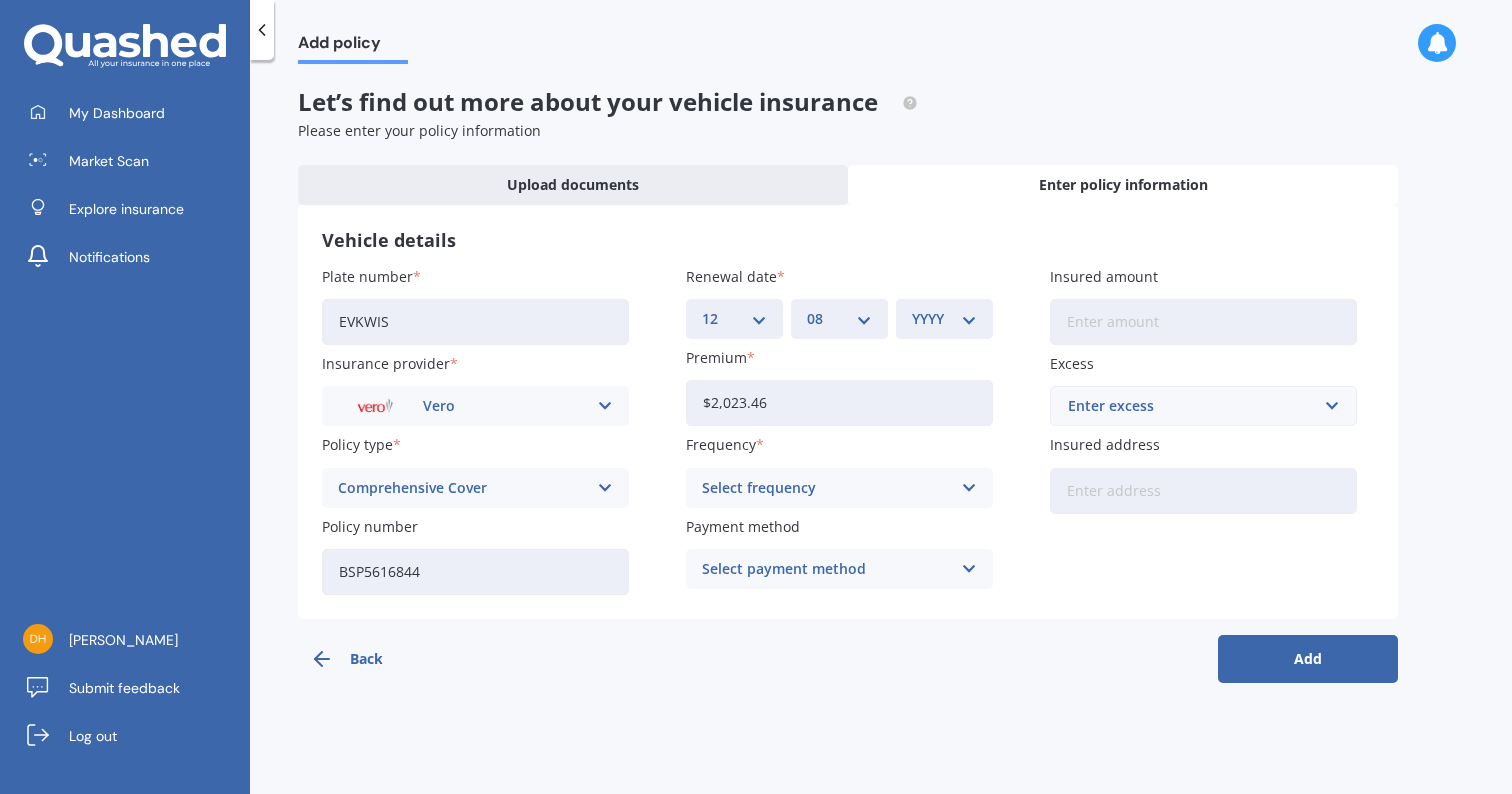 select on "2025" 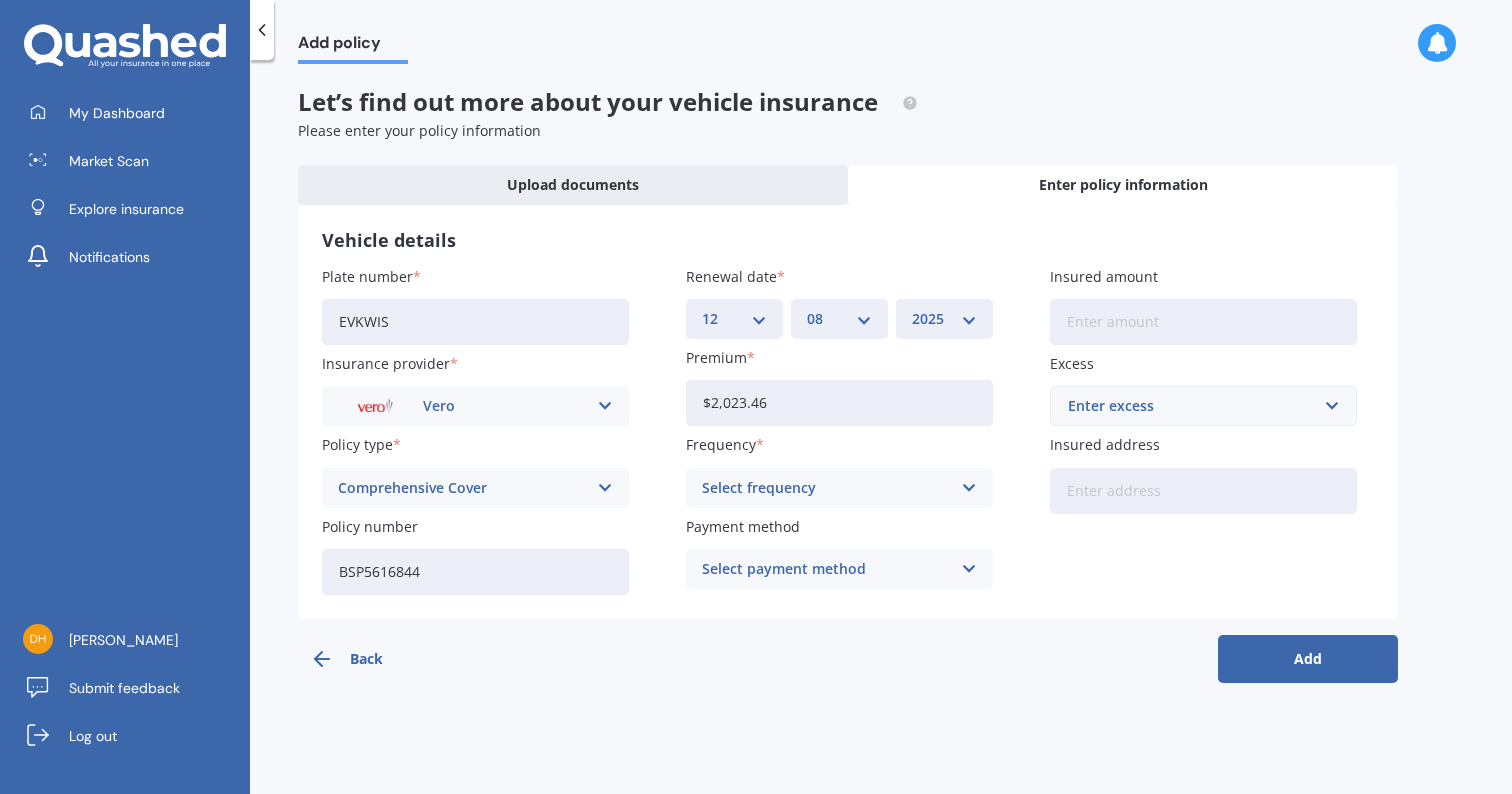 click on "Select frequency Yearly Six-Monthly Quarterly Monthly Fortnightly Weekly" at bounding box center (839, 488) 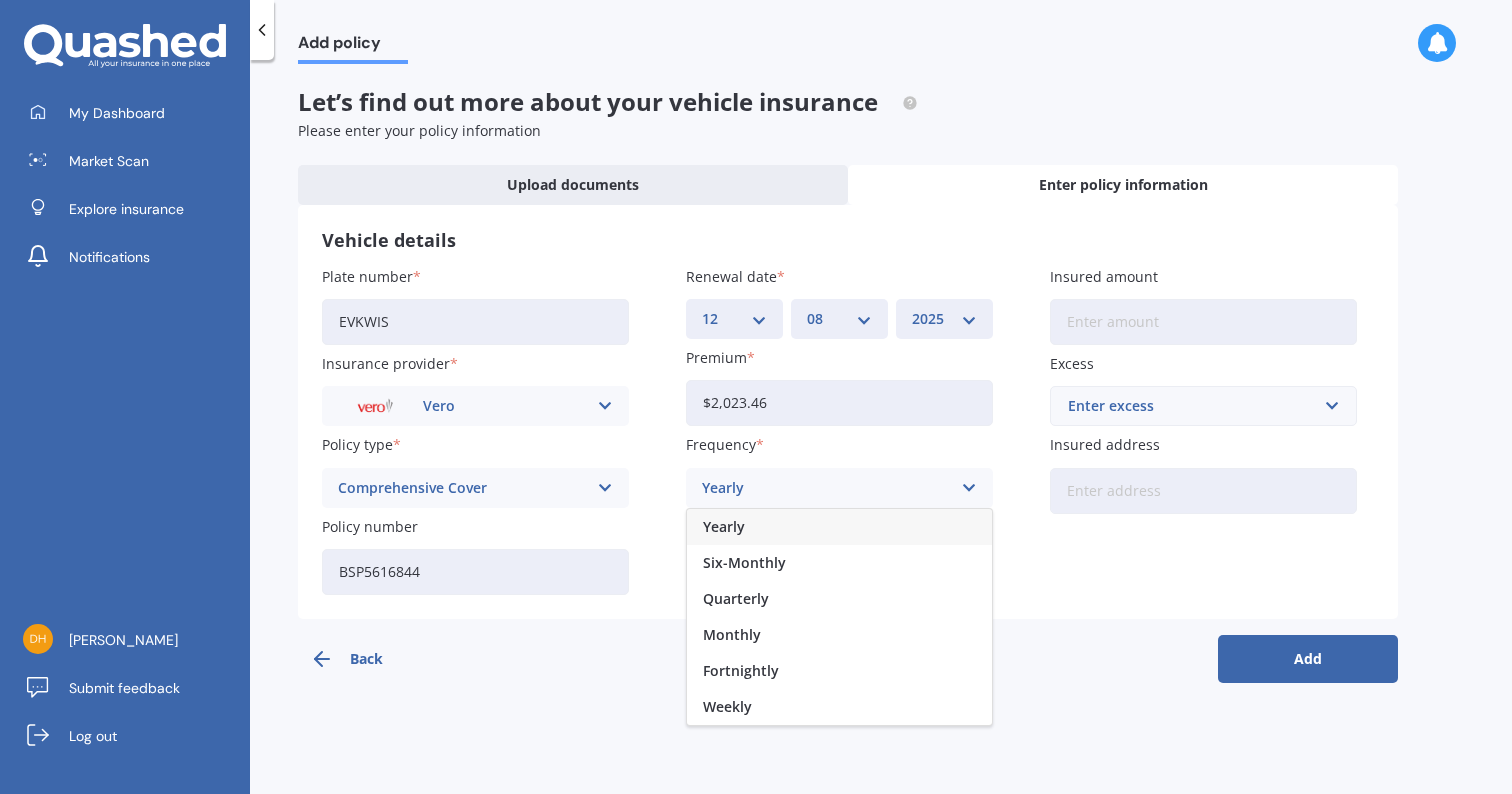 click on "Yearly" at bounding box center [839, 527] 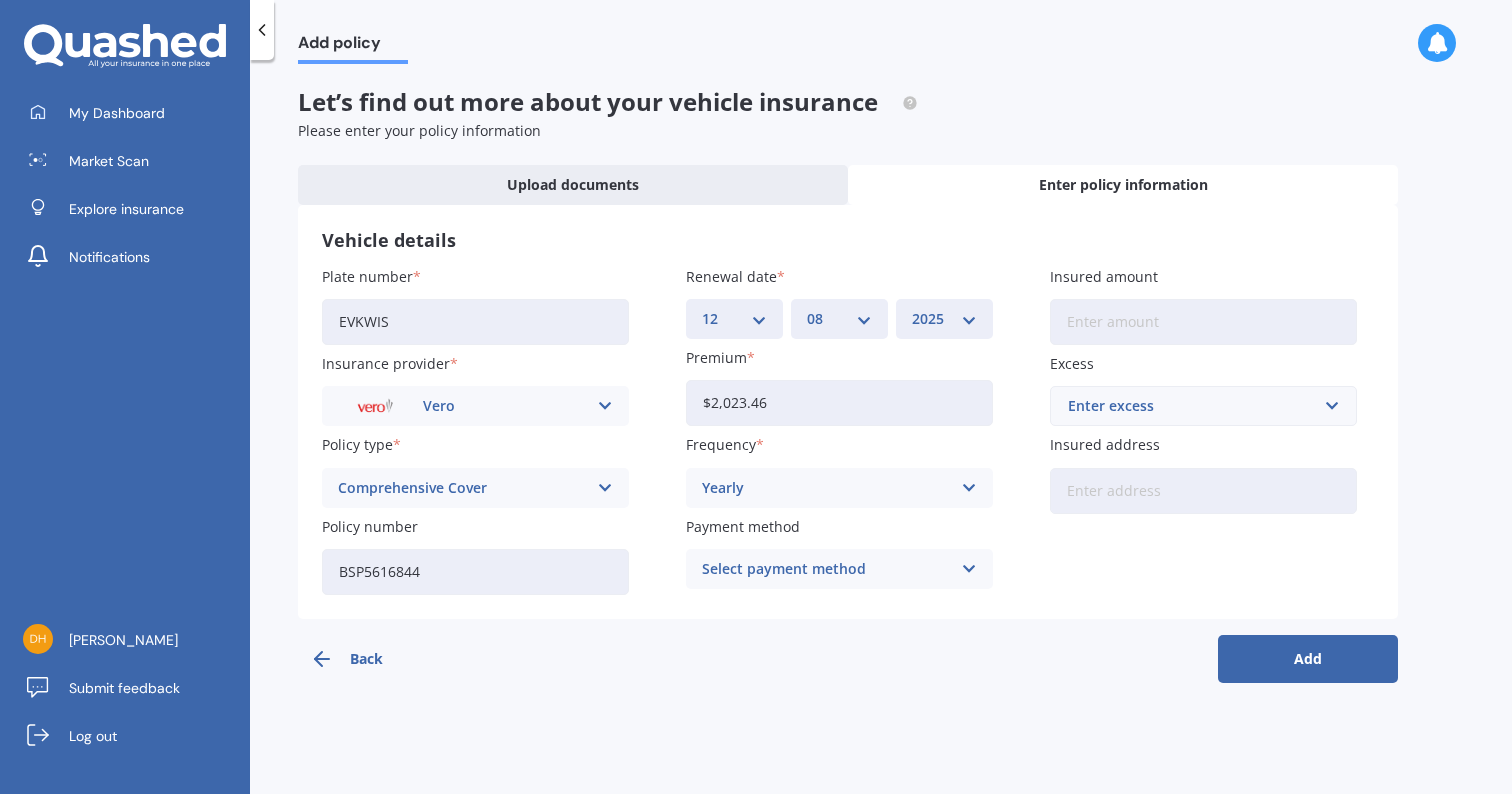 click on "Select payment method" at bounding box center (826, 569) 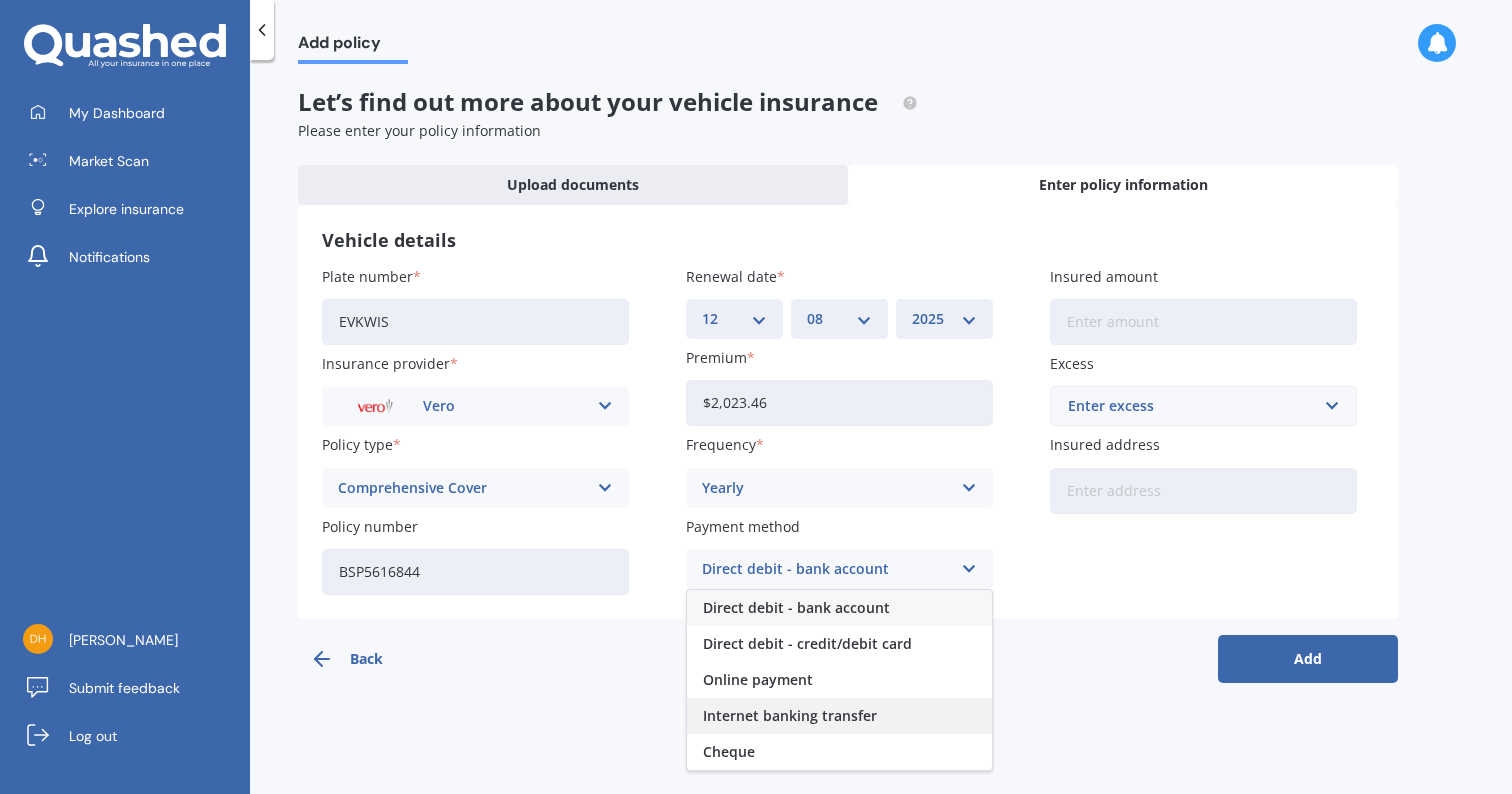 scroll, scrollTop: 0, scrollLeft: 0, axis: both 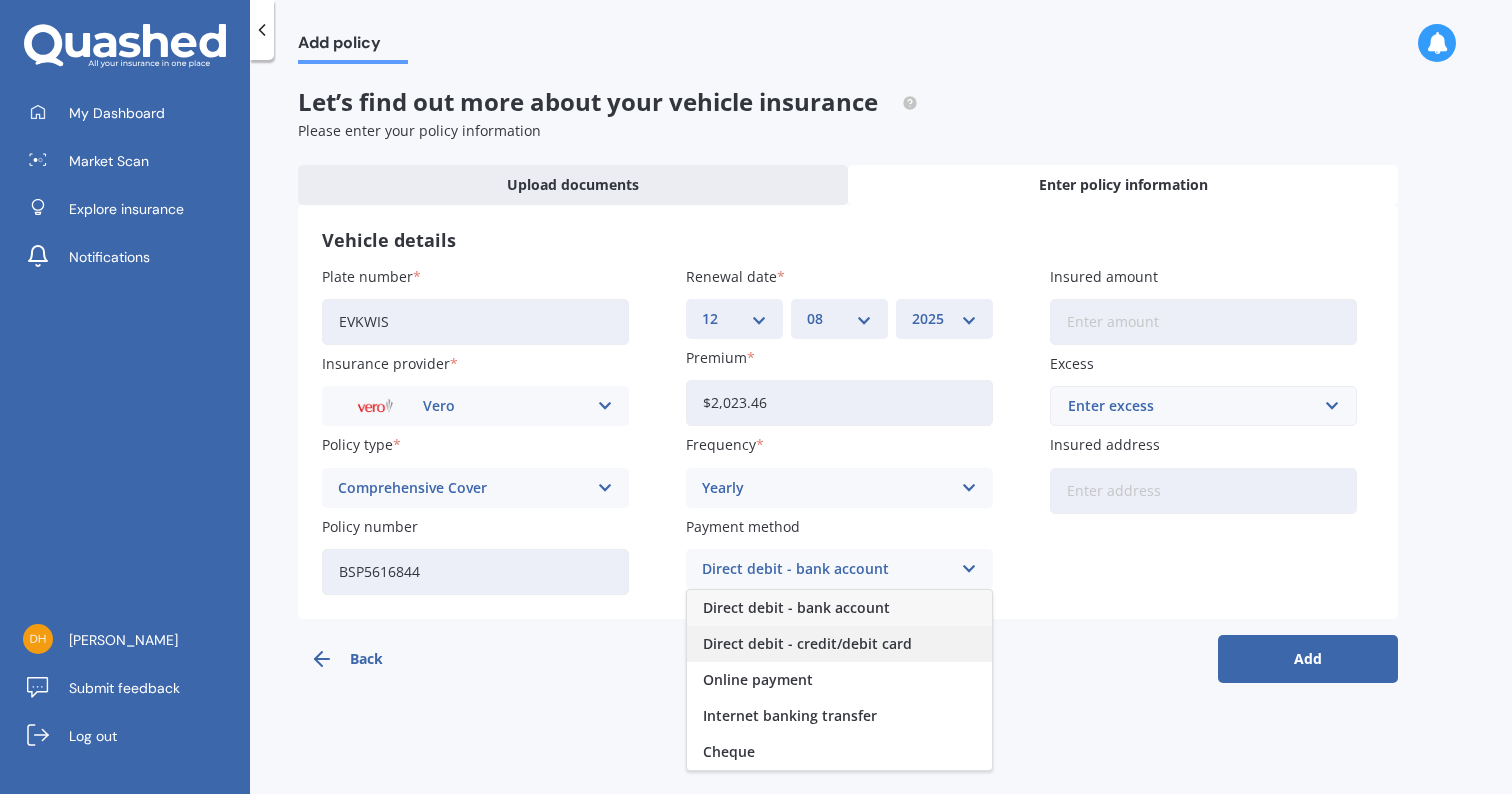 click on "Direct debit - credit/debit card" at bounding box center [839, 644] 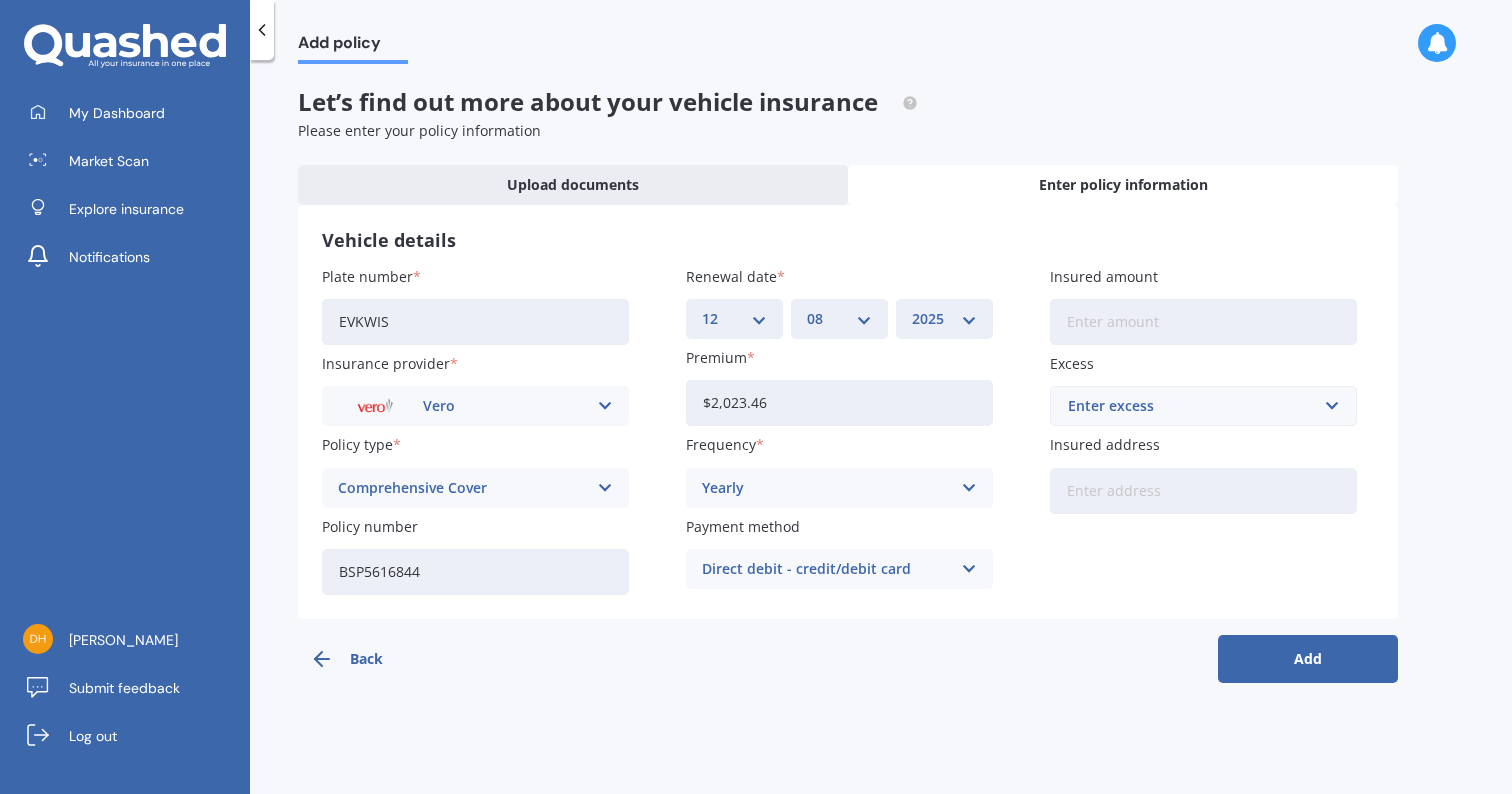 click on "Direct debit - credit/debit card Direct debit - bank account Direct debit - credit/debit card Online payment Internet banking transfer Cheque" at bounding box center (839, 569) 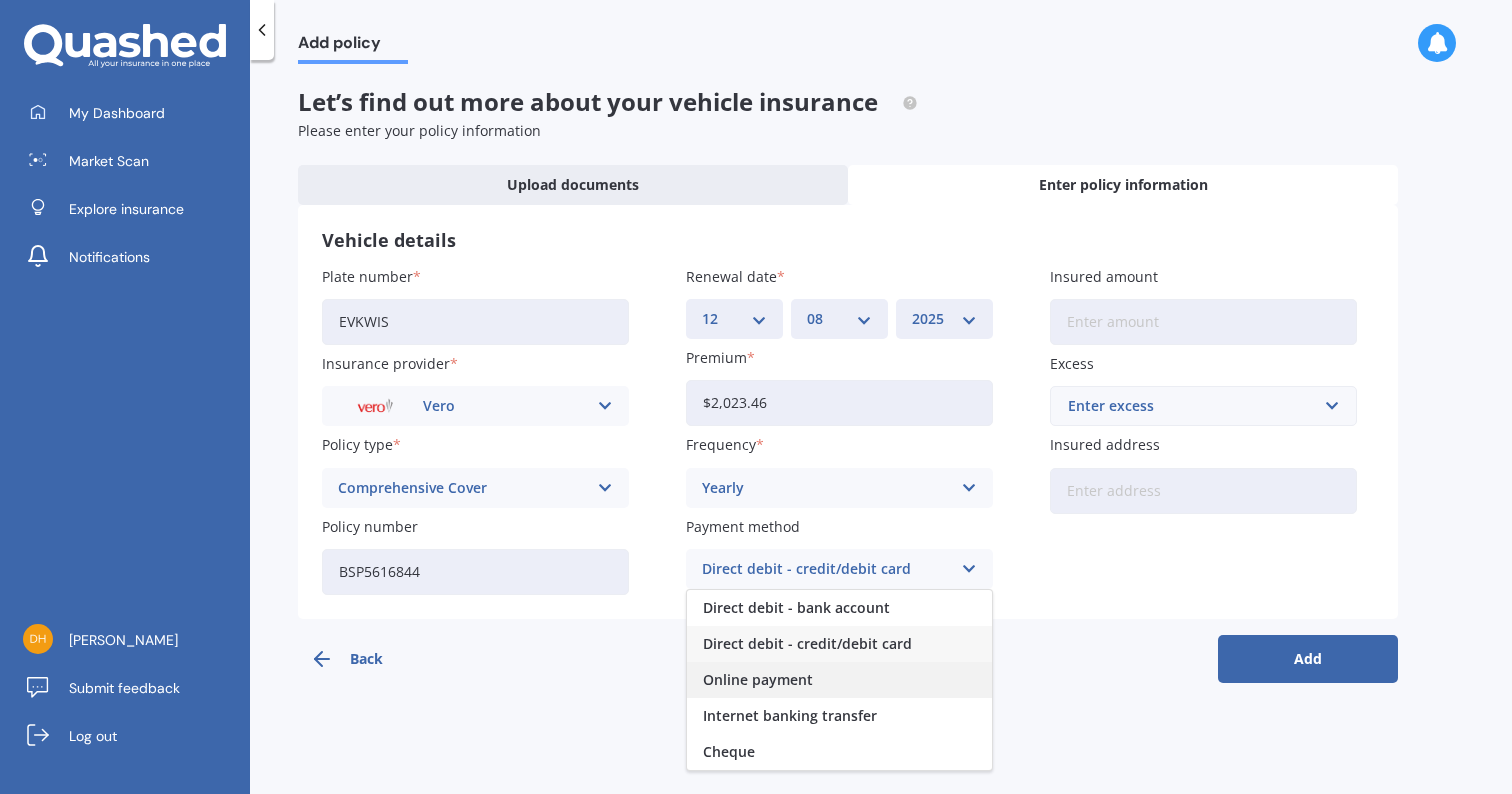 scroll, scrollTop: 0, scrollLeft: 0, axis: both 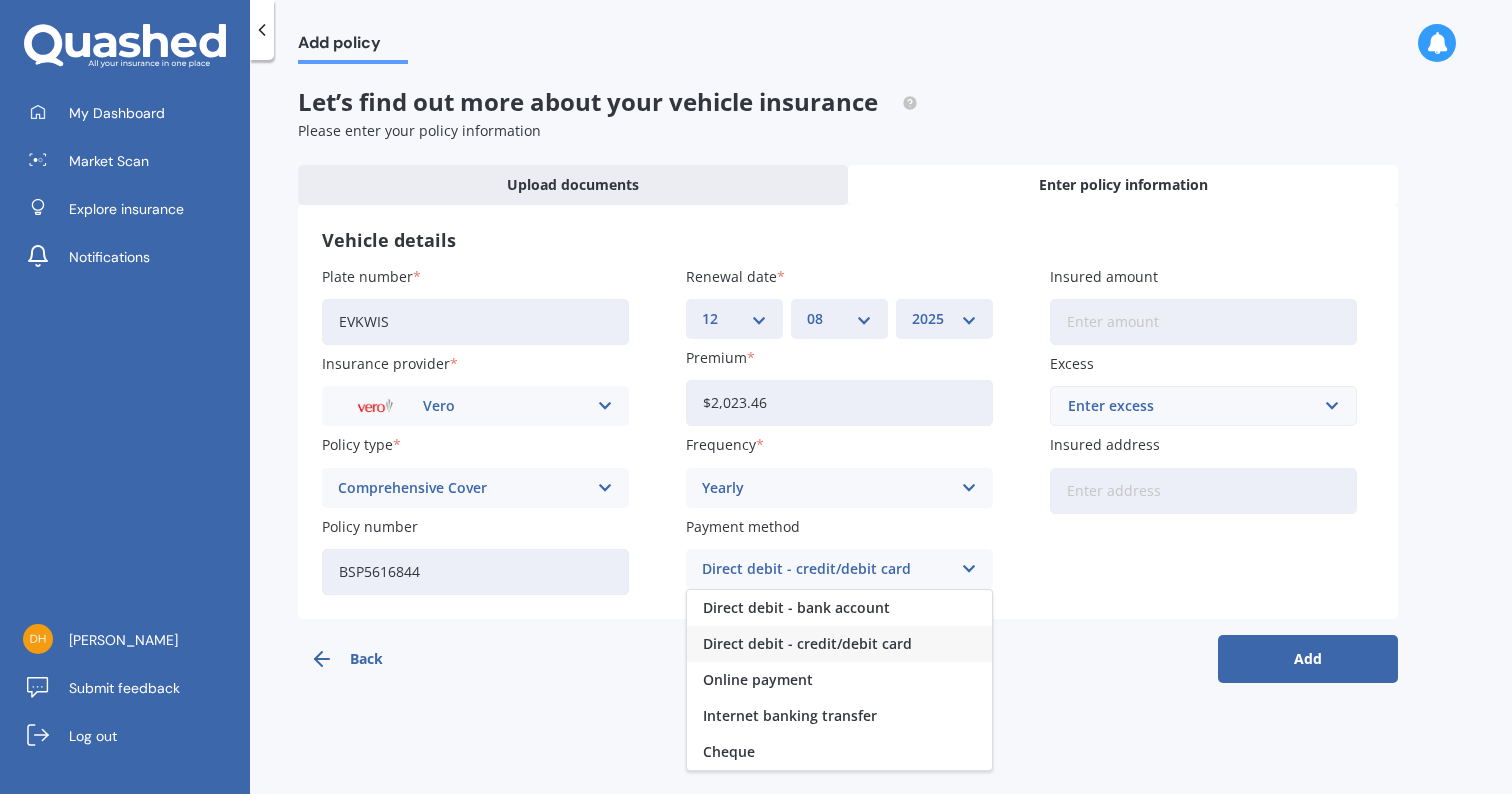 click on "Direct debit - credit/debit card" at bounding box center [807, 644] 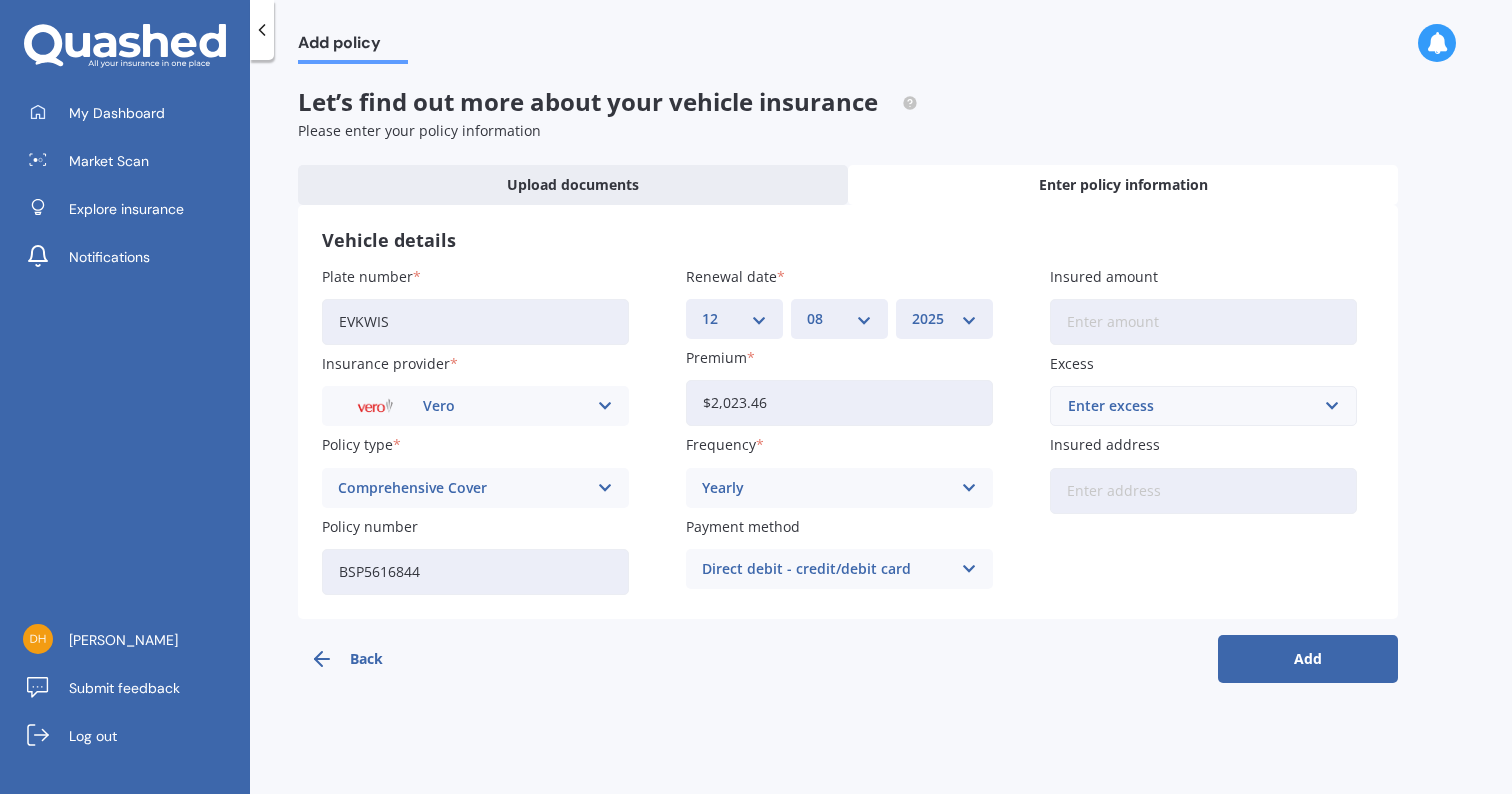 click on "Insured amount" at bounding box center (1203, 322) 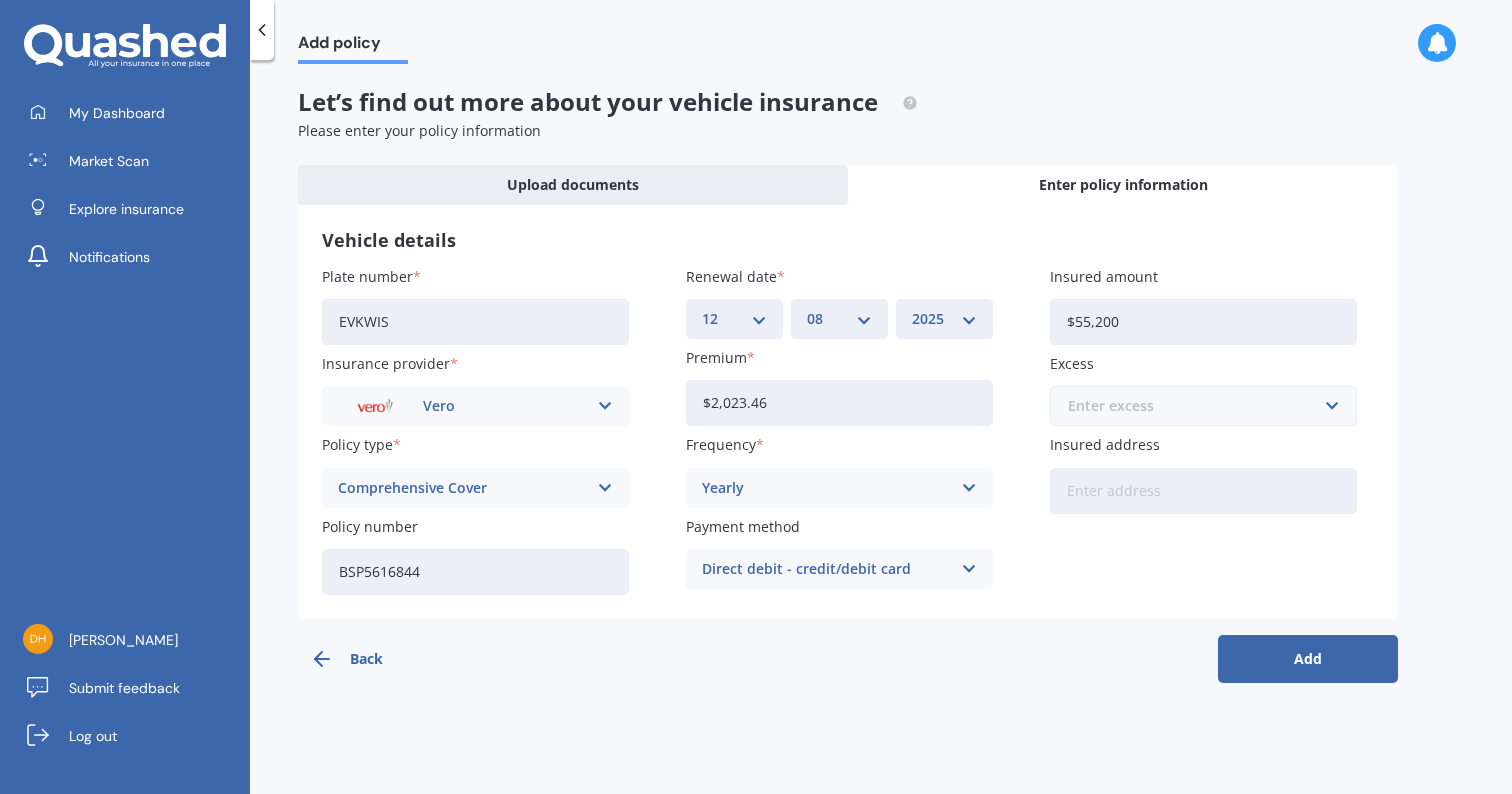 click at bounding box center (1196, 406) 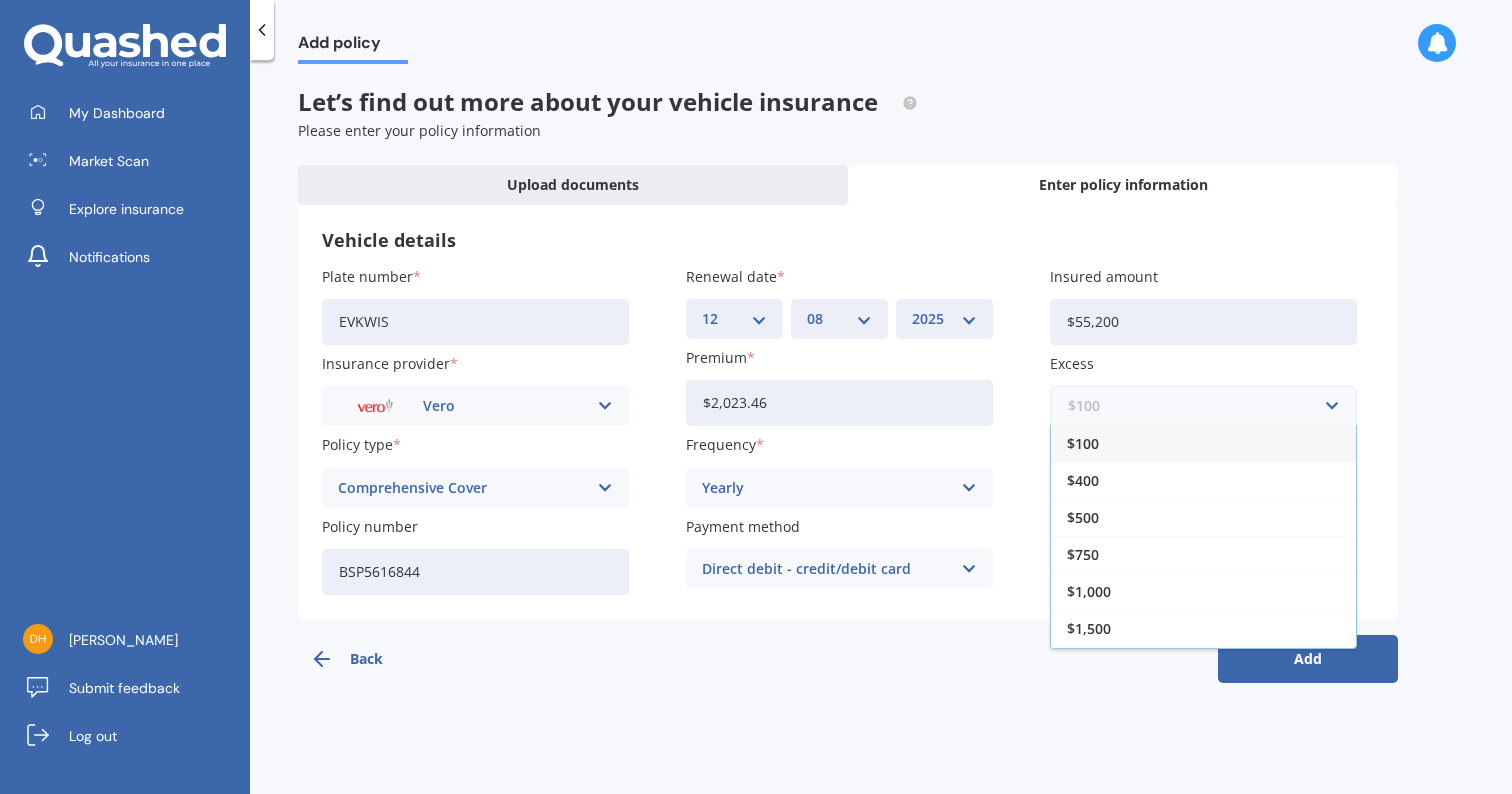paste on "500" 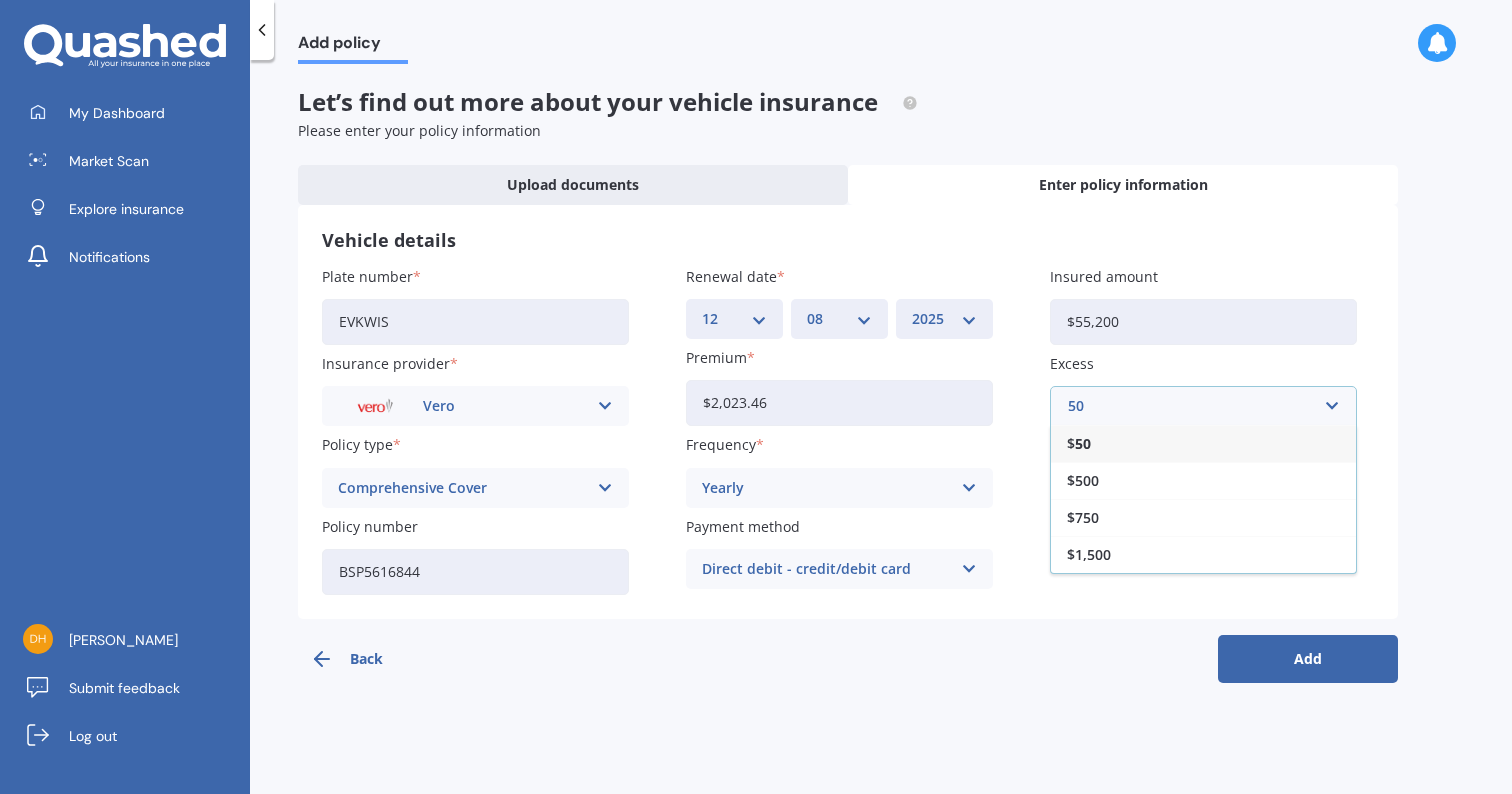 type on "5" 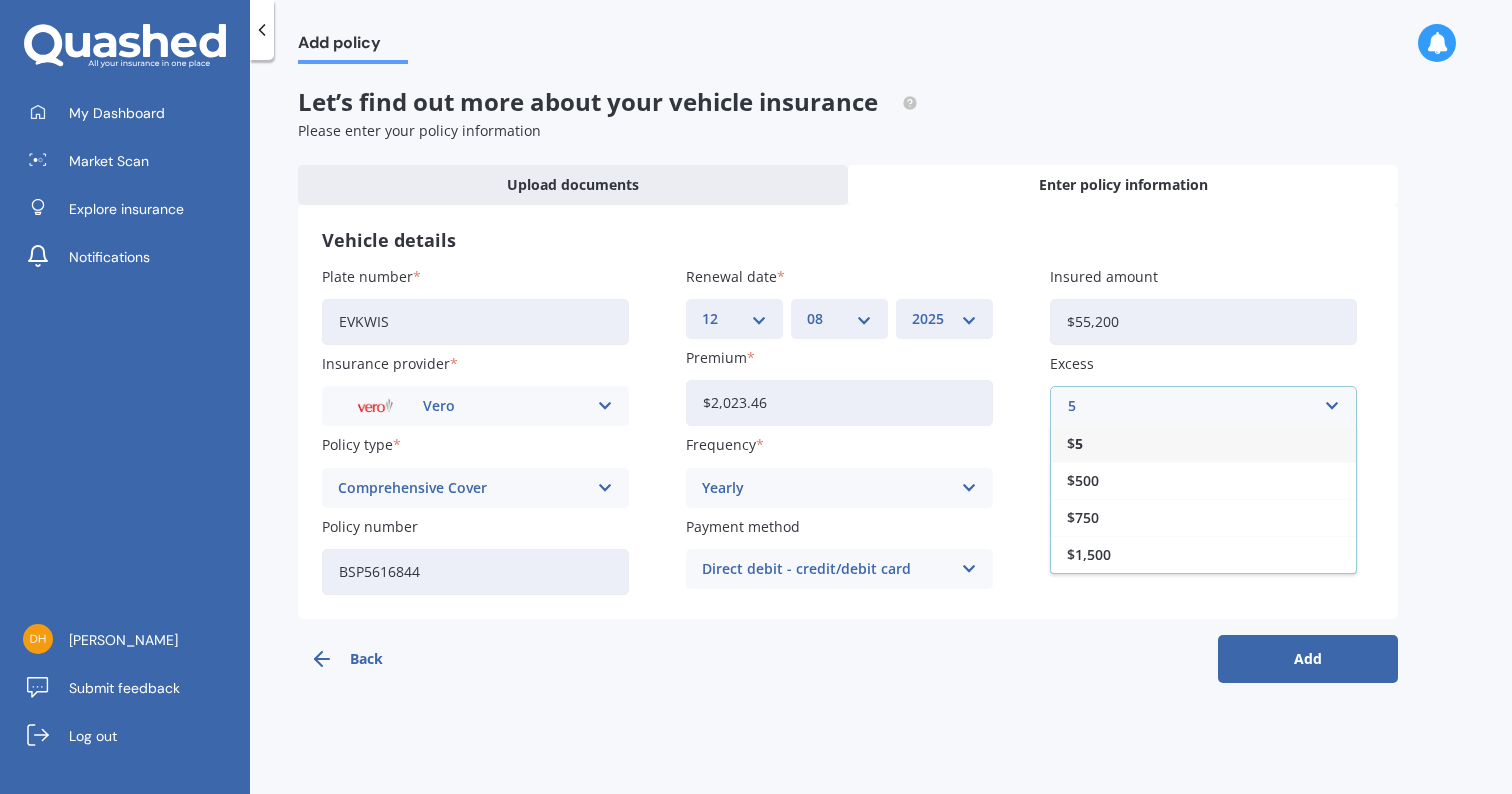 type 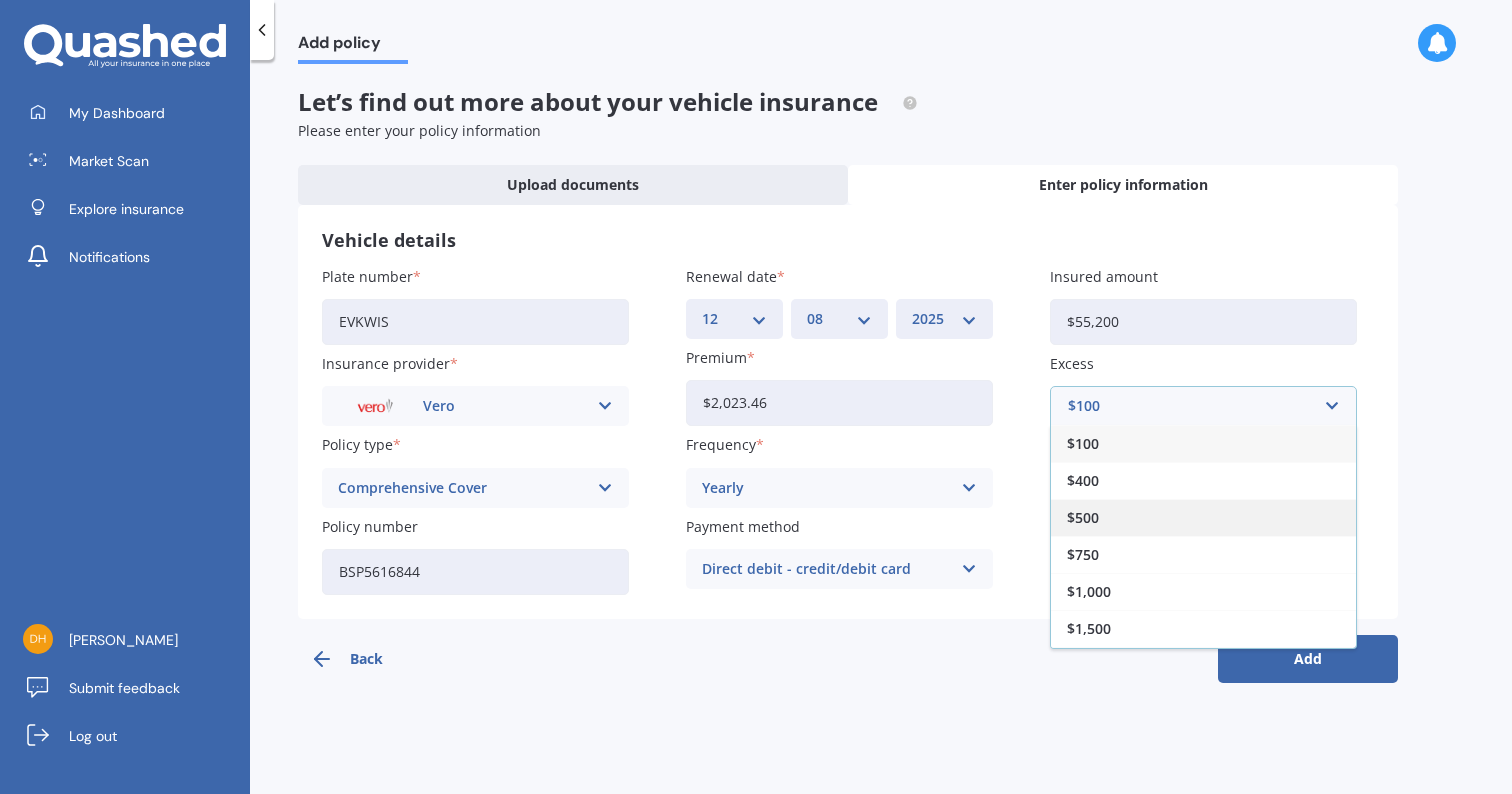 click on "$500" at bounding box center (1203, 517) 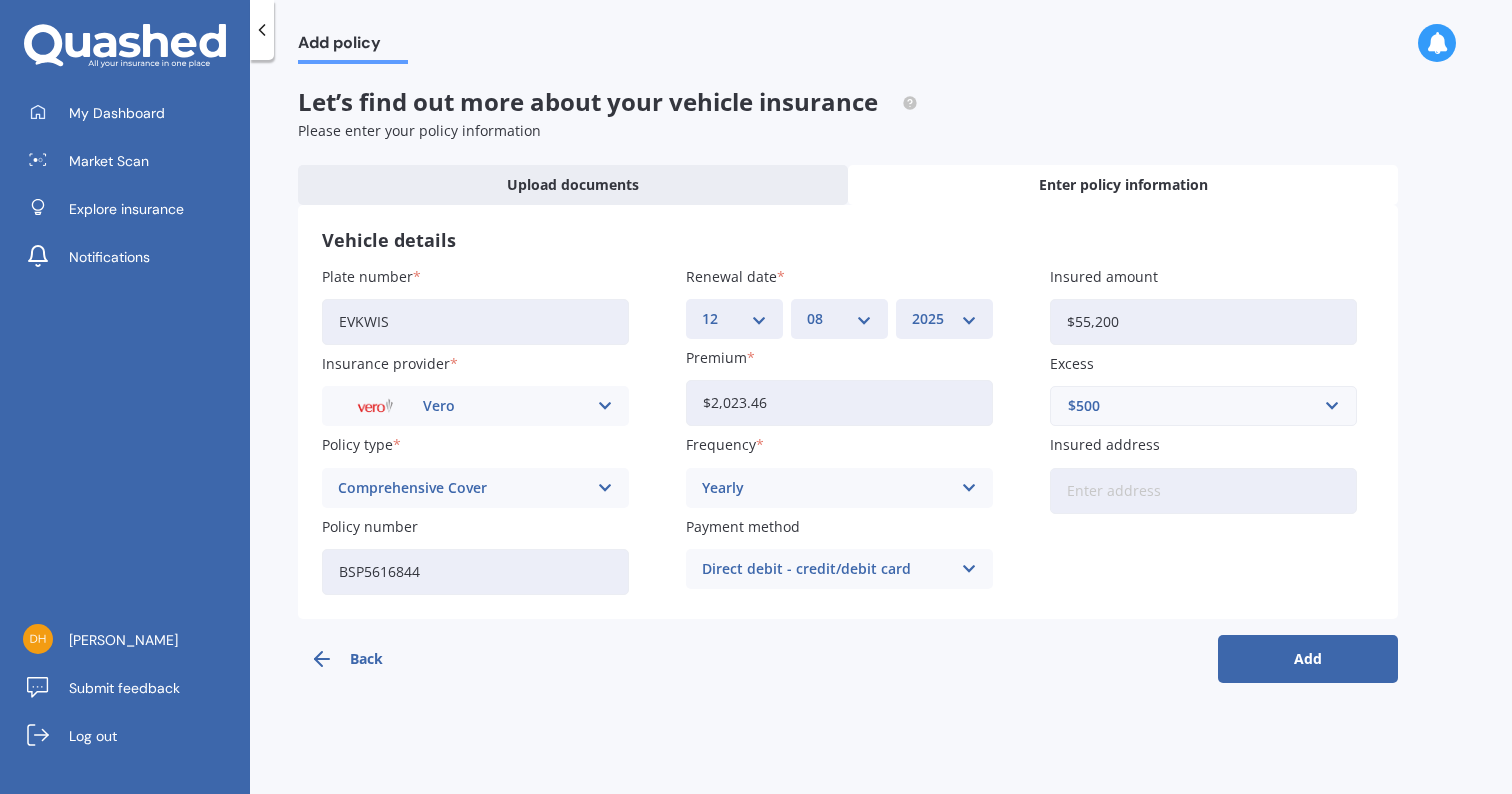 click on "Plate number EVKWIS Insurance provider Vero AA AMI AMP ANZ ASB Aioi Nissay Dowa Ando Assurant Autosure BNZ Co-Operative Bank Cove FMG Initio Kiwibank Lantern [PERSON_NAME] MAS NAC NZI Other Provident SBS Star Insure State [PERSON_NAME] TSB Tower Trade Me Insurance Vero Westpac YOUI Policy type Comprehensive Cover Third Party Cover Third Party Fire and Theft Cover Comprehensive Cover Other Policy number BSP5616844 Renewal date DD 01 02 03 04 05 06 07 08 09 10 11 12 13 14 15 16 17 18 19 20 21 22 23 24 25 26 27 28 29 30 31 MM 01 02 03 04 05 06 07 08 09 10 11 12 YYYY 2027 2026 2025 2024 2023 2022 2021 2020 2019 2018 2017 2016 2015 2014 2013 2012 2011 2010 2009 2008 2007 2006 2005 2004 2003 2002 2001 2000 1999 1998 1997 1996 1995 1994 1993 1992 1991 1990 1989 1988 1987 1986 1985 1984 1983 1982 1981 1980 1979 1978 1977 1976 1975 1974 1973 1972 1971 1970 1969 1968 1967 1966 1965 1964 1963 1962 1961 1960 1959 1958 1957 1956 1955 1954 1953 1952 1951 1950 1949 1948 1947 1946 1945 1944 1943 1942 1941 1940 1939 1938 1937 1936 1935 1934" at bounding box center [848, 430] 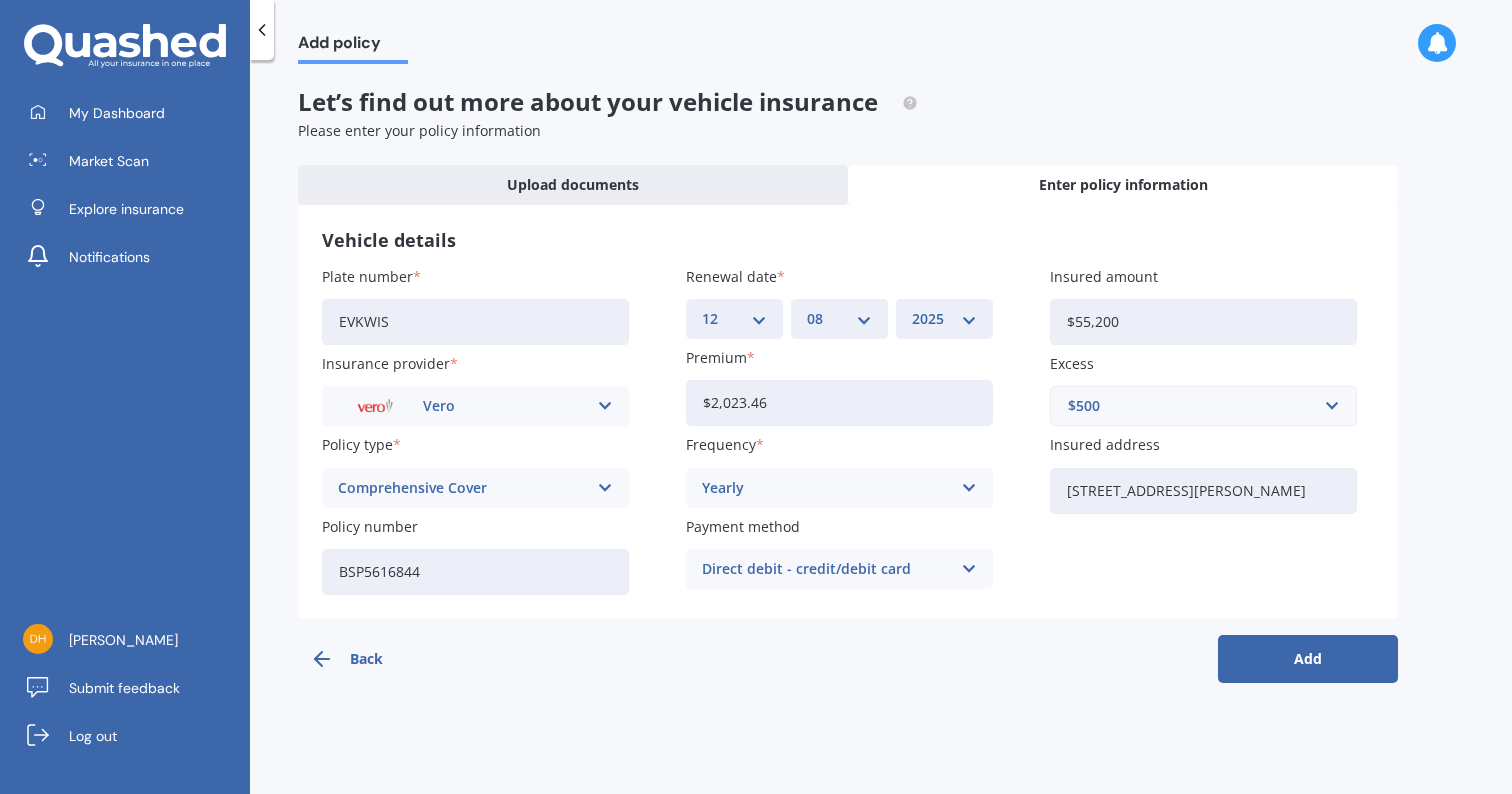 type on "[STREET_ADDRESS][PERSON_NAME]" 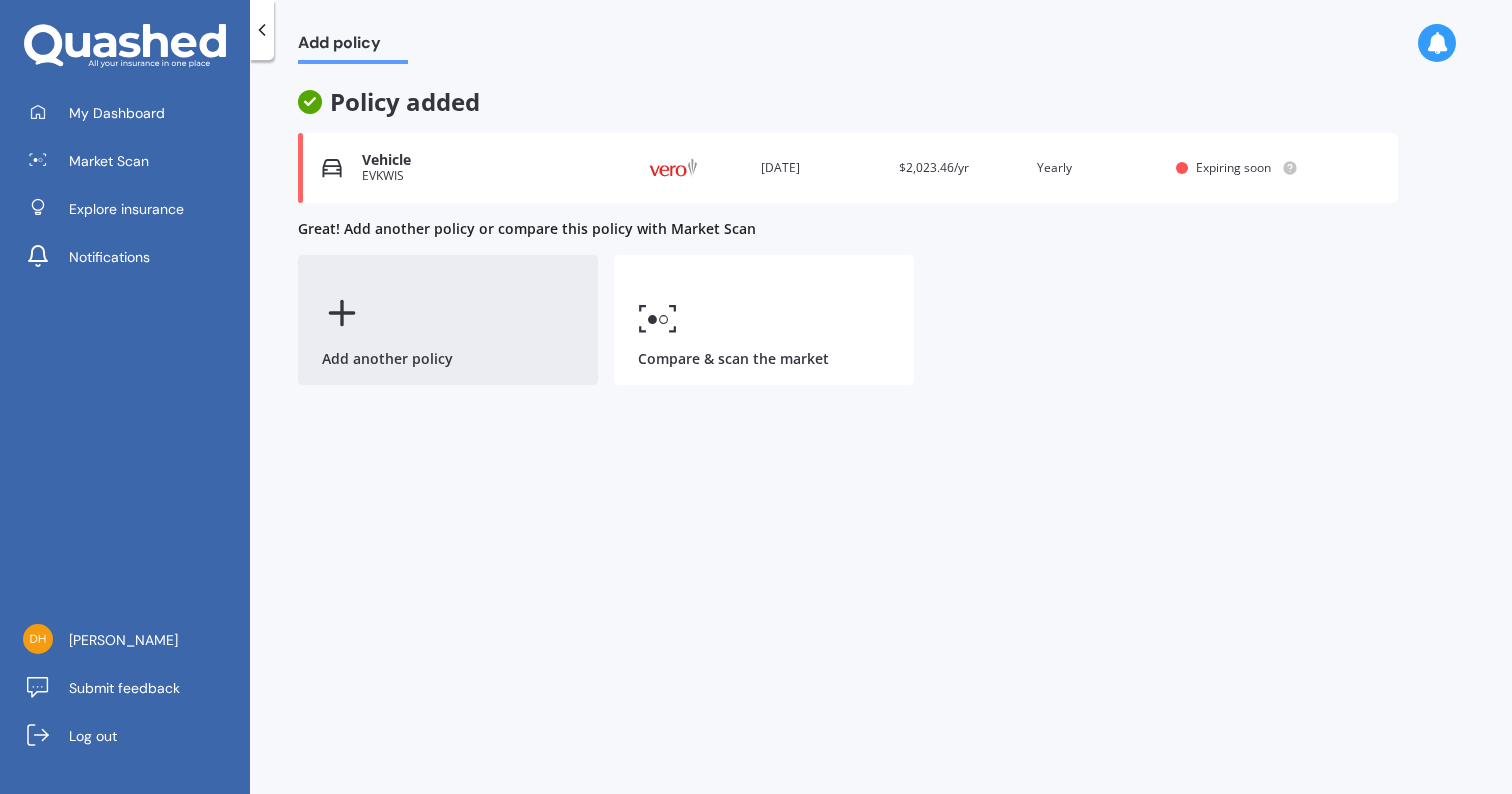 click on "Add another policy" at bounding box center (448, 320) 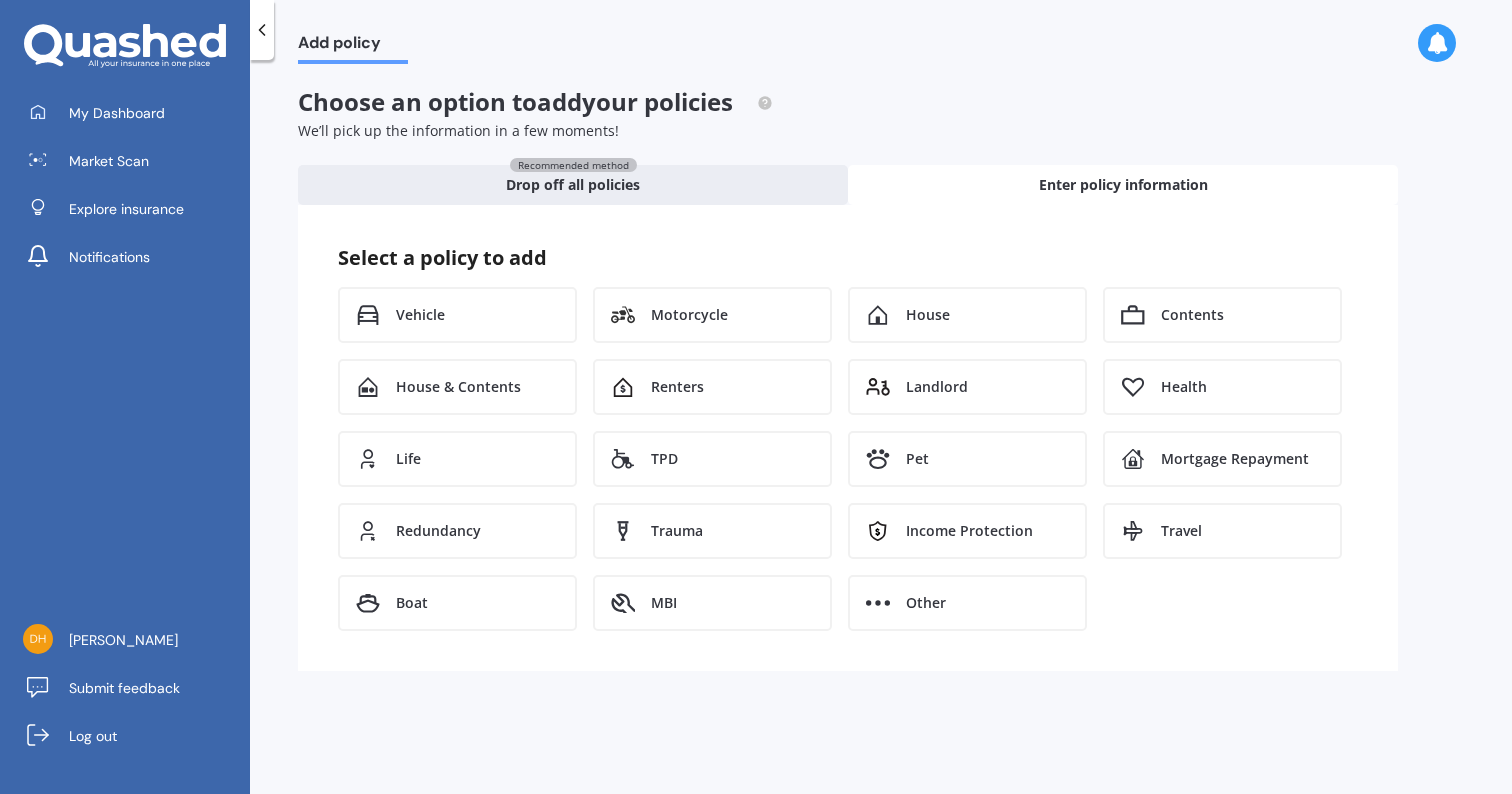 click on "Vehicle" at bounding box center [457, 315] 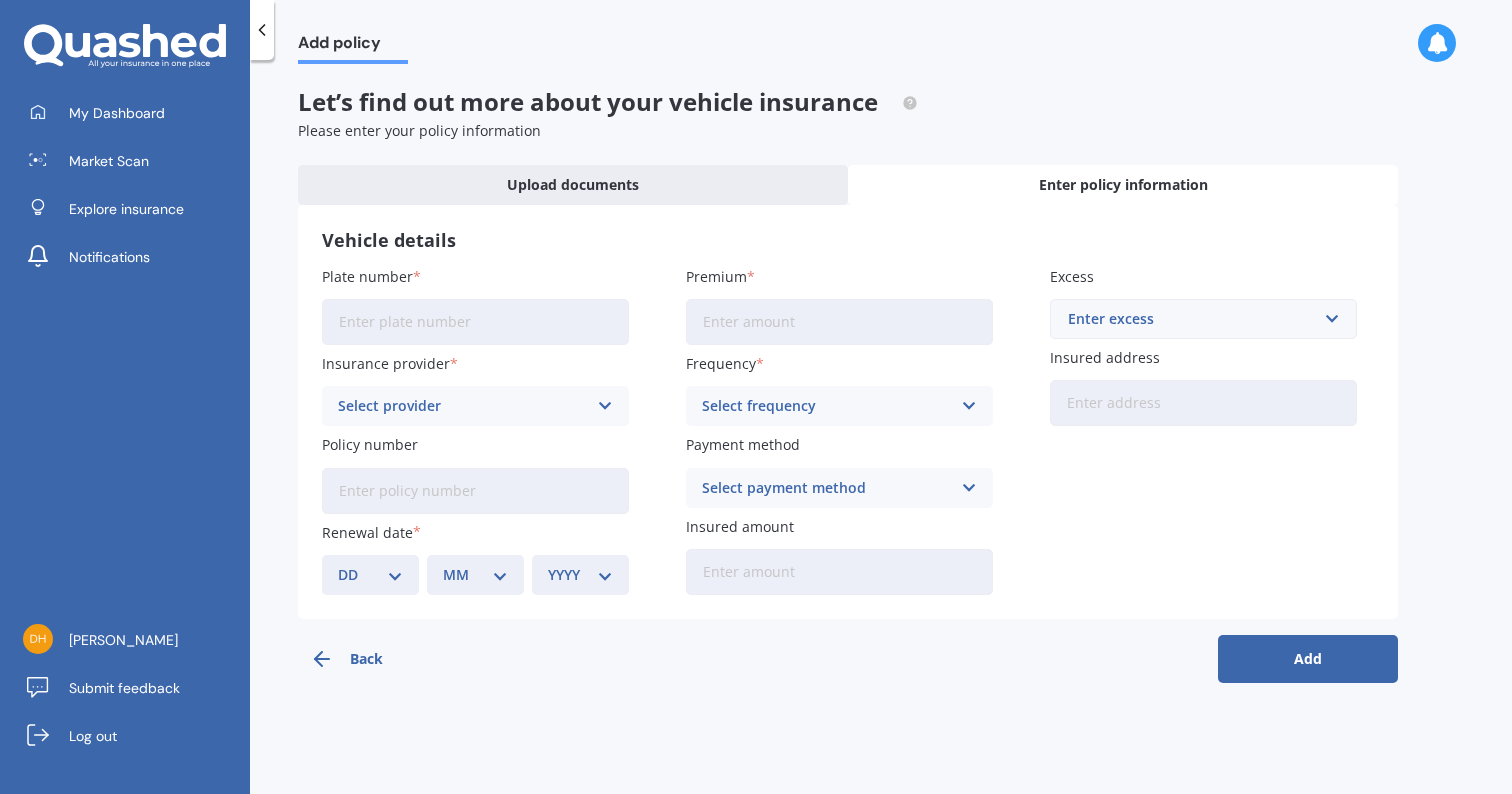 click on "Plate number" at bounding box center (475, 322) 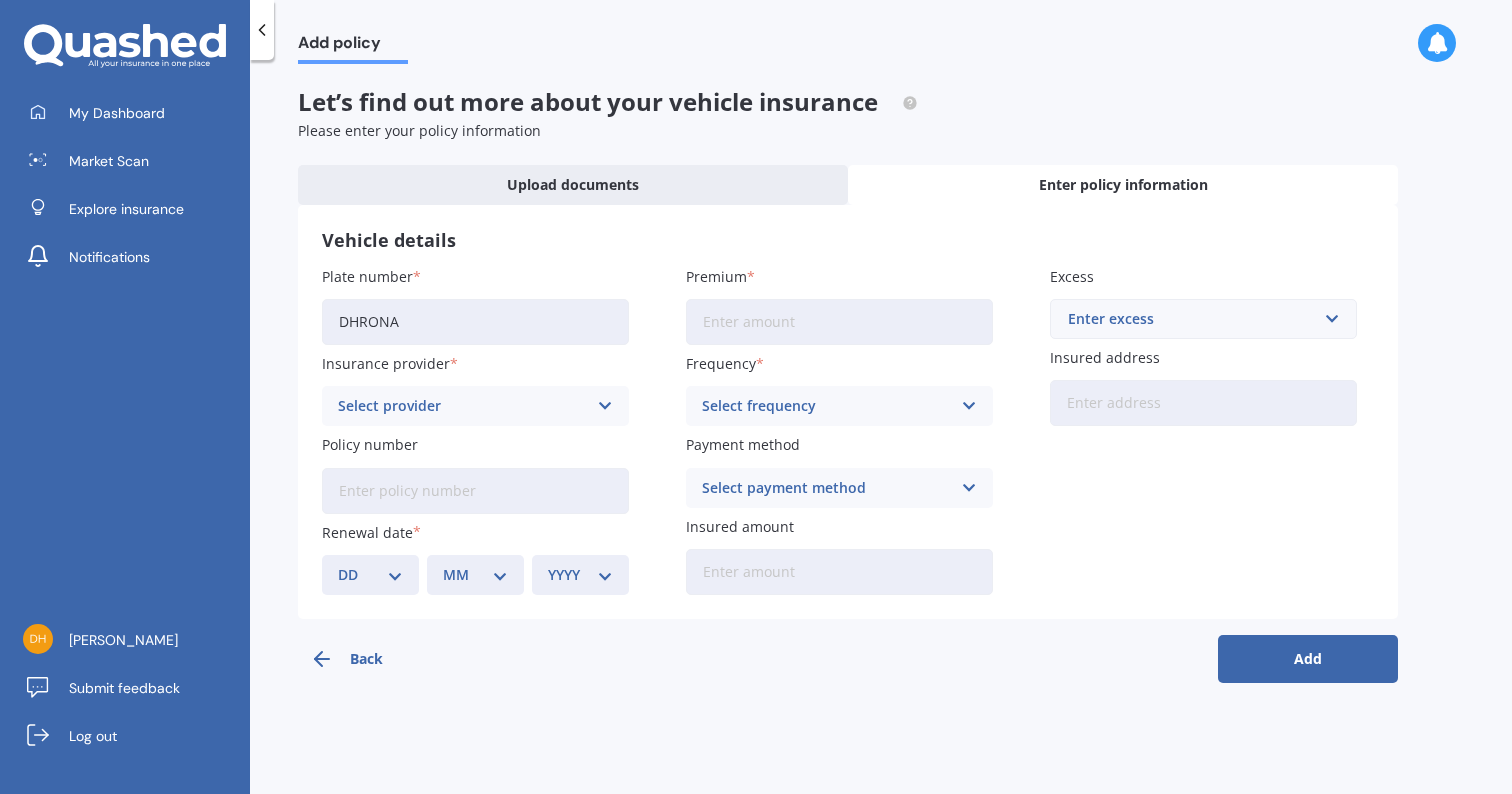 type on "DHRONA" 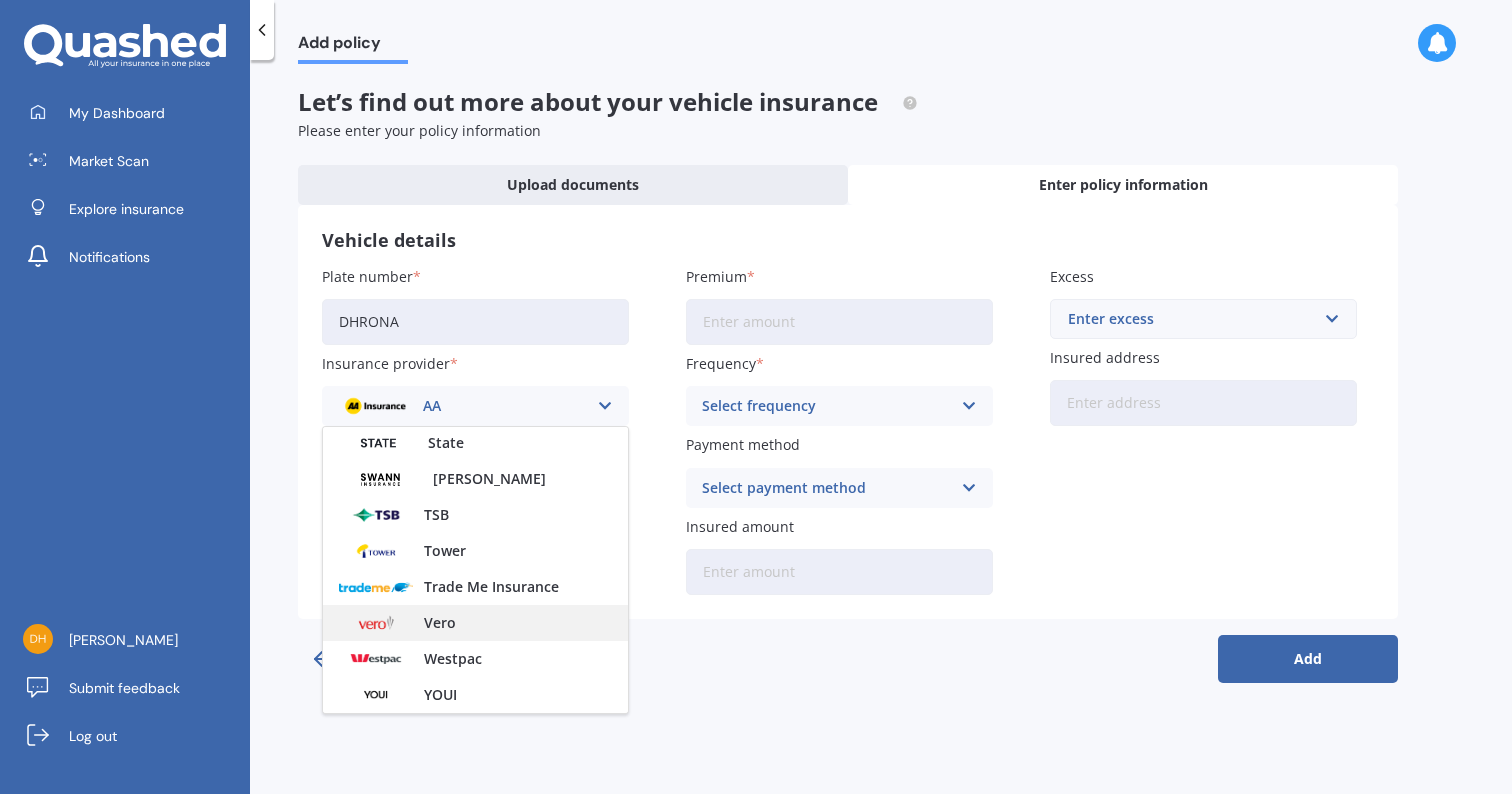 scroll, scrollTop: 866, scrollLeft: 0, axis: vertical 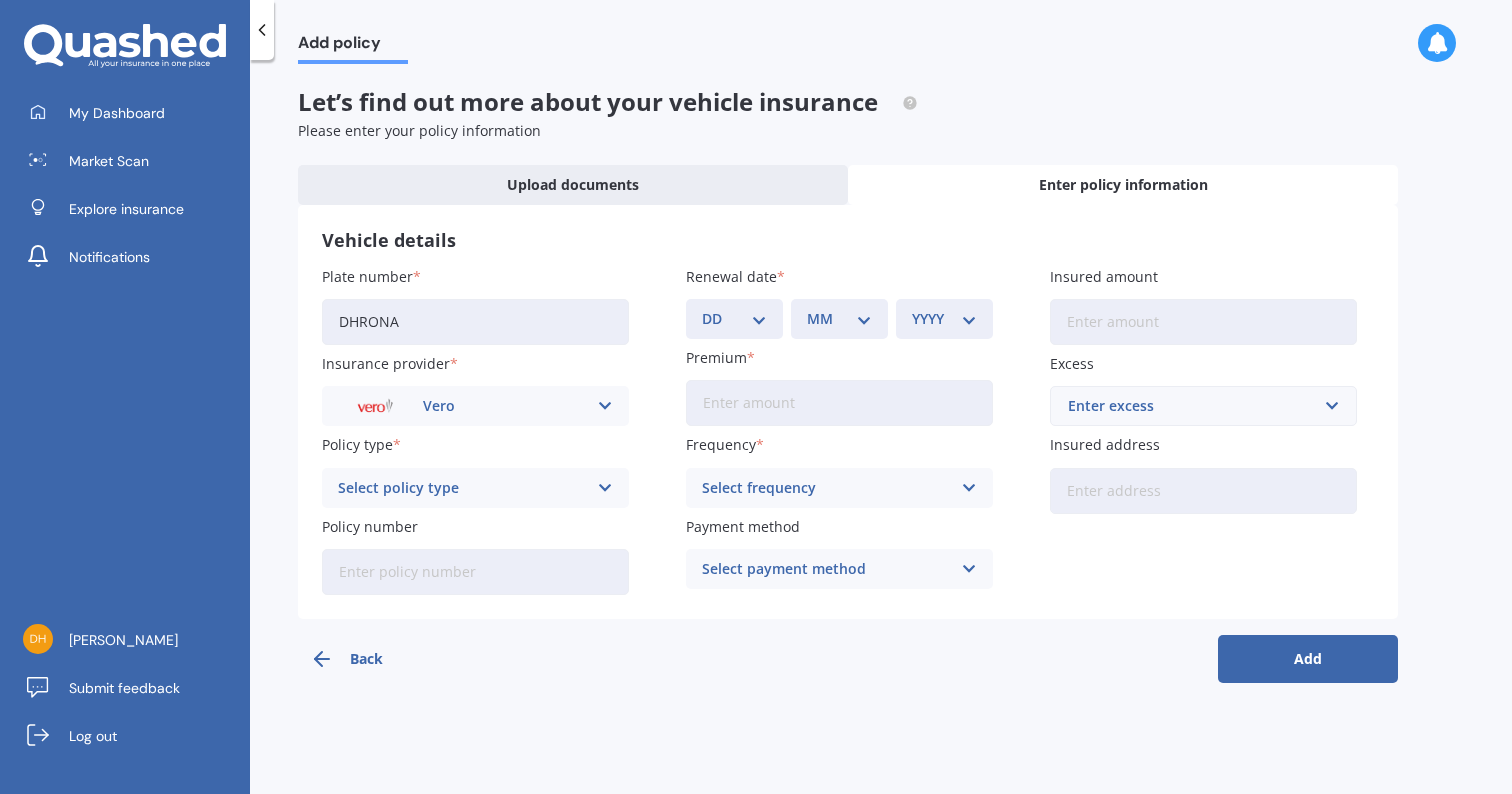 click on "Select policy type" at bounding box center [462, 488] 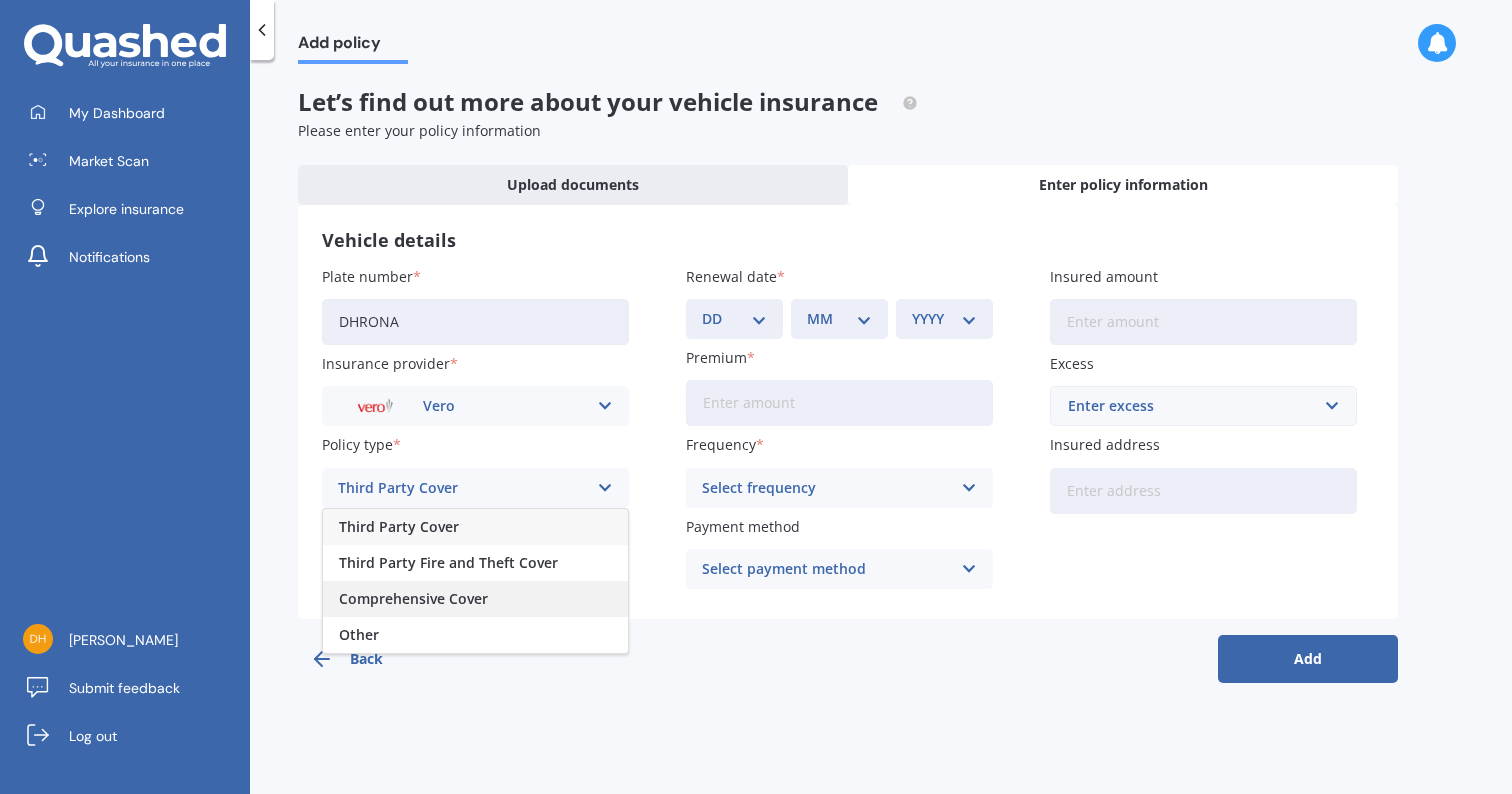 click on "Comprehensive Cover" at bounding box center (413, 599) 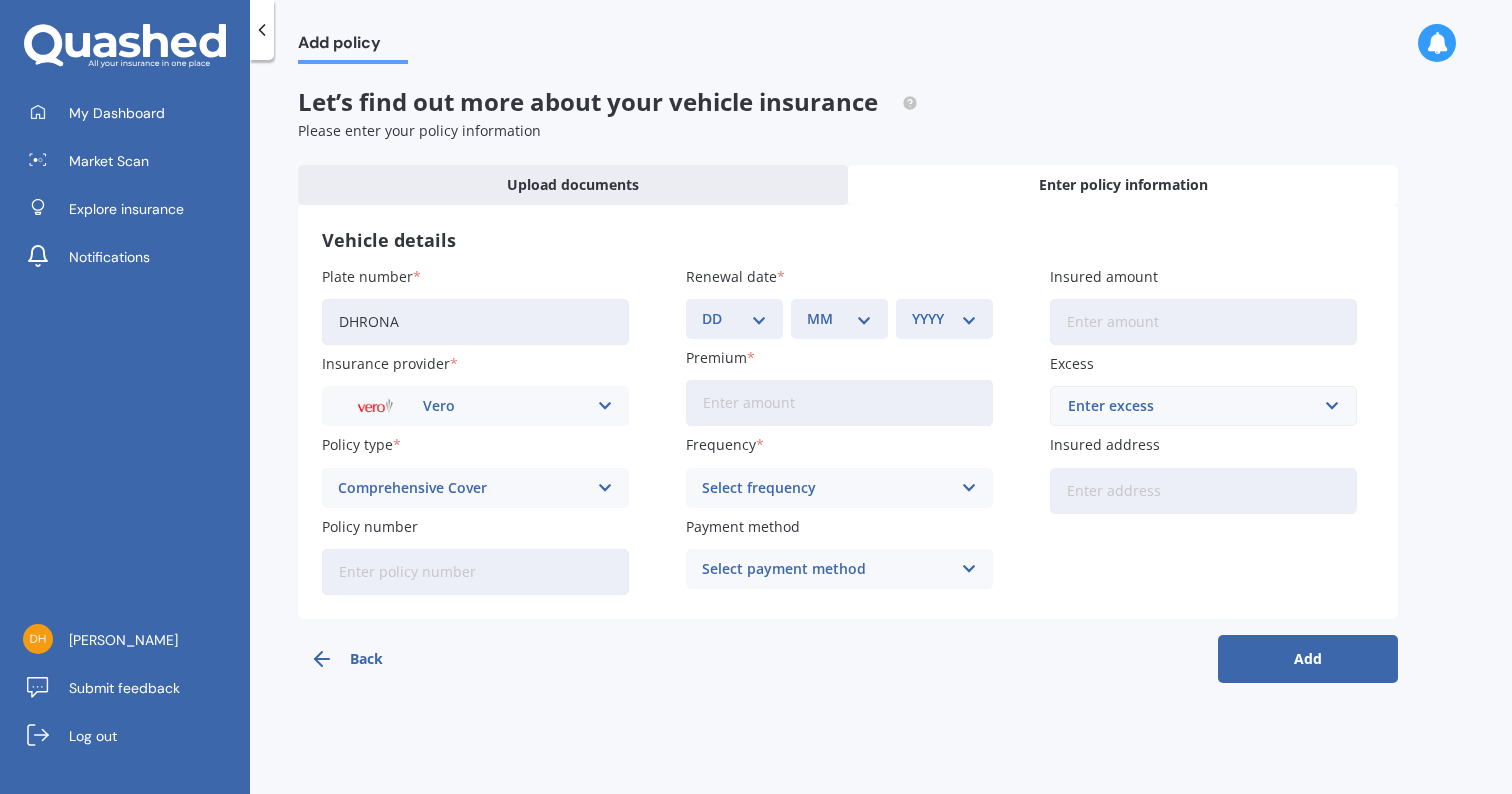 click on "Policy number" at bounding box center [475, 572] 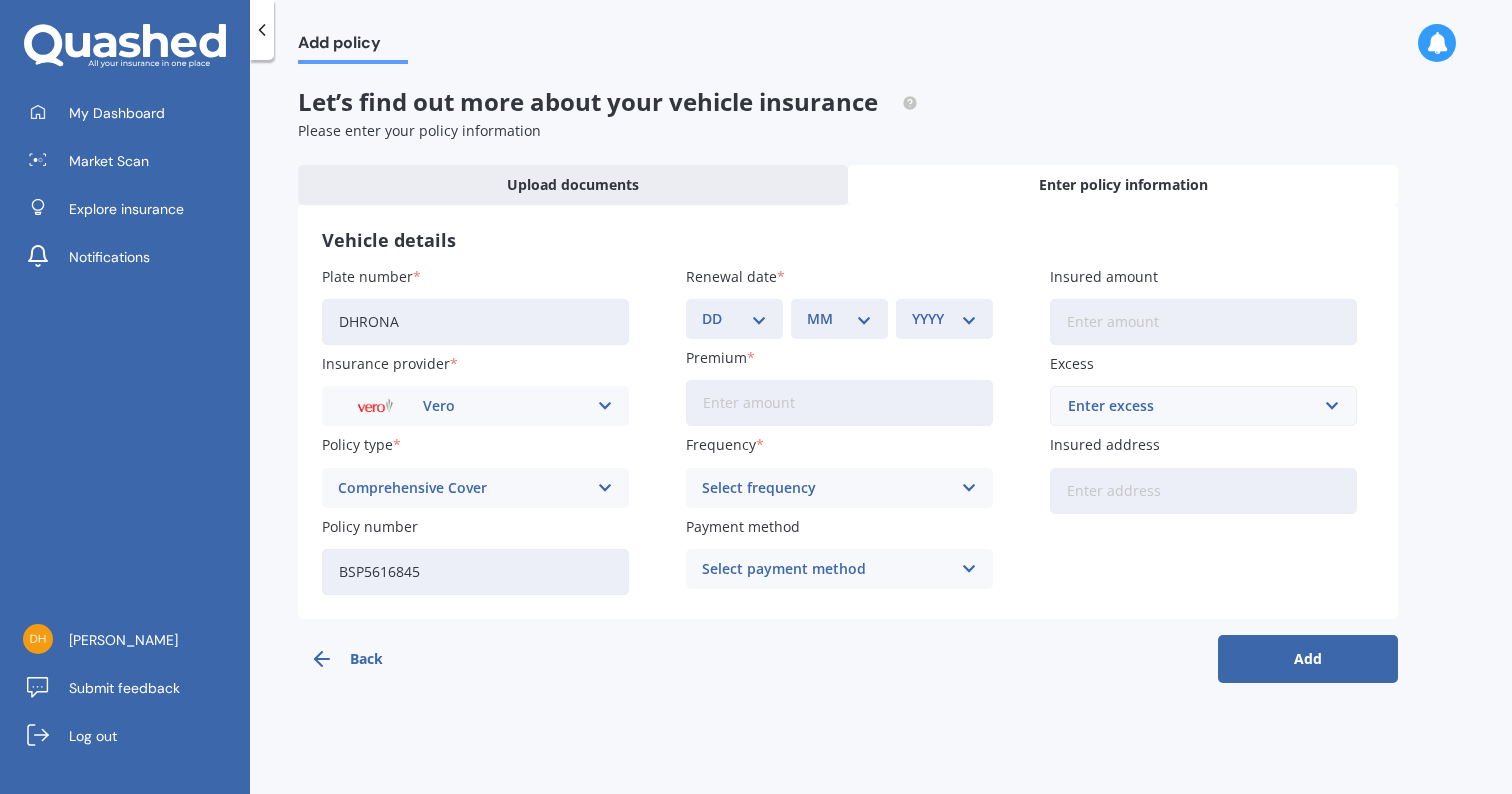 type on "BSP5616845" 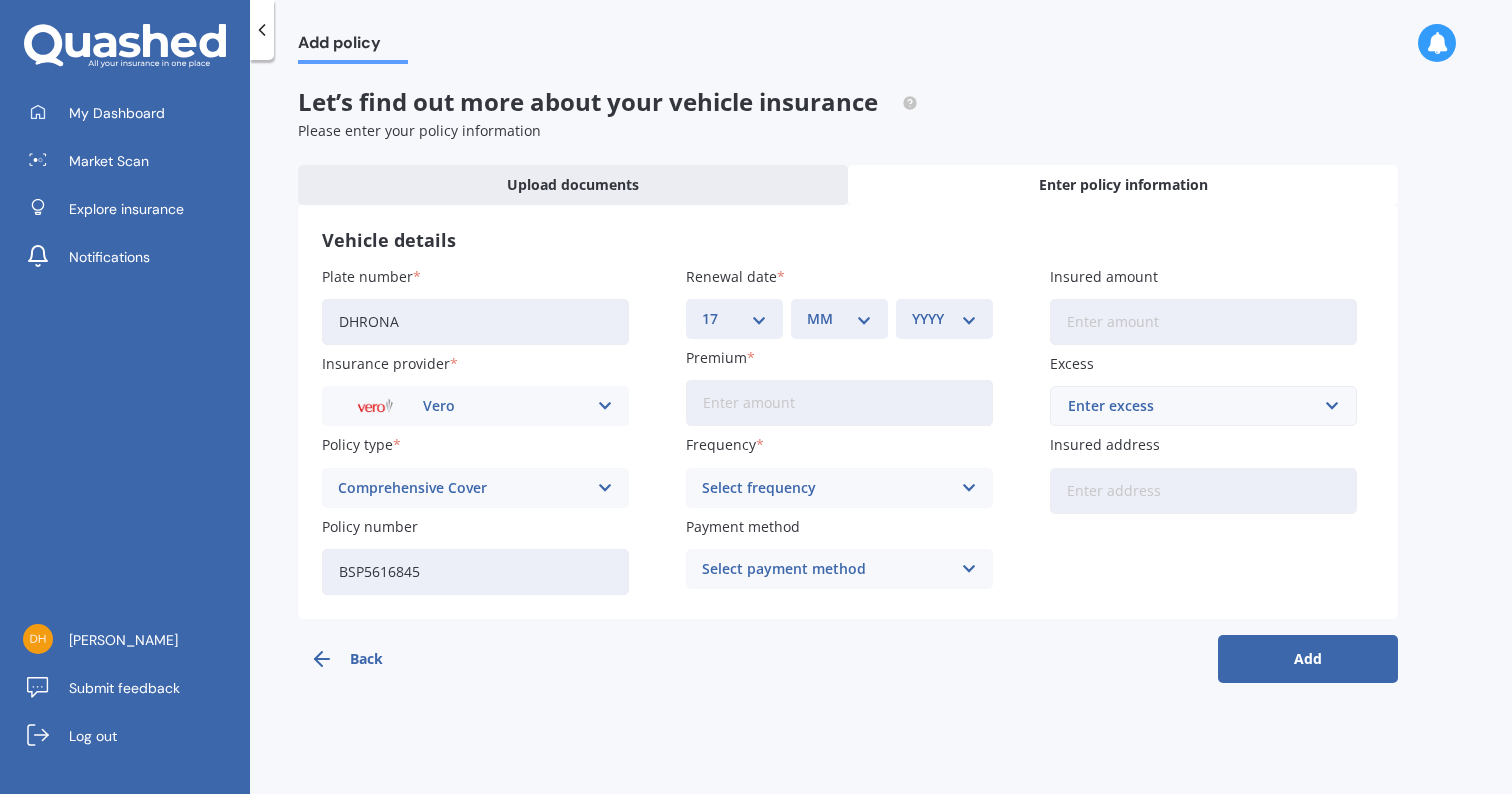 select on "08" 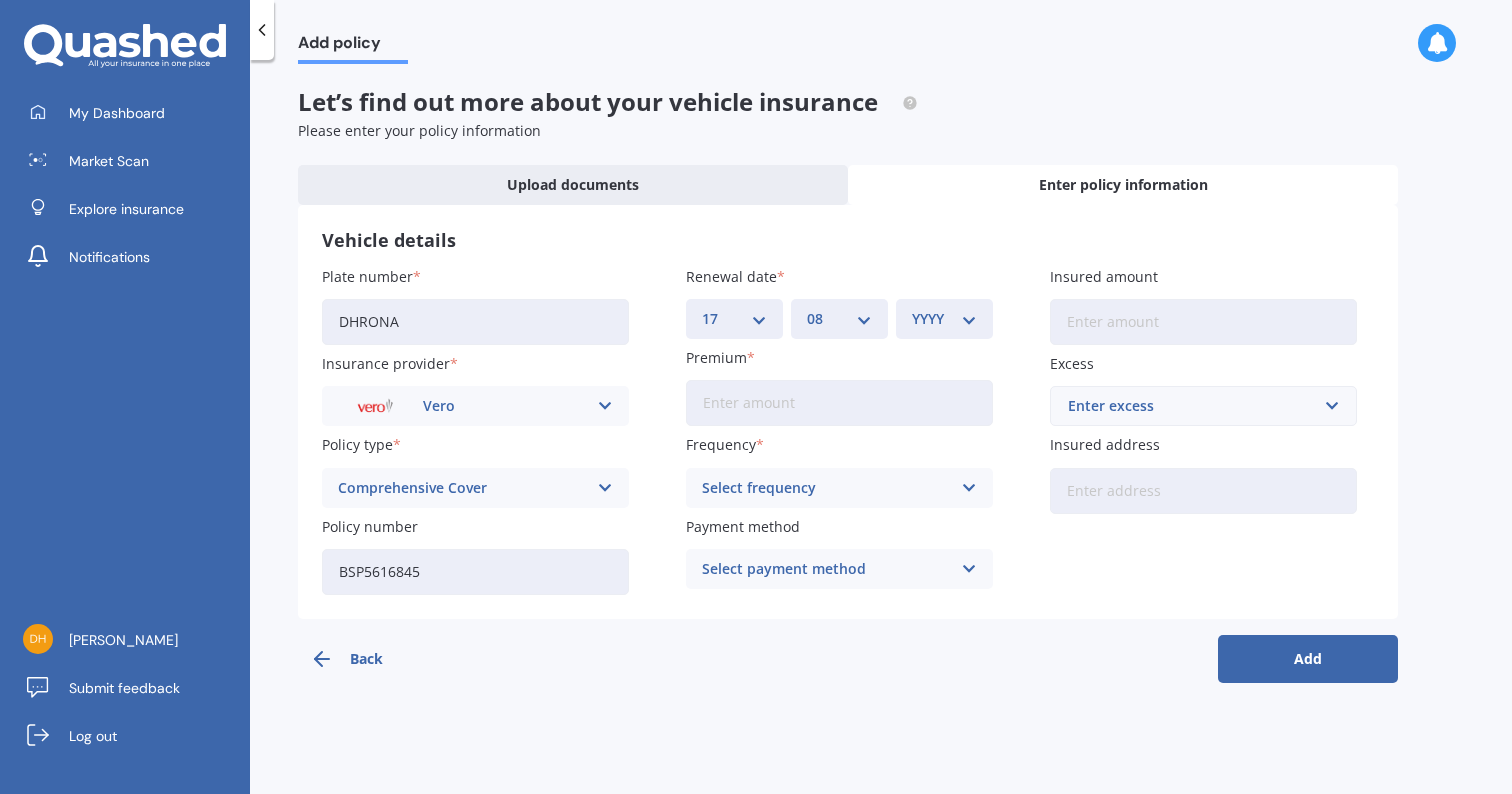 click on "YYYY 2027 2026 2025 2024 2023 2022 2021 2020 2019 2018 2017 2016 2015 2014 2013 2012 2011 2010 2009 2008 2007 2006 2005 2004 2003 2002 2001 2000 1999 1998 1997 1996 1995 1994 1993 1992 1991 1990 1989 1988 1987 1986 1985 1984 1983 1982 1981 1980 1979 1978 1977 1976 1975 1974 1973 1972 1971 1970 1969 1968 1967 1966 1965 1964 1963 1962 1961 1960 1959 1958 1957 1956 1955 1954 1953 1952 1951 1950 1949 1948 1947 1946 1945 1944 1943 1942 1941 1940 1939 1938 1937 1936 1935 1934 1933 1932 1931 1930 1929 1928" at bounding box center (944, 319) 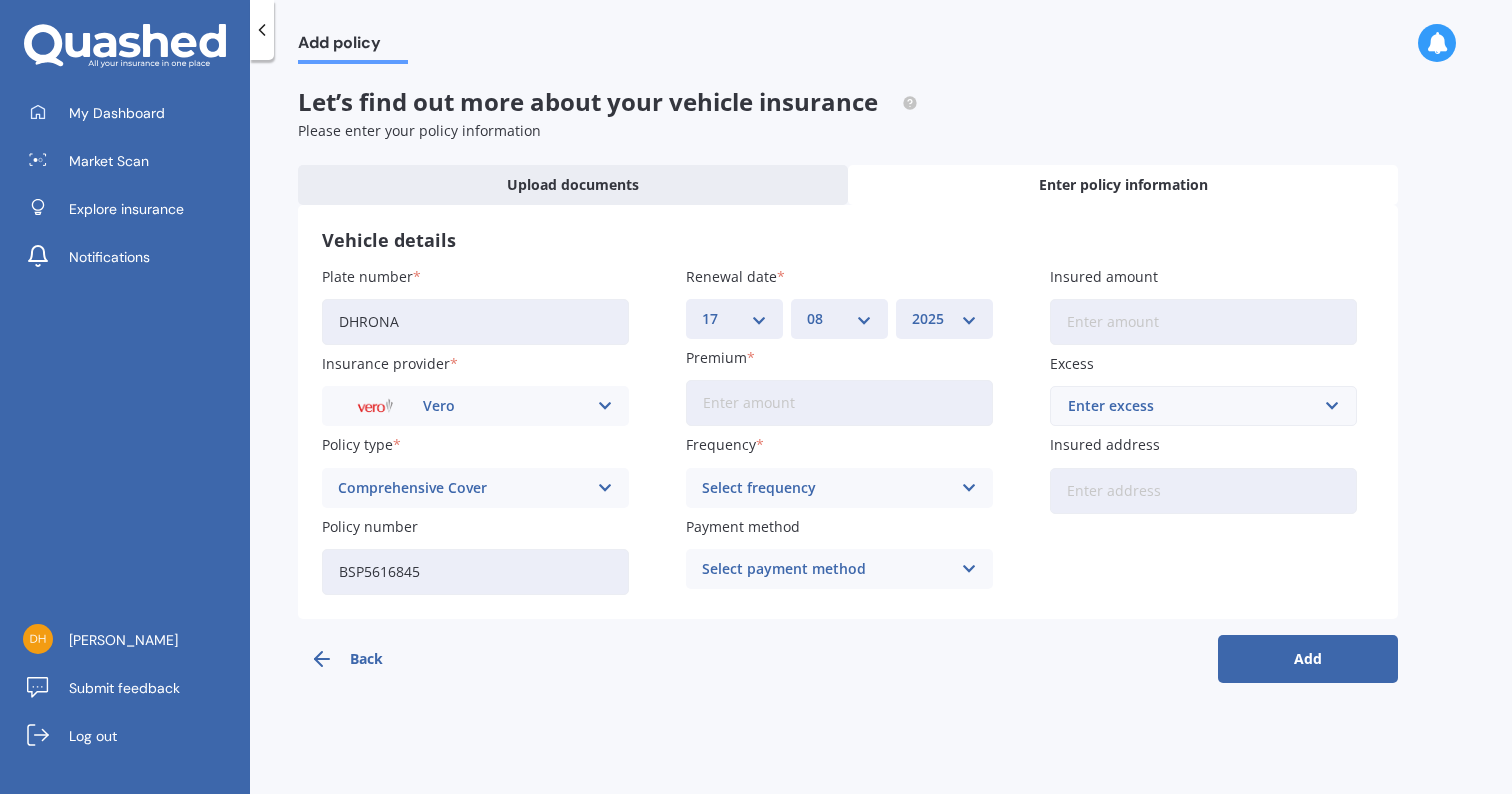 click on "Premium" at bounding box center [839, 403] 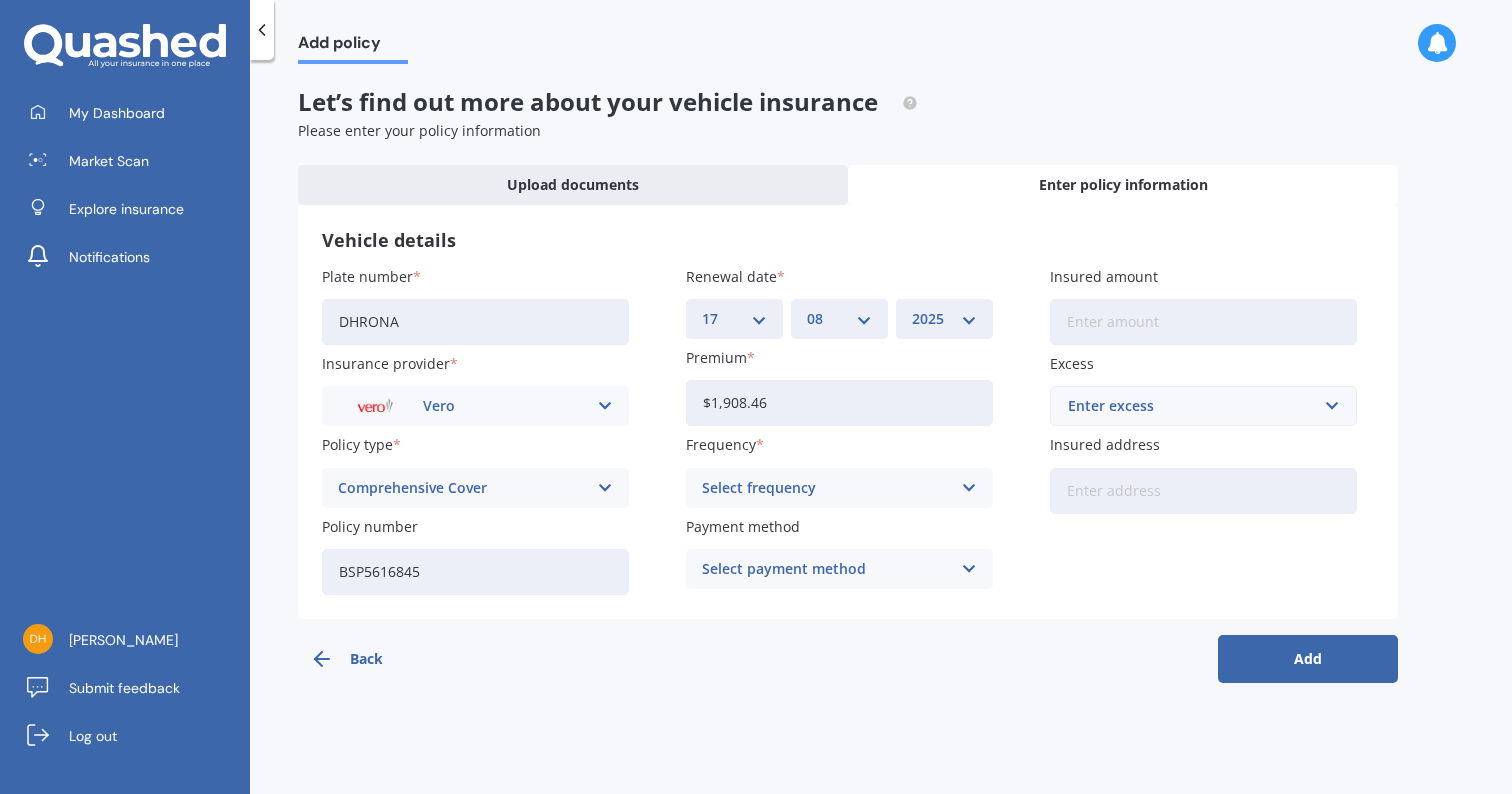 click on "Select frequency" at bounding box center (826, 488) 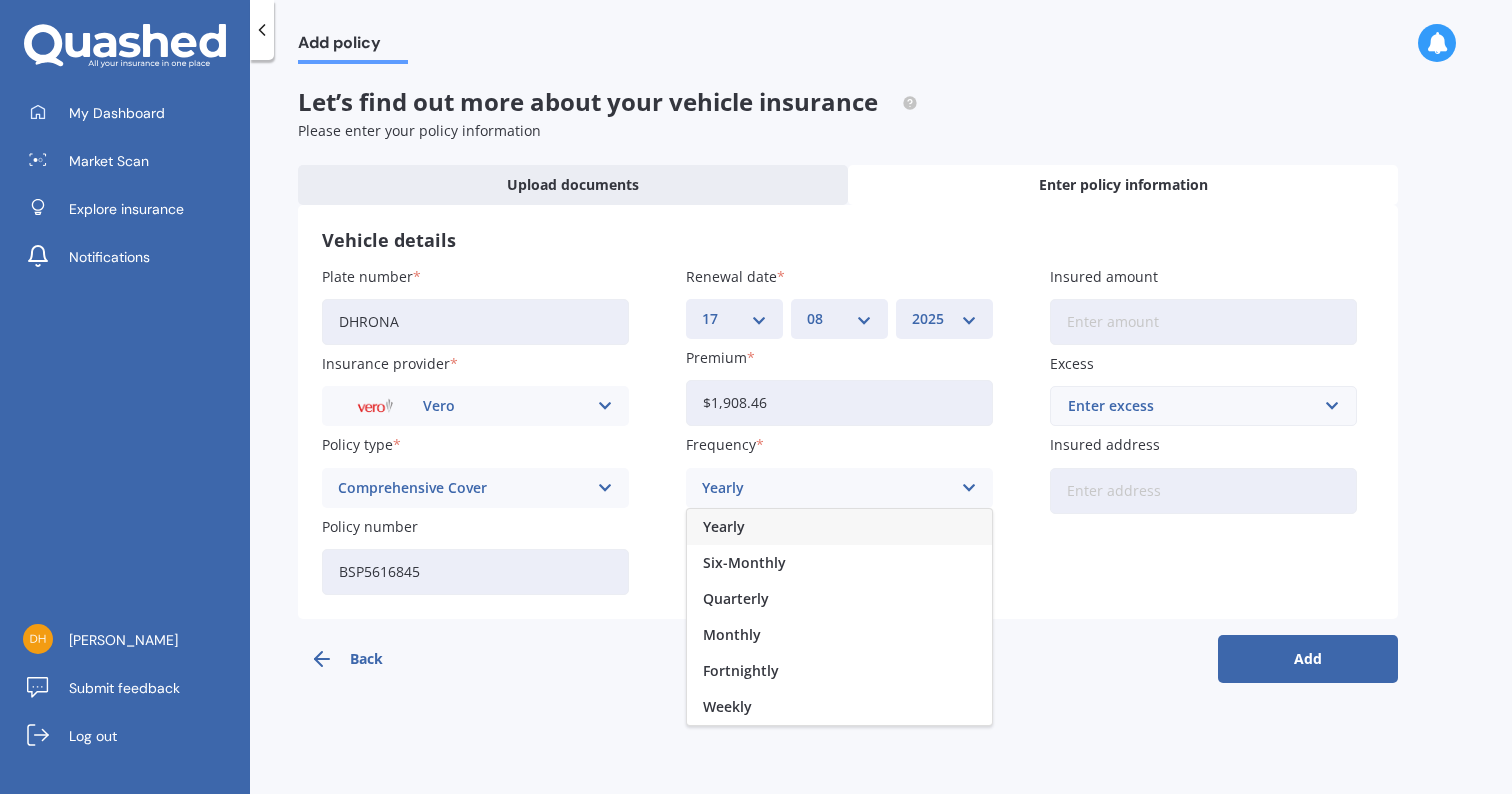 click on "Yearly" at bounding box center [839, 527] 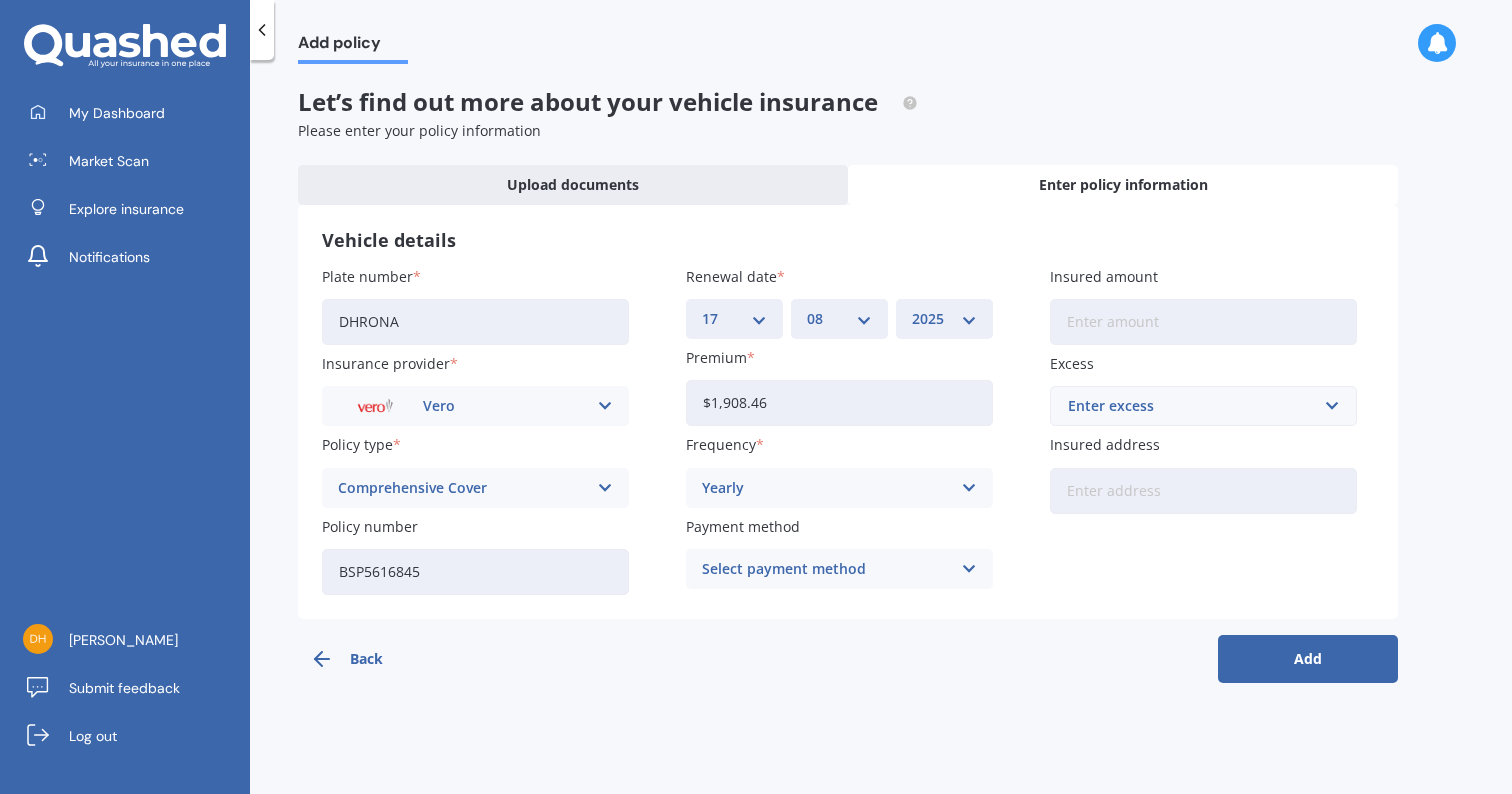 click on "Select payment method" at bounding box center [826, 569] 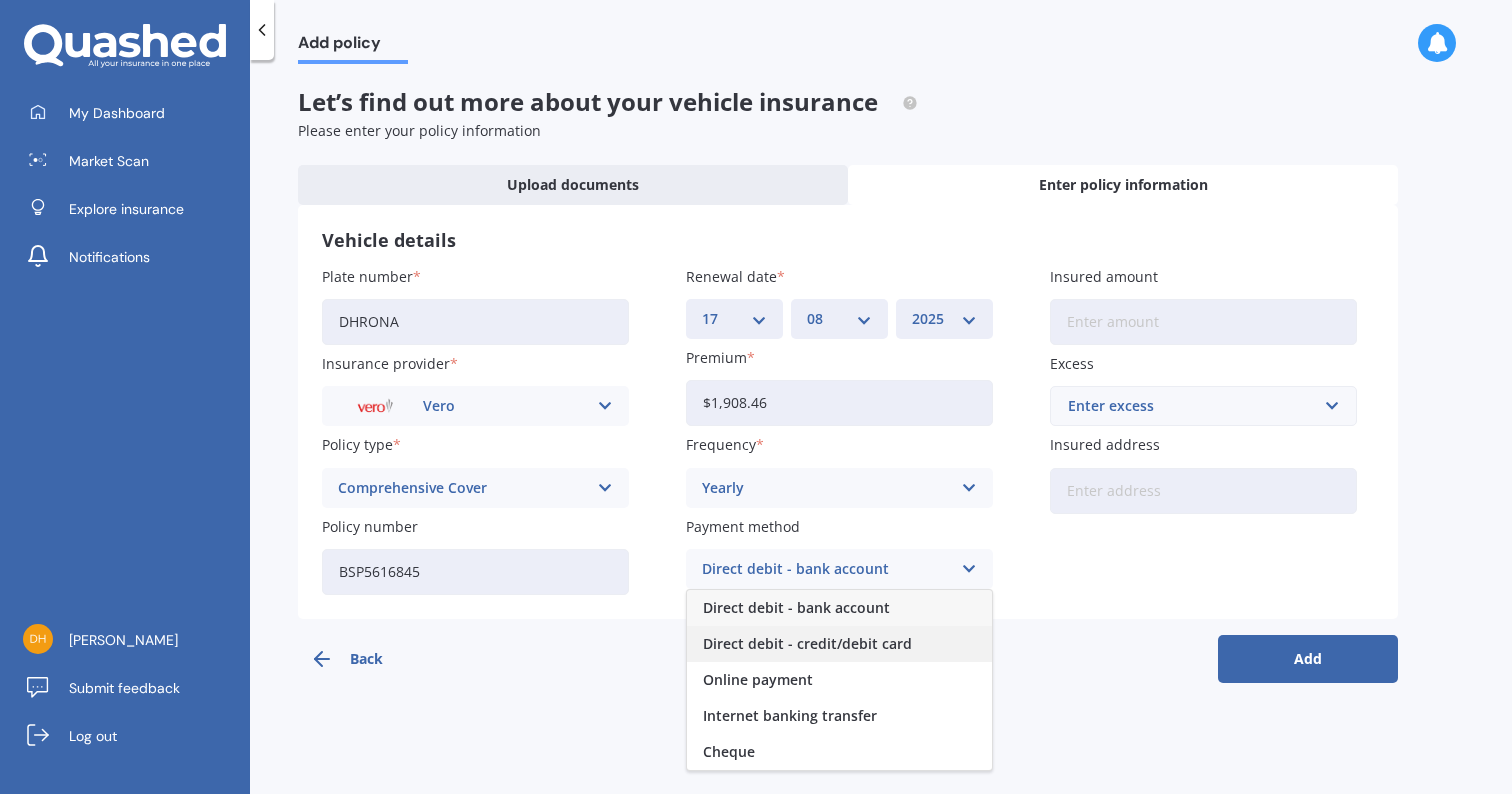 click on "Direct debit - credit/debit card" at bounding box center (807, 644) 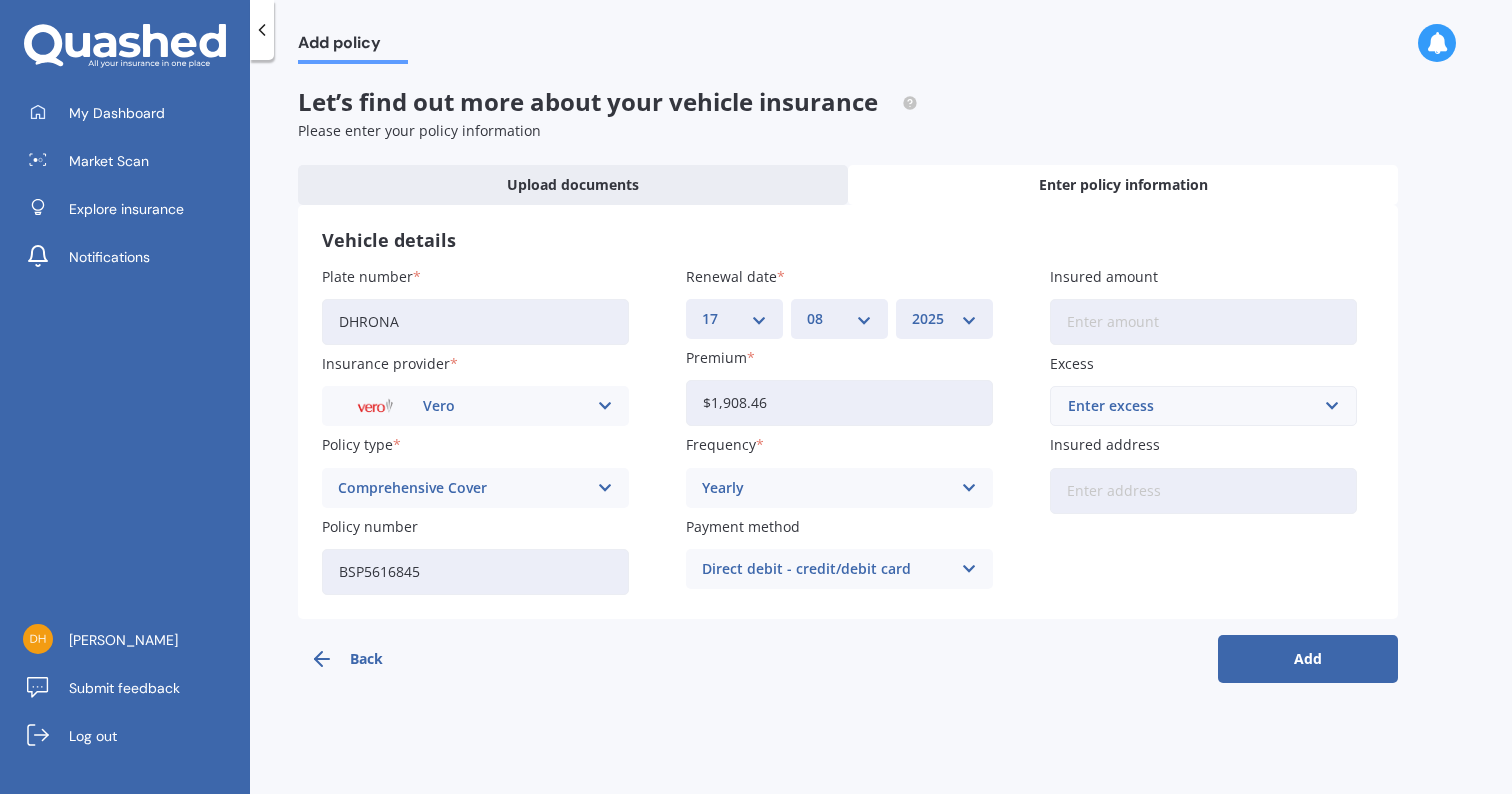 click on "Insured amount" at bounding box center [1203, 322] 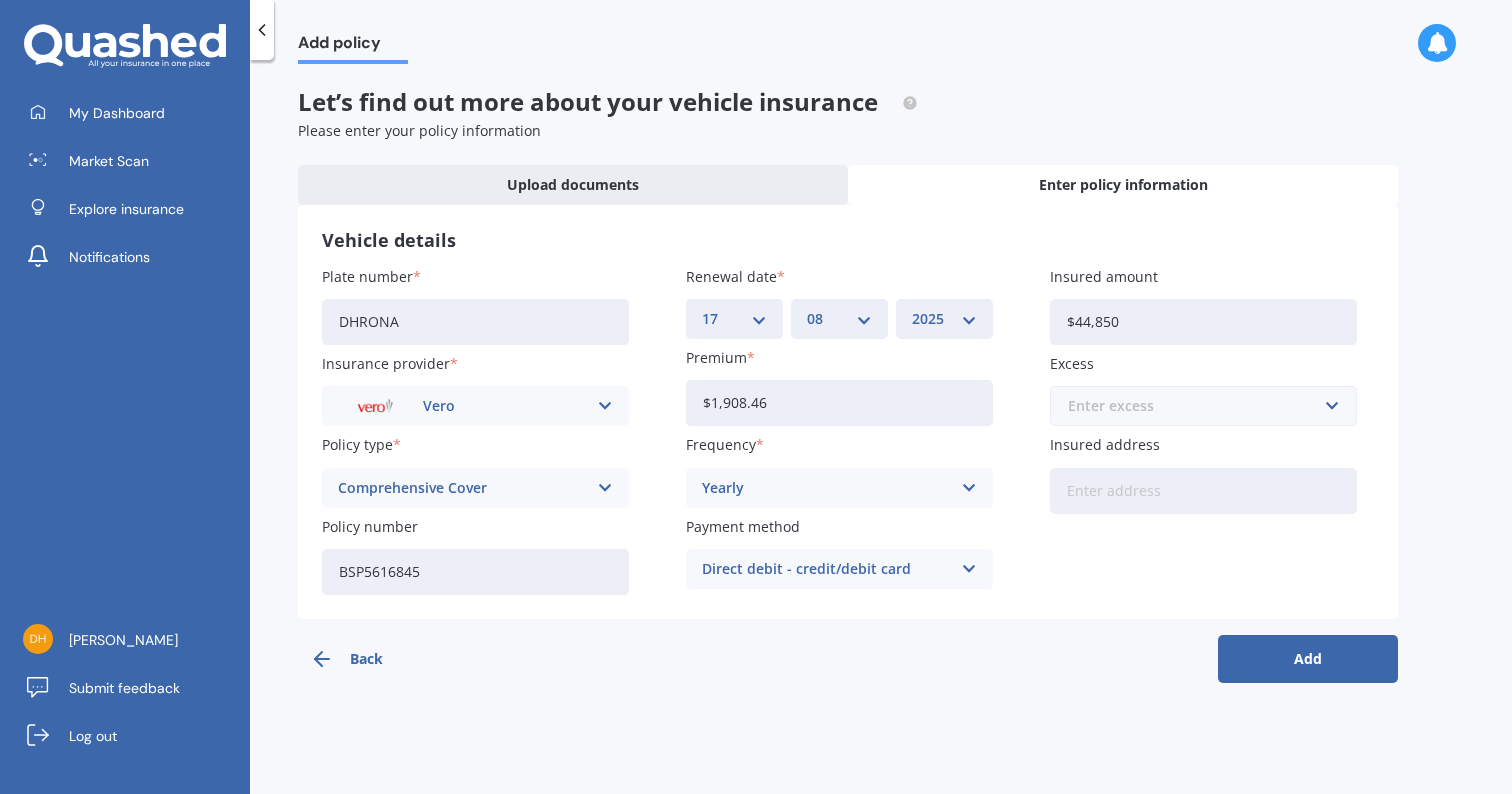 click at bounding box center (1196, 406) 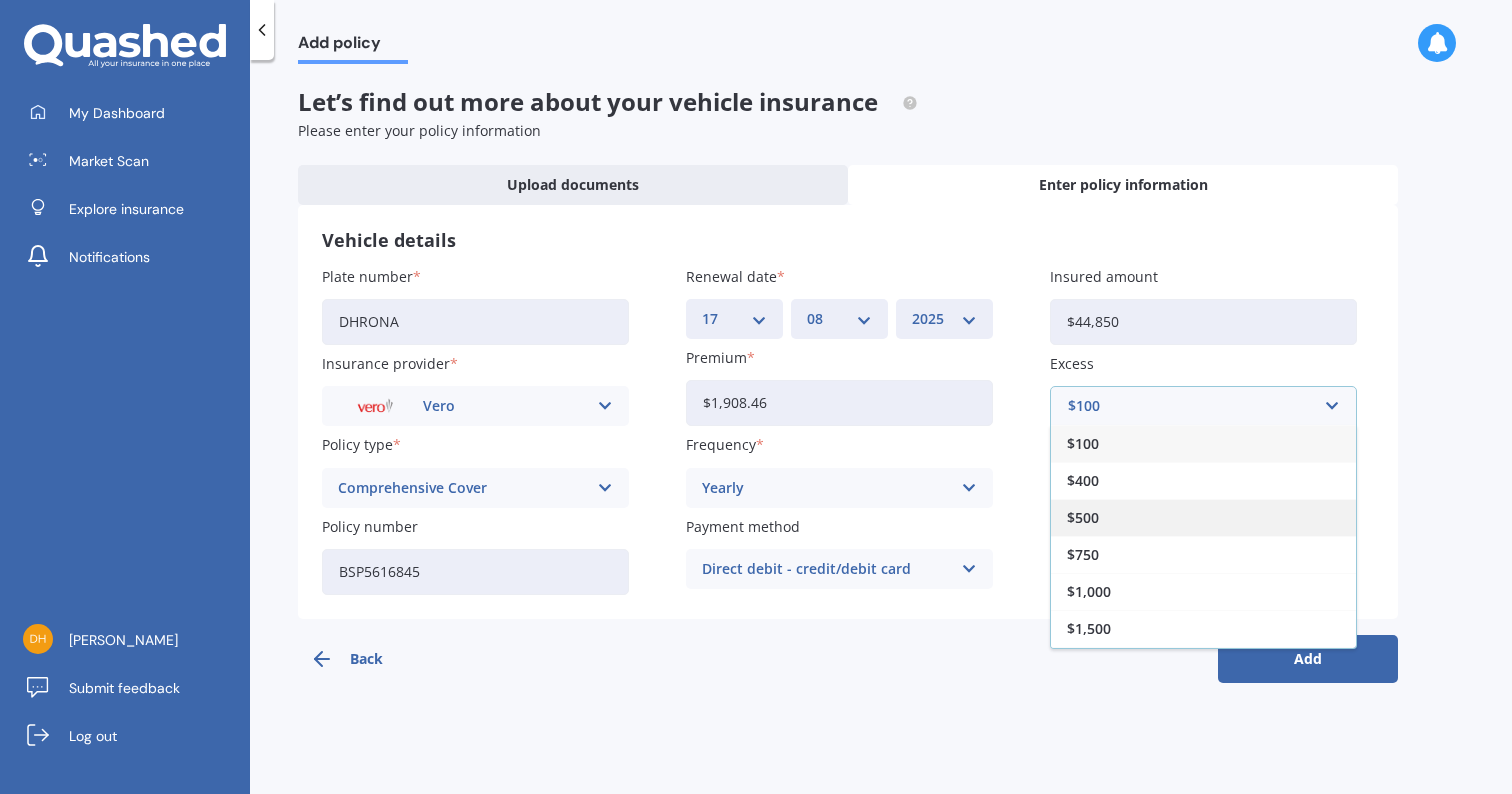 click on "$500" at bounding box center [1203, 517] 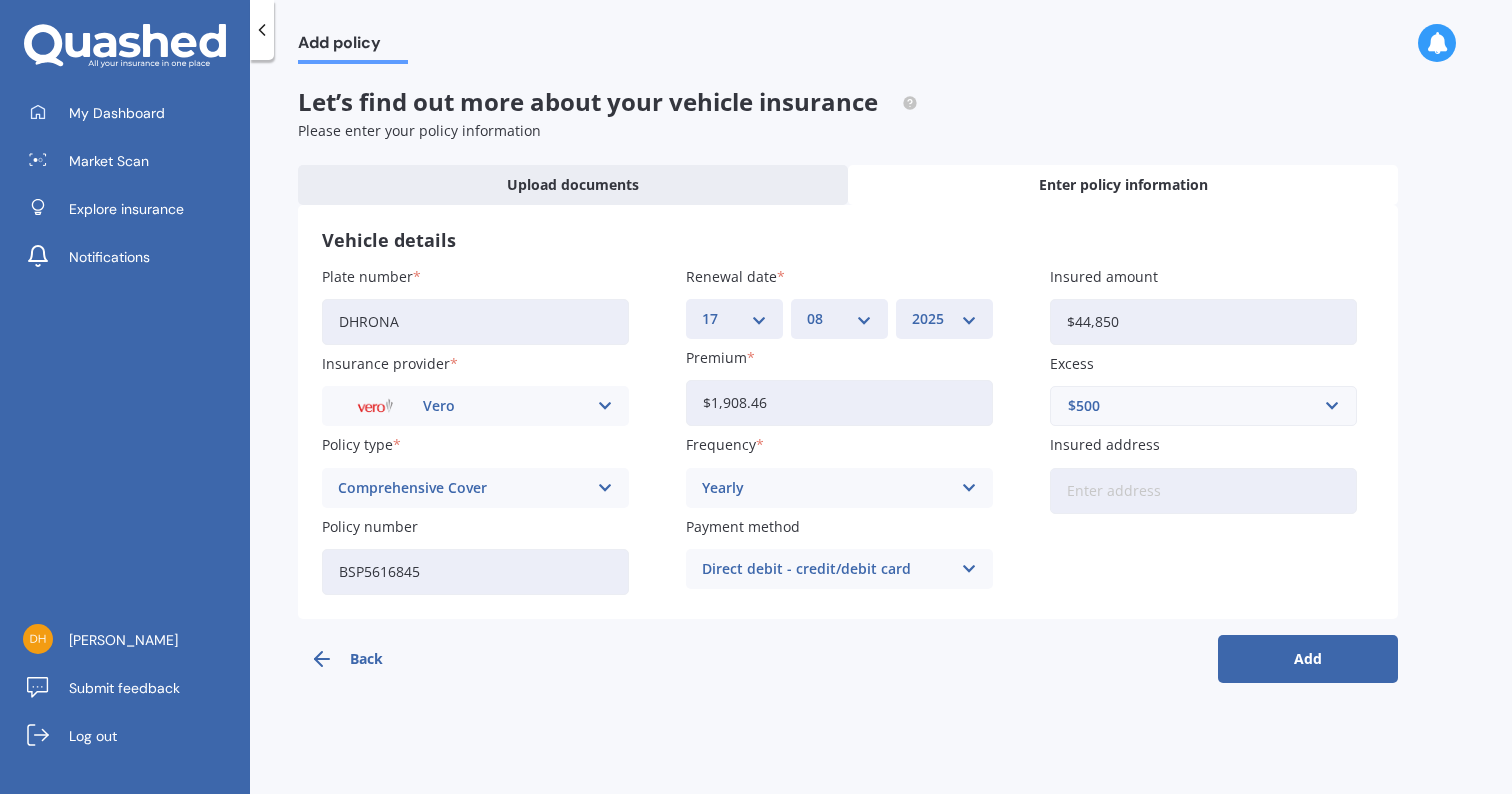 click on "Insured address" at bounding box center (1203, 491) 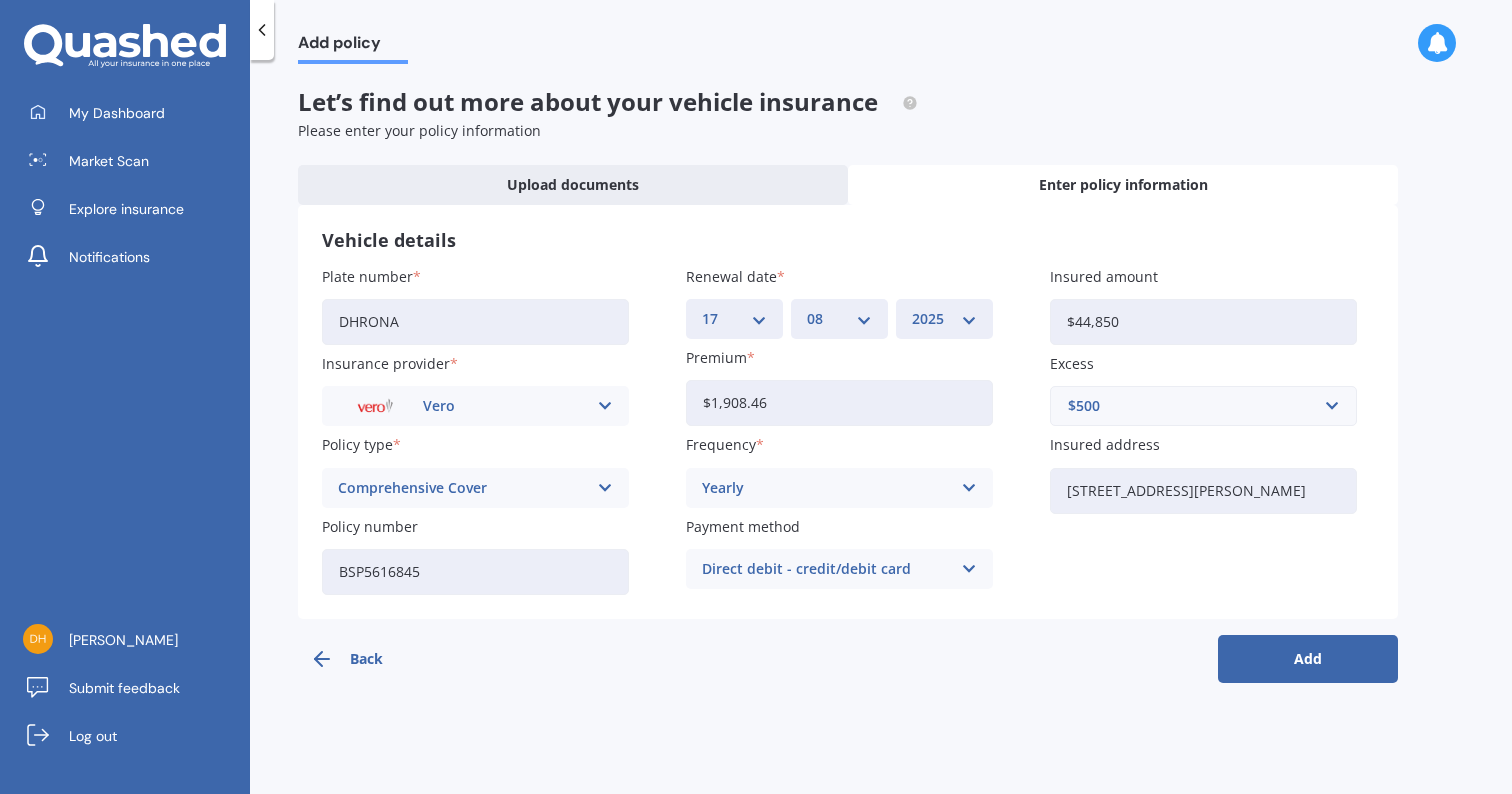 type on "[STREET_ADDRESS][PERSON_NAME]" 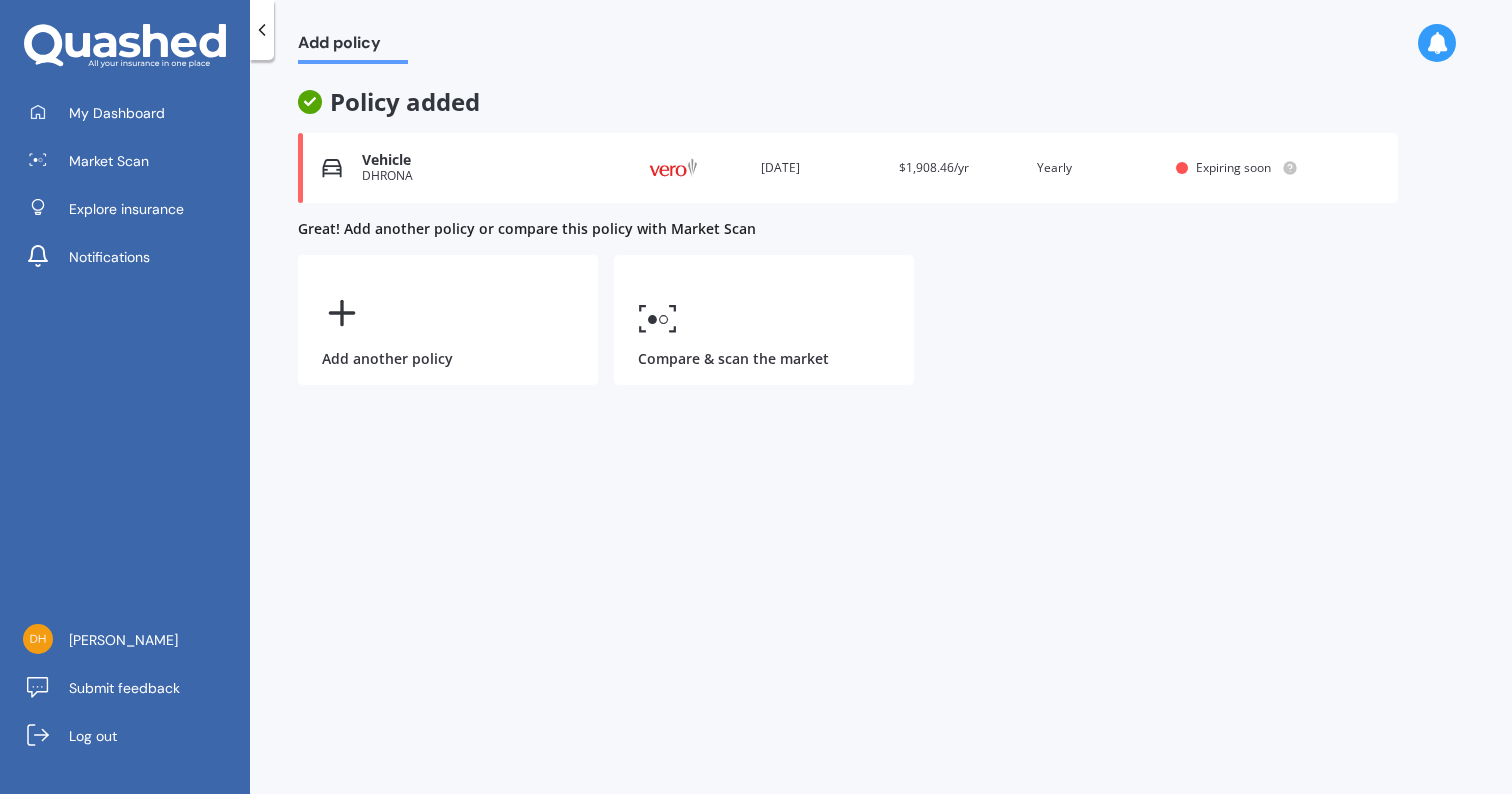 scroll, scrollTop: 0, scrollLeft: 0, axis: both 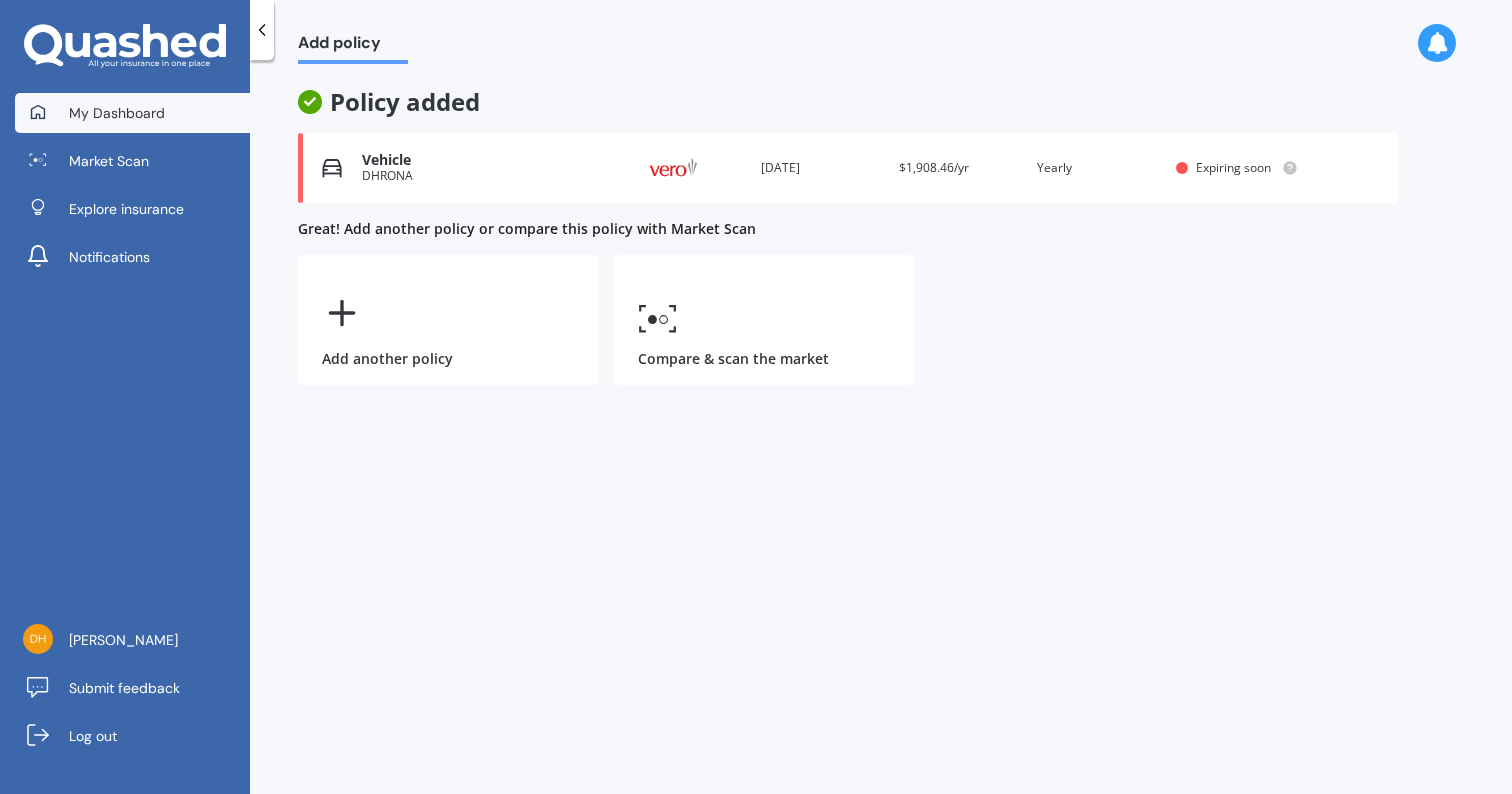 click on "My Dashboard" at bounding box center (132, 113) 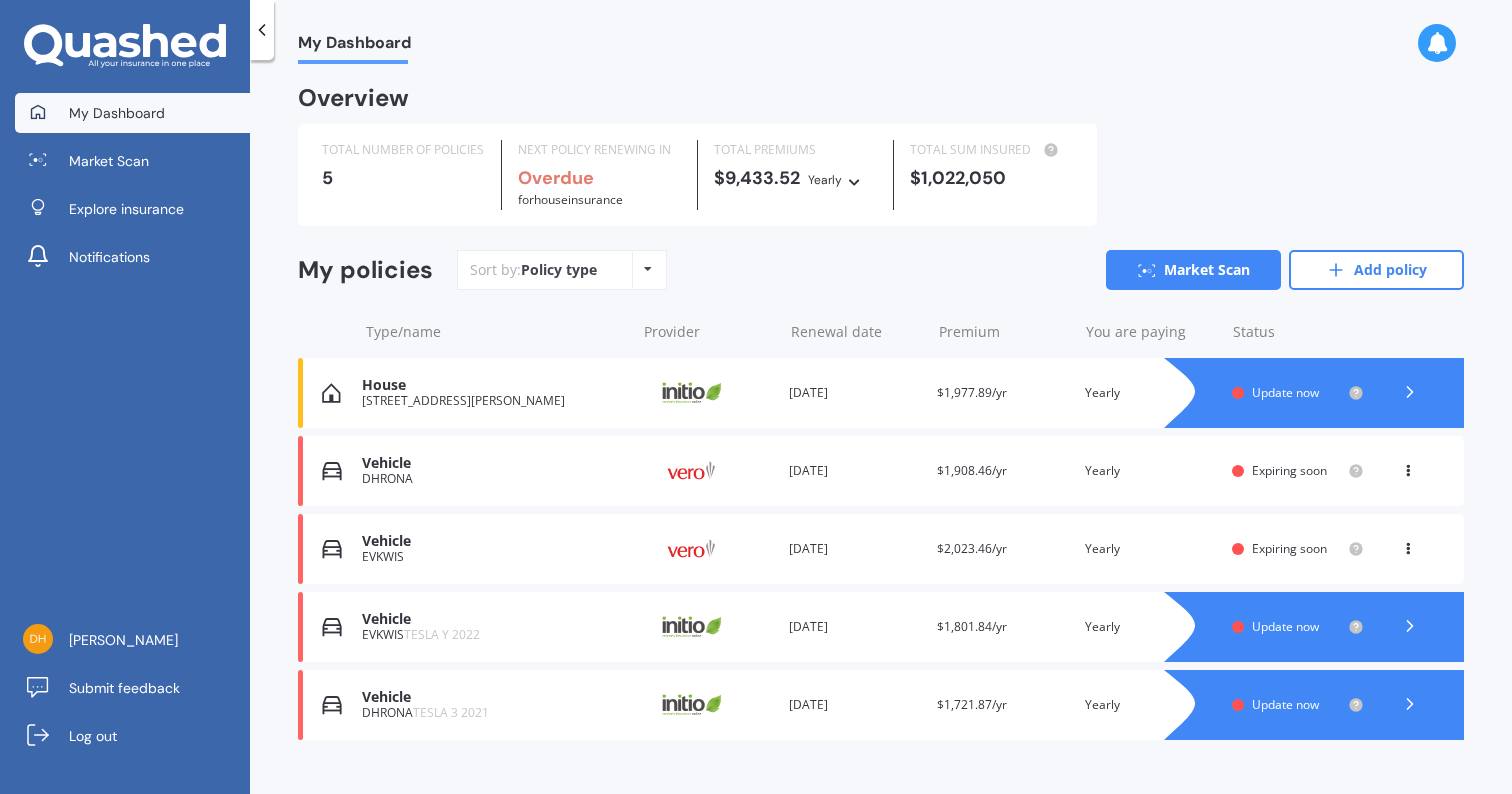 click at bounding box center [1408, 467] 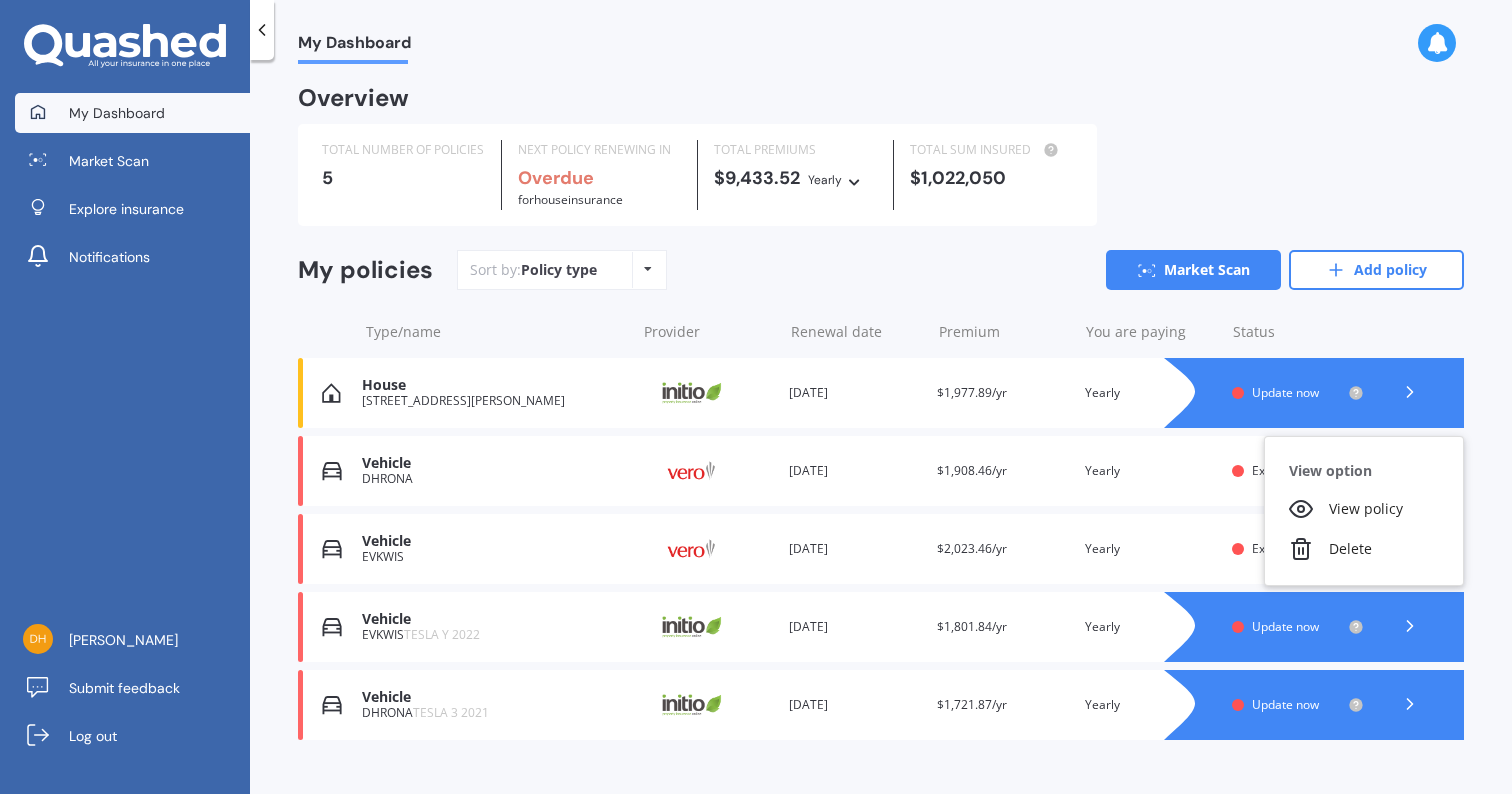 click on "My Dashboard Overview TOTAL NUMBER OF POLICIES 5 NEXT POLICY RENEWING IN Overdue   for  House  insurance TOTAL PREMIUMS $9,433.52 Yearly Yearly Six-Monthly Quarterly Monthly Fortnightly Weekly TOTAL SUM INSURED $1,022,050 My policies Sort by:  Policy type Policy type Alphabetical Date added Renewing next Market Scan Add policy Type/name Provider Renewal date Premium You are paying Status House [STREET_ADDRESS][PERSON_NAME] Provider Renewal date [DATE] Premium $1,977.89/yr You are paying Yearly Status Update now House [STREET_ADDRESS][PERSON_NAME] Provider Renewal date [DATE] Premium $1,977.89/yr You are paying Yearly Status Update now Vehicle DHRONA Provider Renewal date [DATE] Premium $1,908.46/yr You are paying Yearly Status Expiring soon View option View policy Delete Vehicle DHRONA Provider Renewal date [DATE] Premium $1,908.46/yr You are paying Yearly Status Expiring soon View option View policy Delete Vehicle EVKWIS Provider Premium" at bounding box center (881, 431) 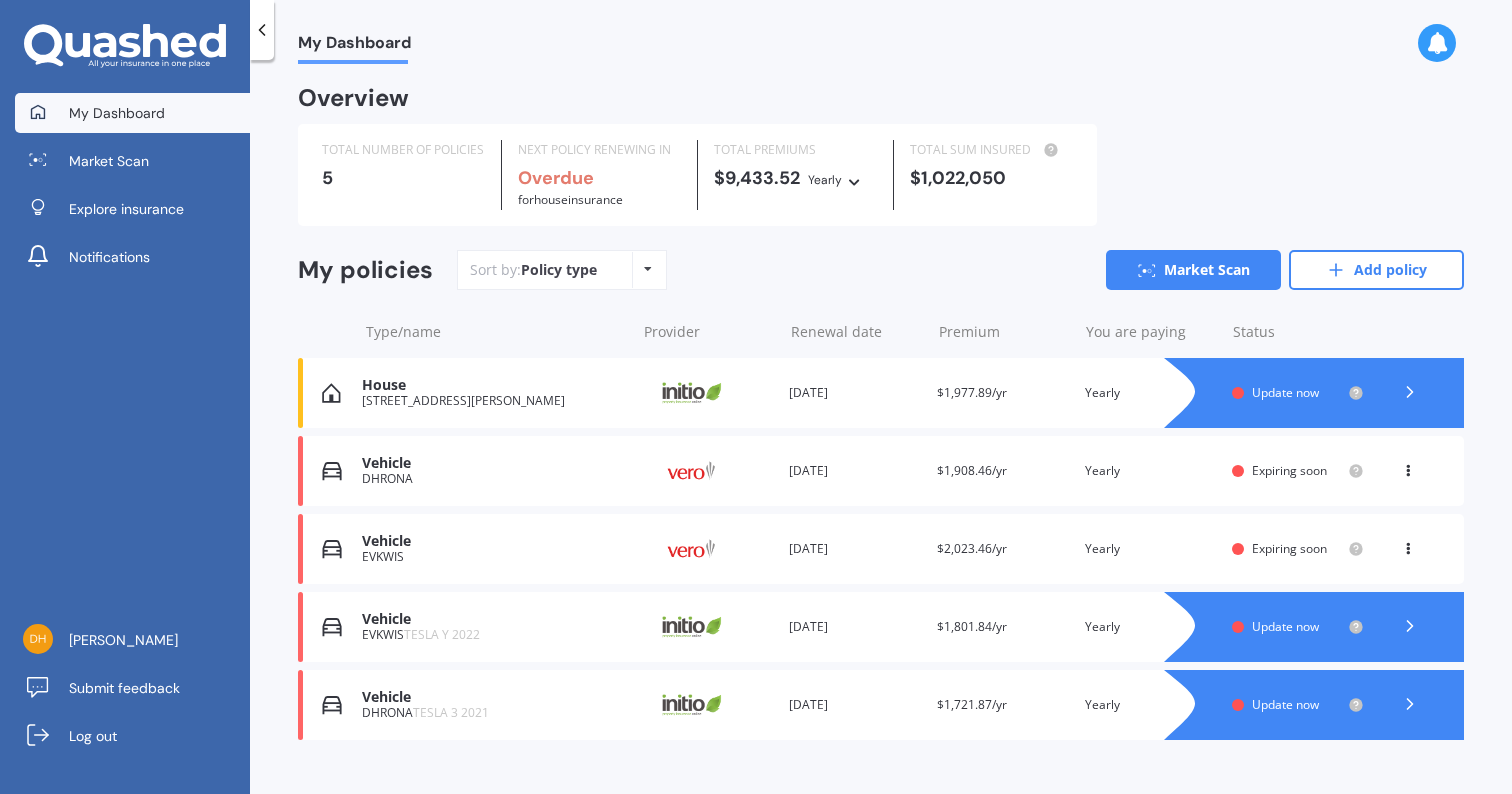 click on "Vehicle" at bounding box center [493, 541] 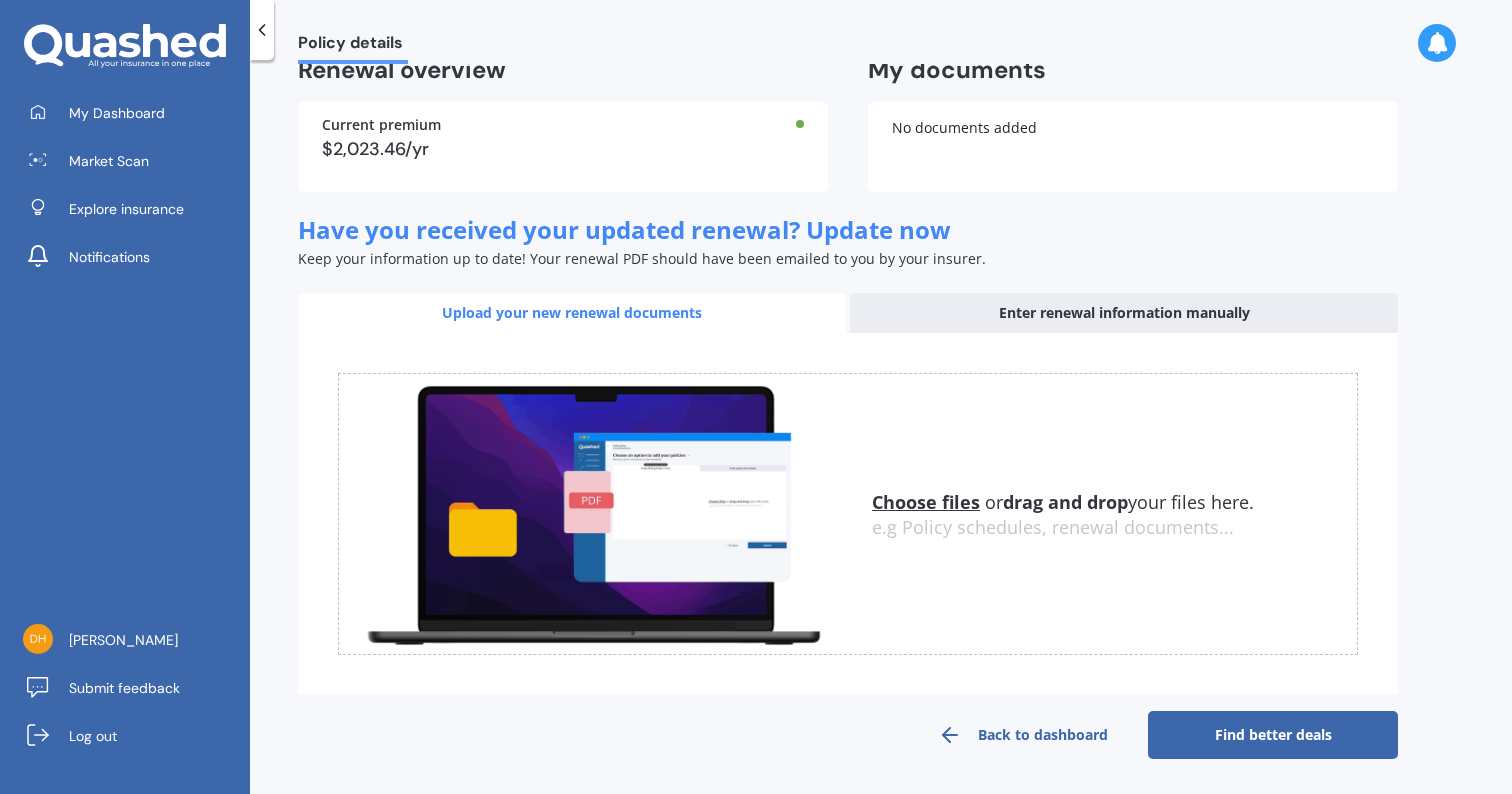 scroll, scrollTop: 146, scrollLeft: 0, axis: vertical 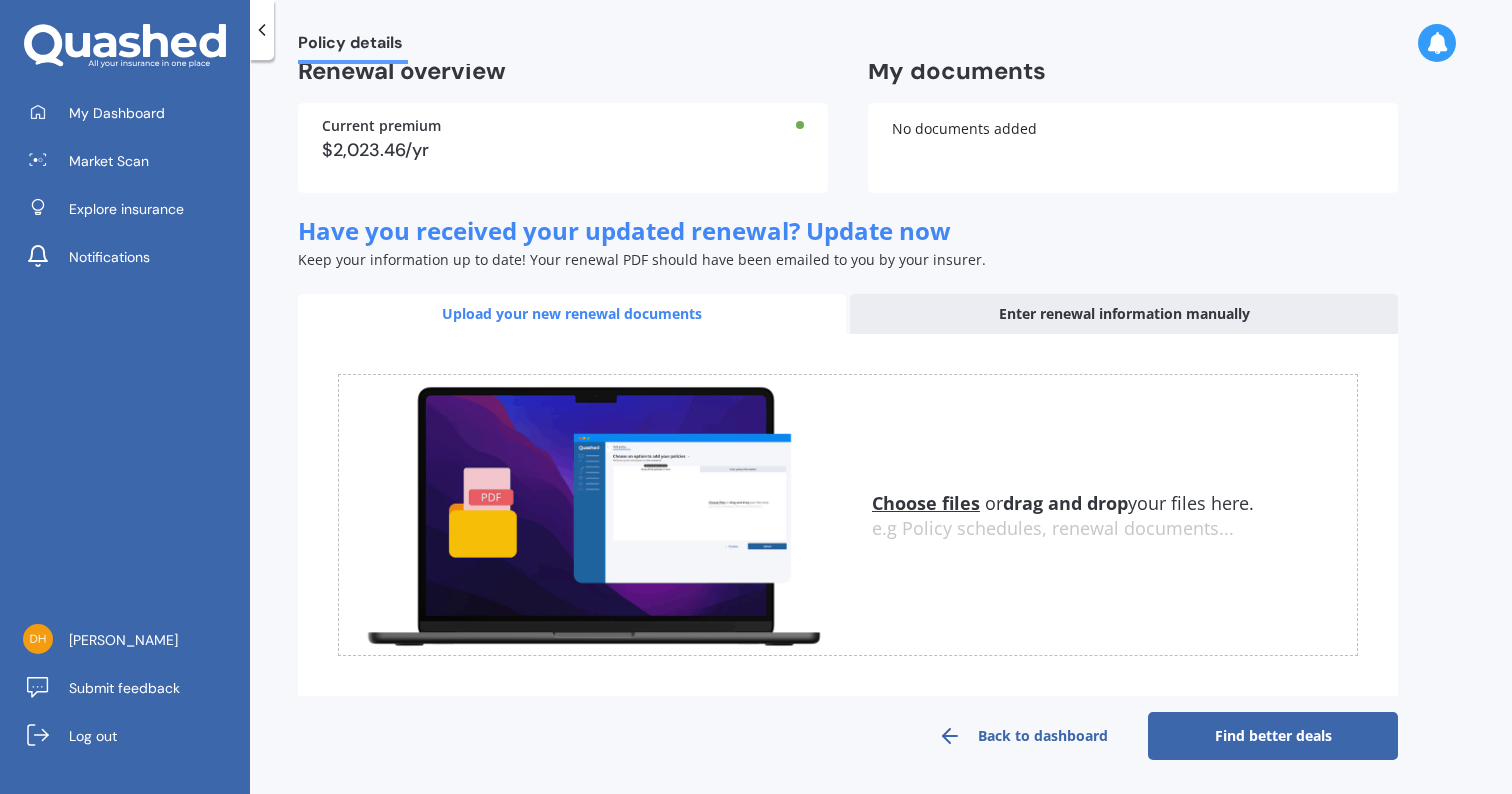 click on "Find better deals" at bounding box center [1273, 736] 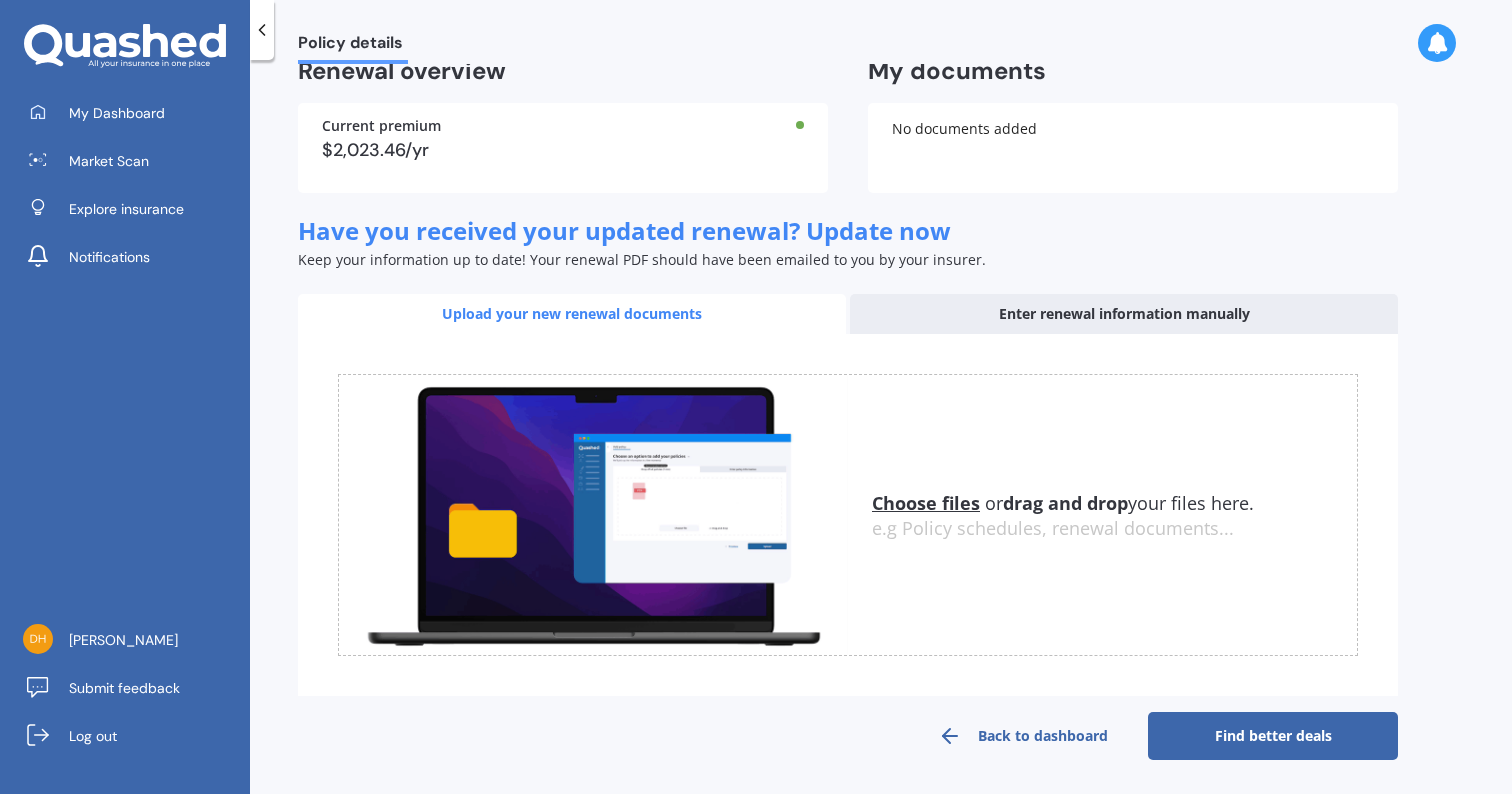 scroll, scrollTop: 0, scrollLeft: 0, axis: both 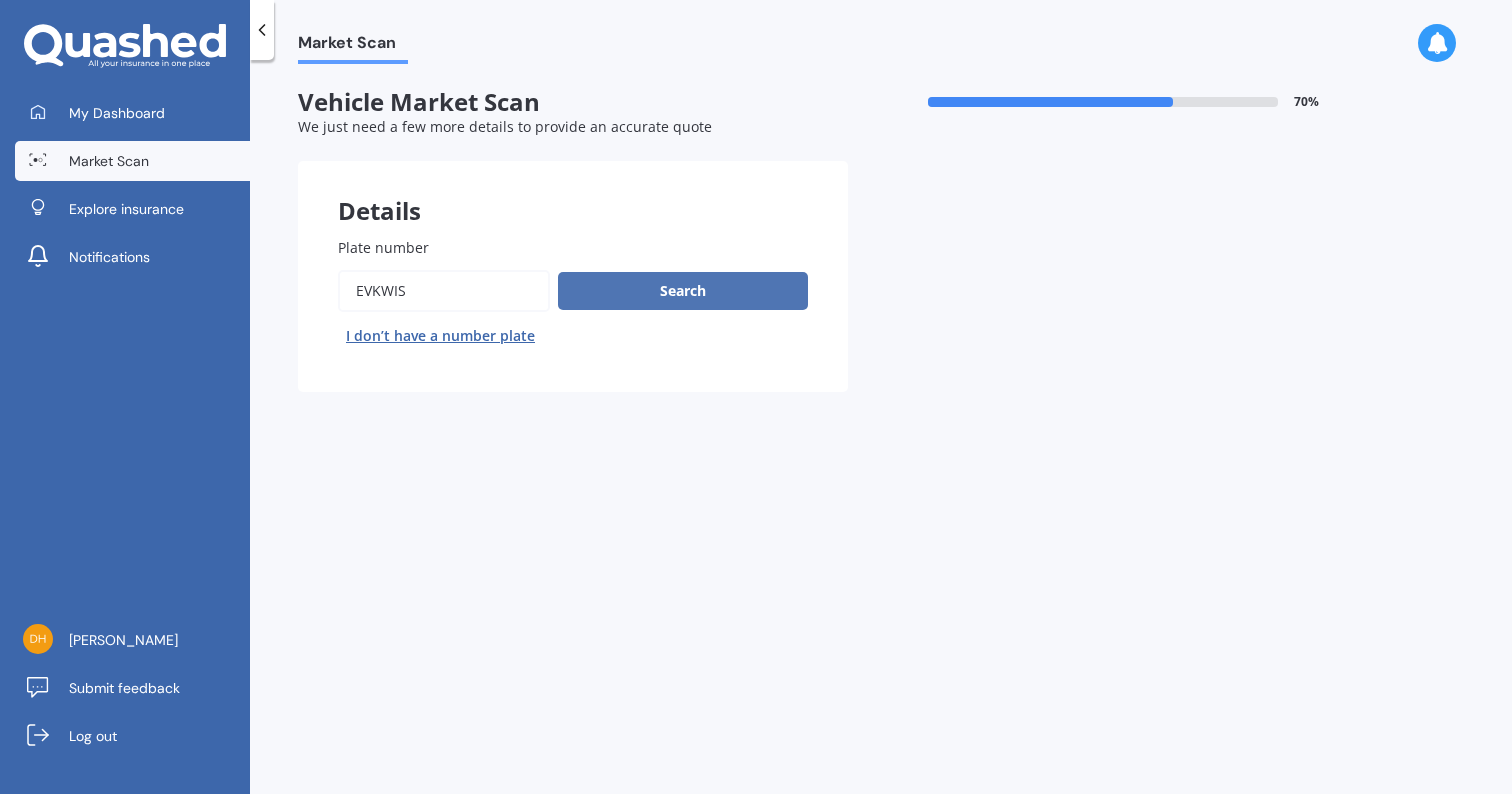 click on "Search" at bounding box center [683, 291] 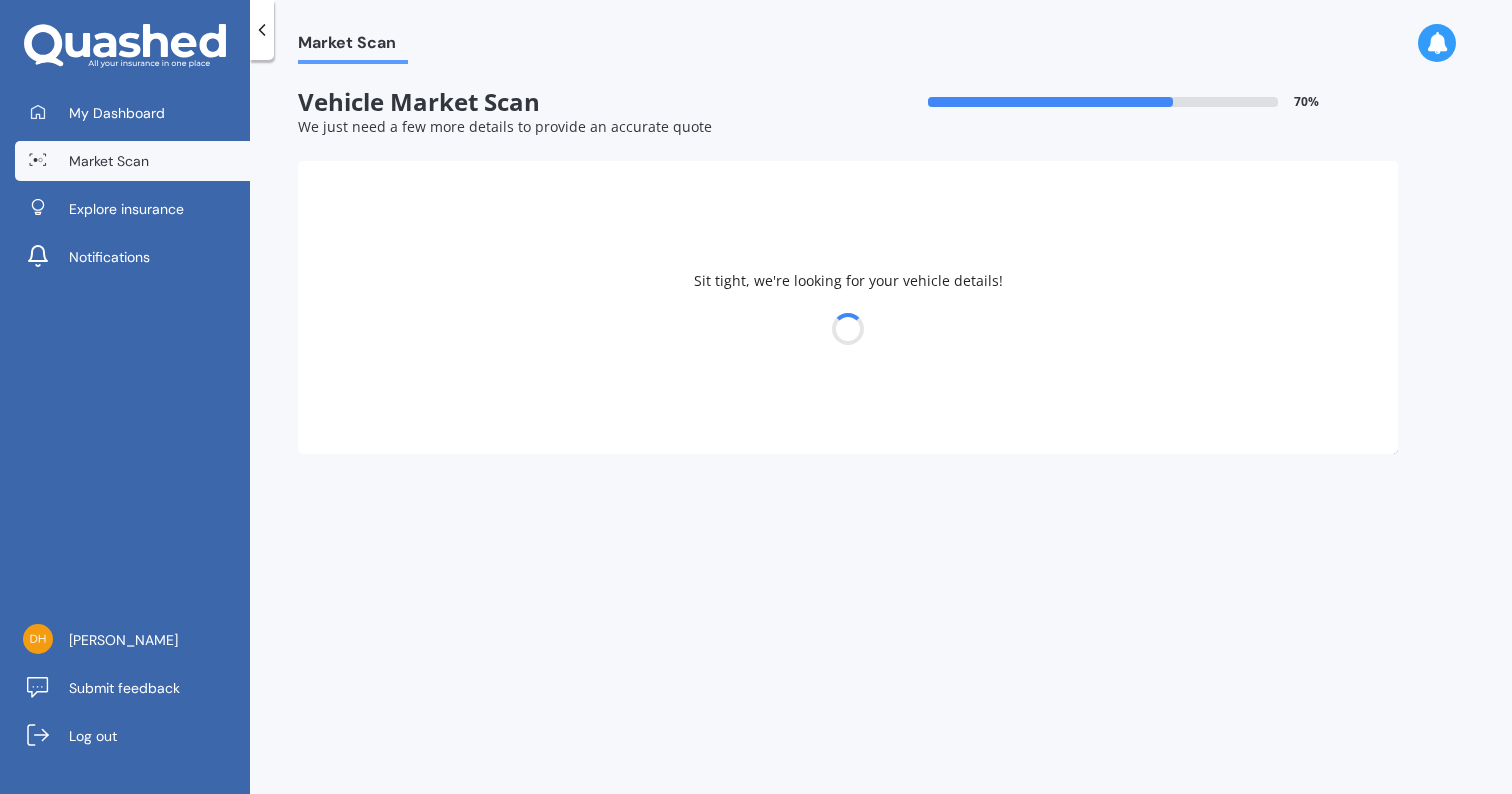 select on "TESLA" 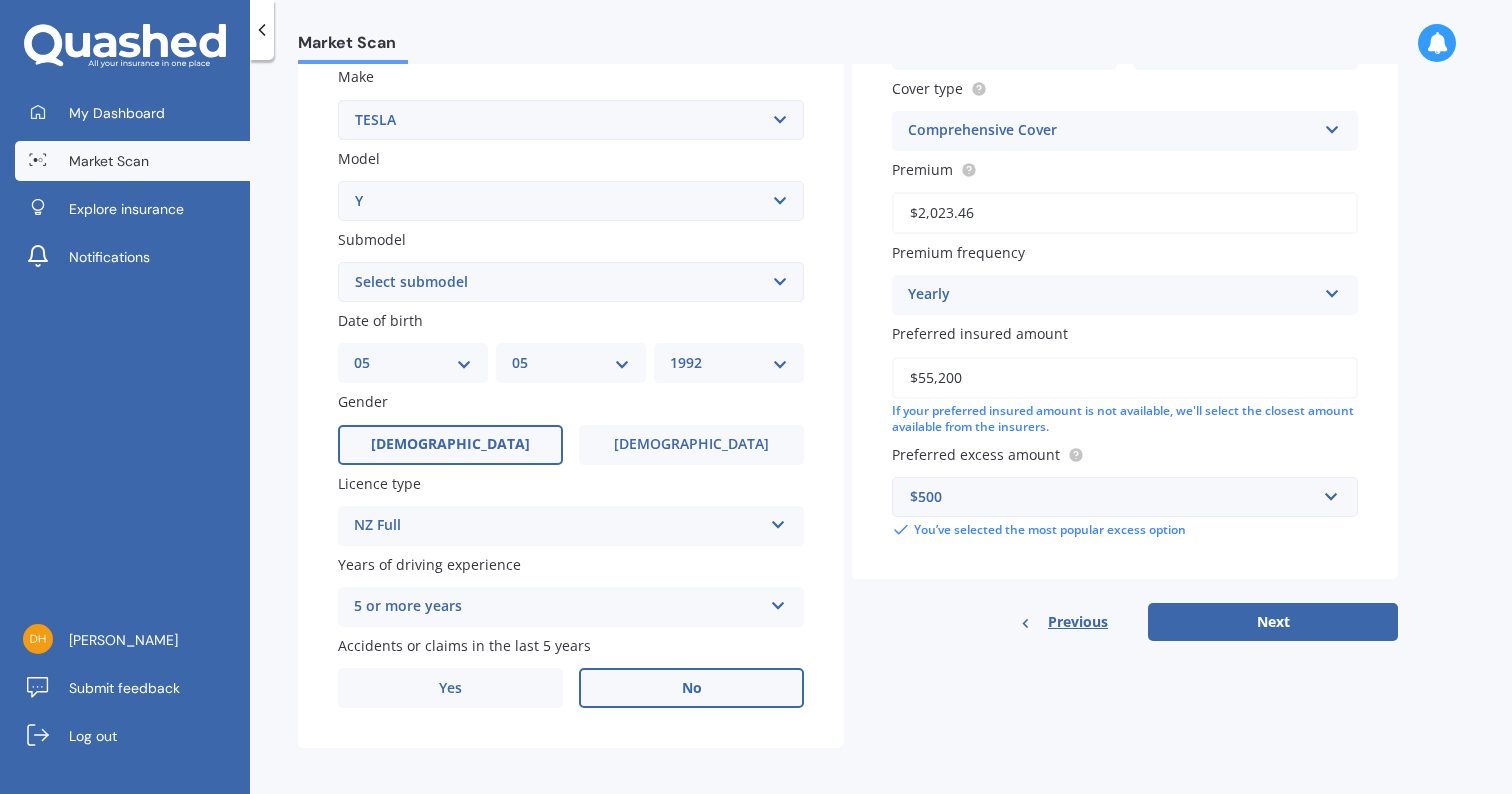 scroll, scrollTop: 376, scrollLeft: 0, axis: vertical 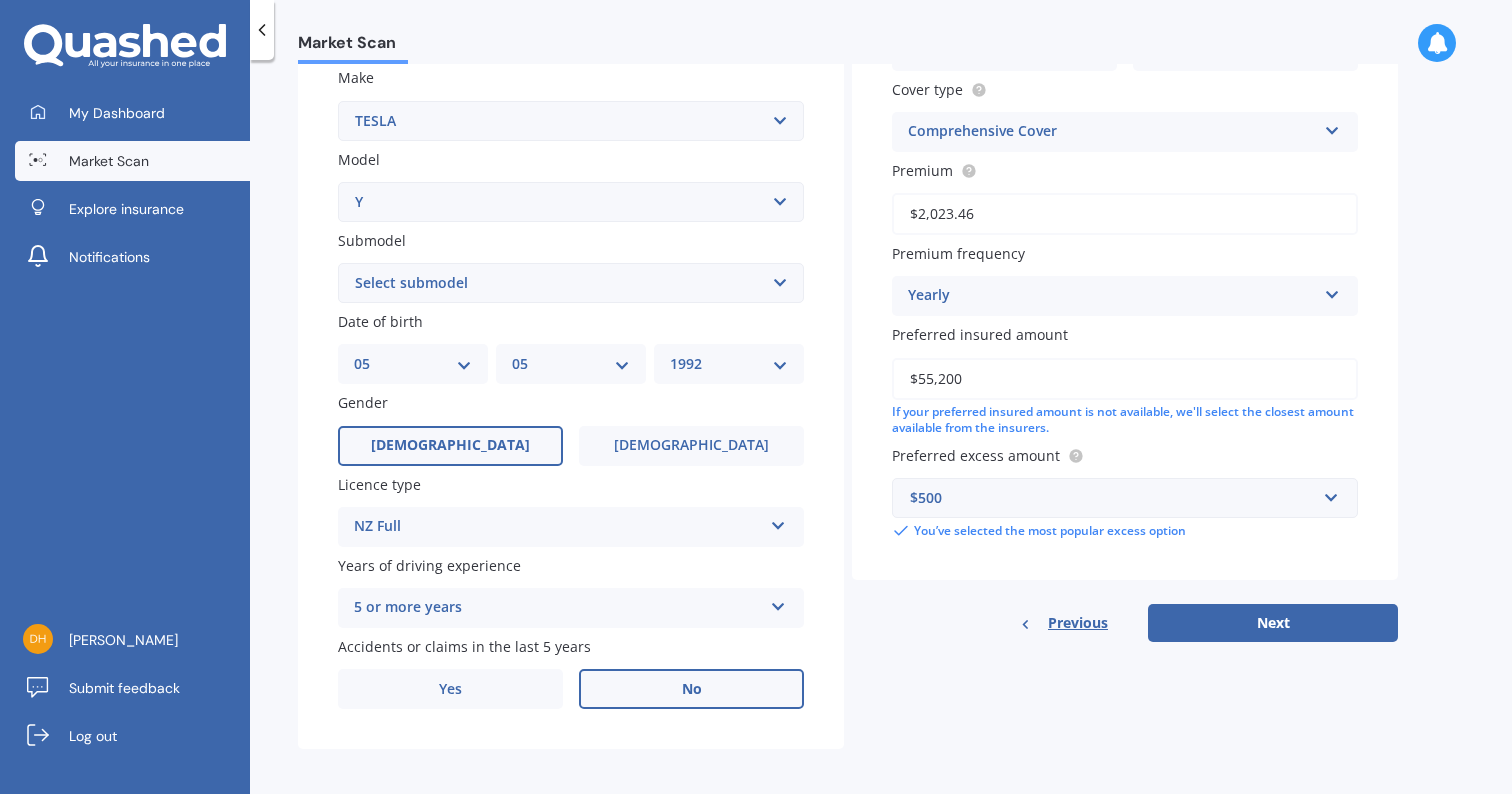 click on "No" at bounding box center [692, 689] 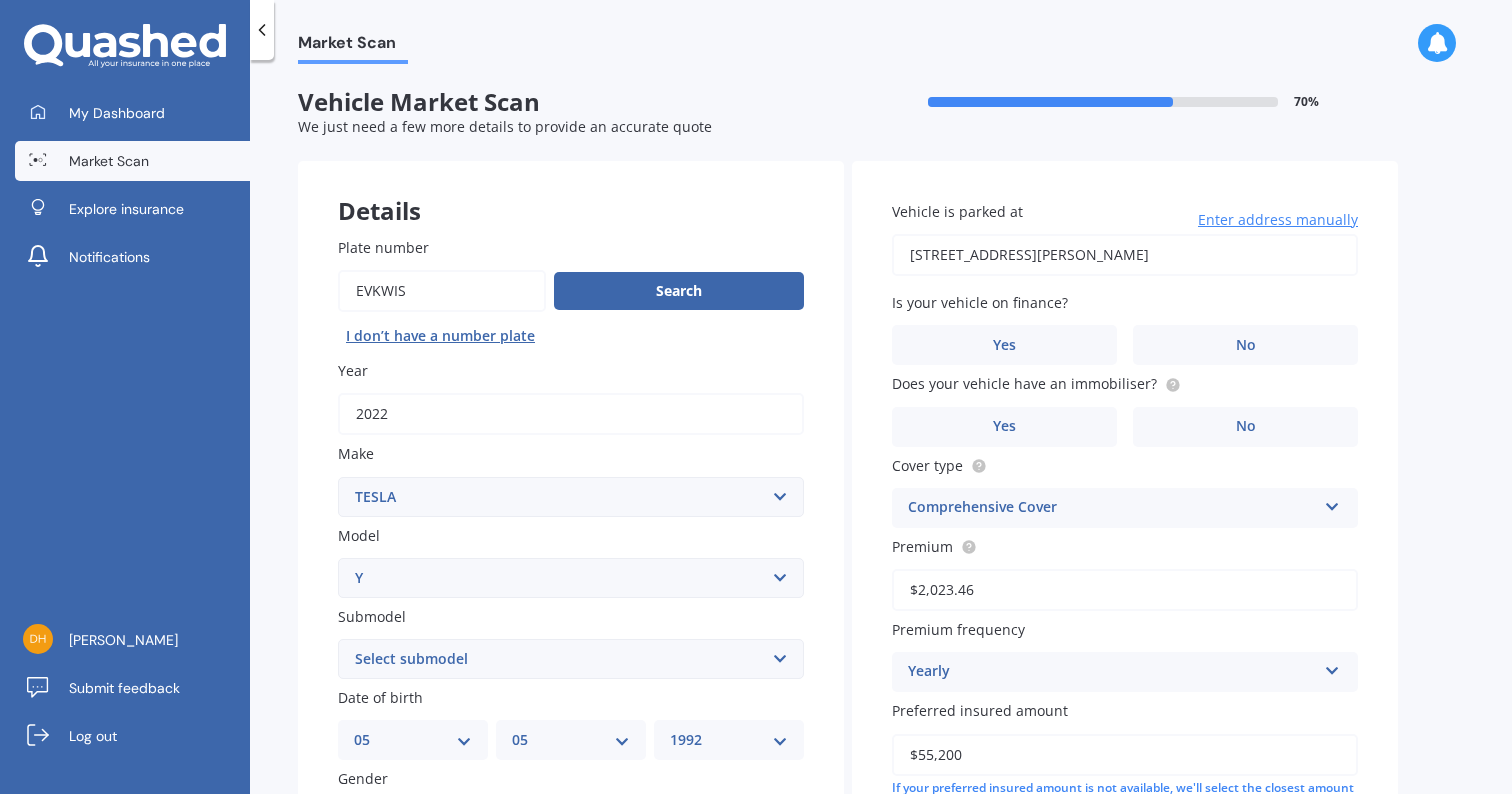 scroll, scrollTop: 0, scrollLeft: 0, axis: both 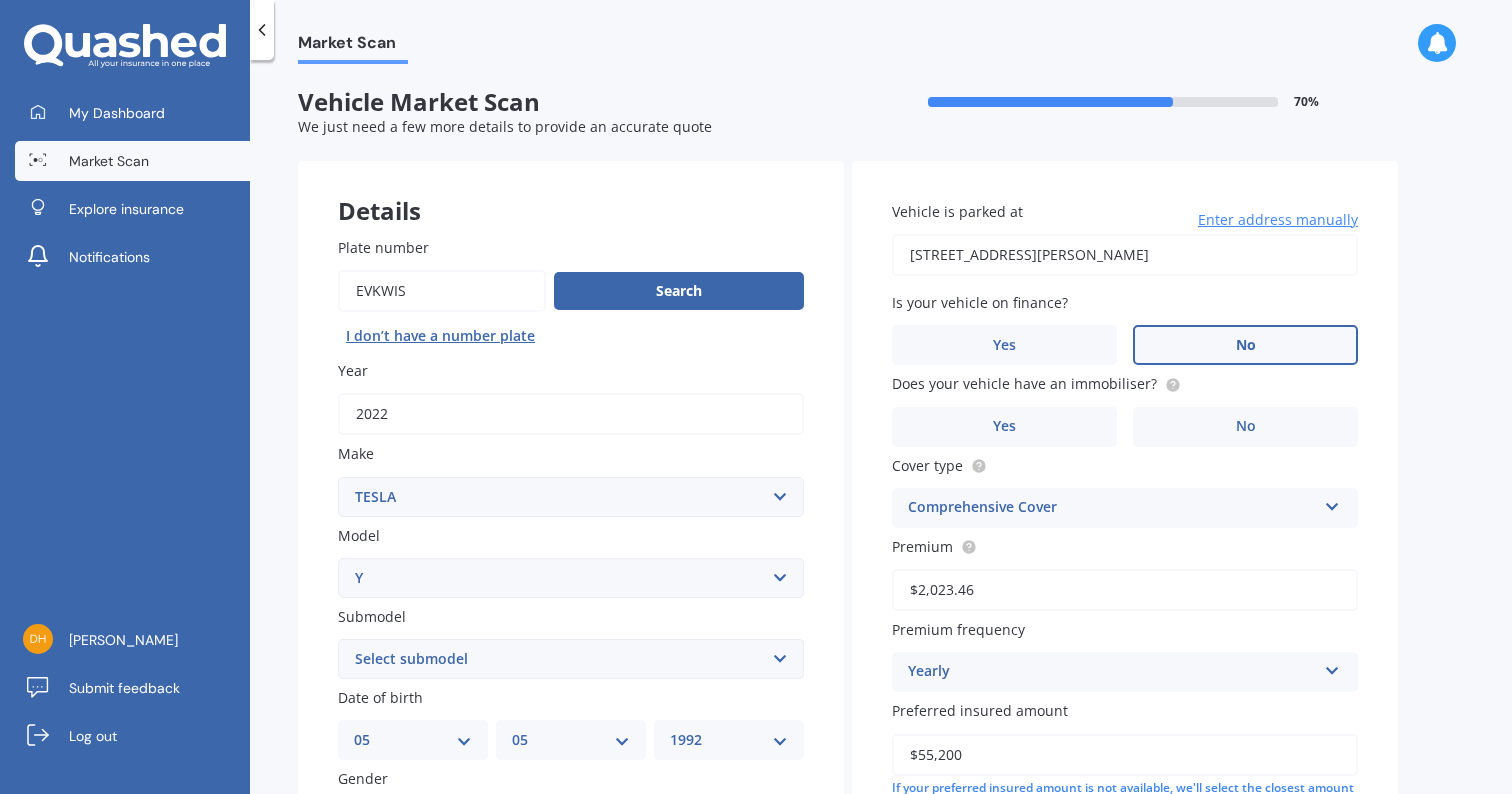 click on "No" at bounding box center (1245, 345) 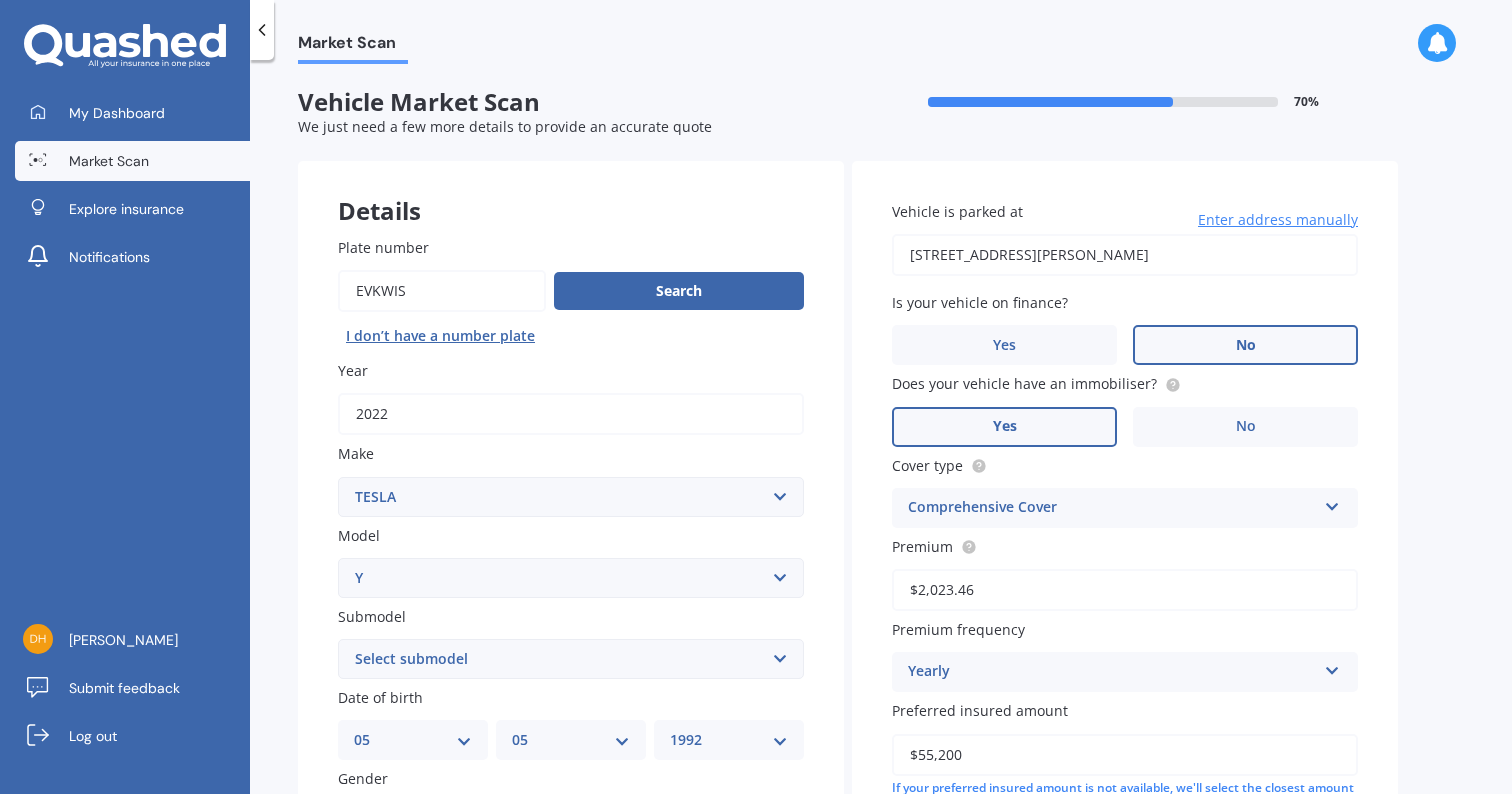 click on "Yes" at bounding box center (1004, 427) 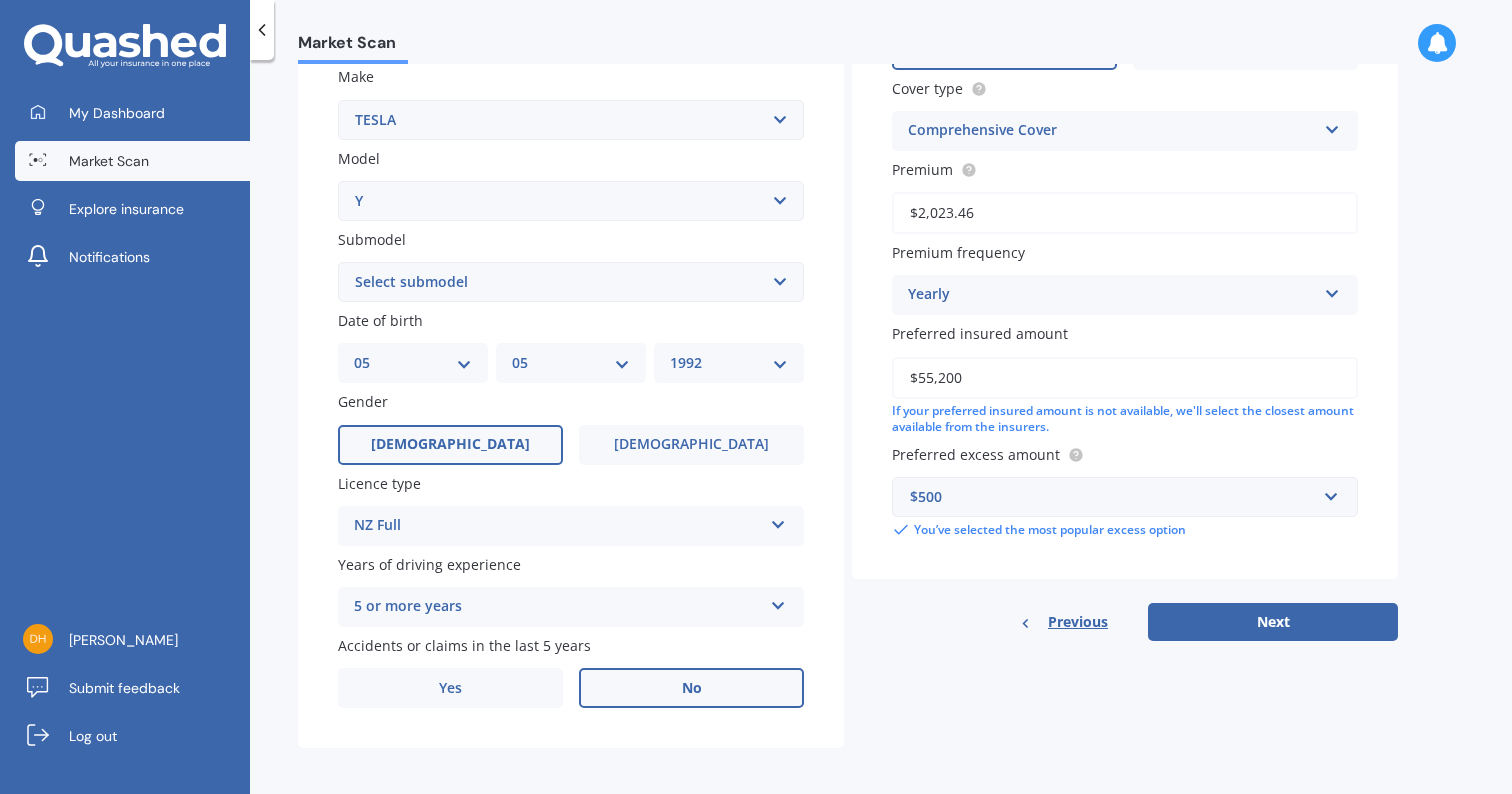 scroll, scrollTop: 376, scrollLeft: 0, axis: vertical 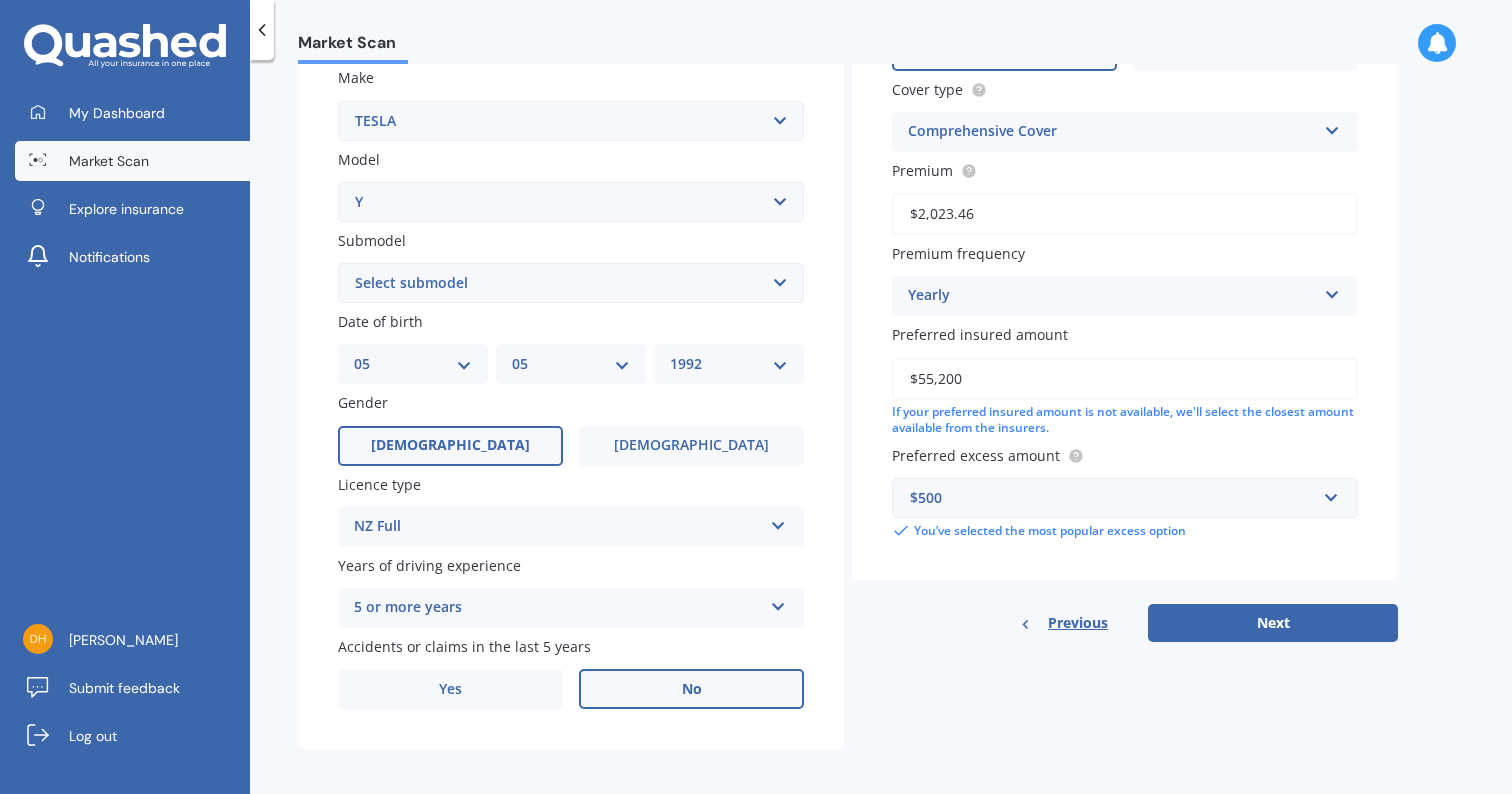 drag, startPoint x: 1007, startPoint y: 380, endPoint x: 868, endPoint y: 379, distance: 139.0036 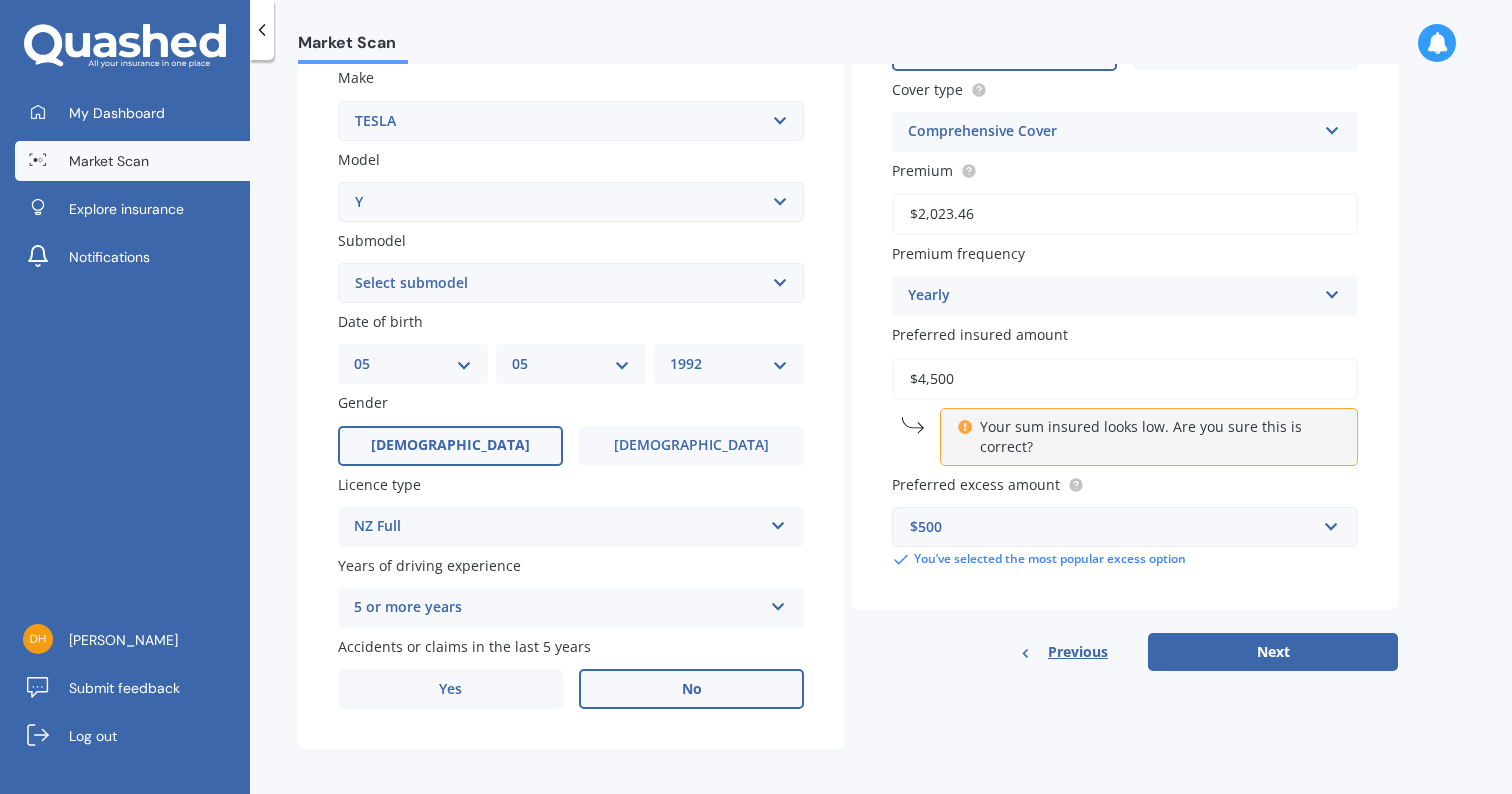 type on "$45,000" 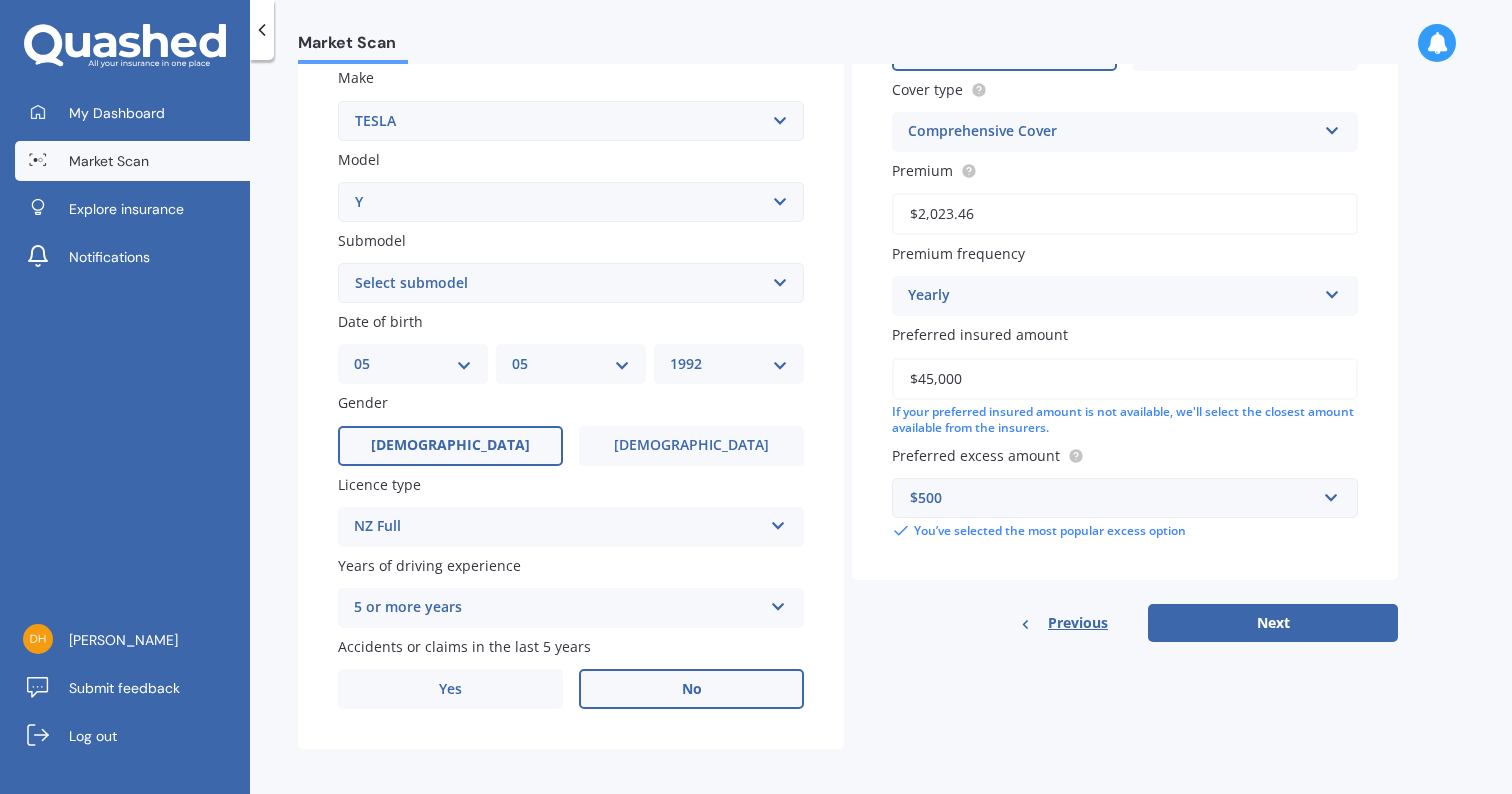 click on "Details Plate number Search I don’t have a number plate Year [DATE] Make Select make AC ALFA ROMEO ASTON [PERSON_NAME] AUDI AUSTIN BEDFORD Bentley BMW BYD CADILLAC CAN-AM CHERY CHEVROLET CHRYSLER Citroen CRUISEAIR CUPRA DAEWOO DAIHATSU DAIMLER DAMON DIAHATSU DODGE EXOCET FACTORY FIVE FERRARI FIAT Fiord FLEETWOOD FORD FOTON FRASER GEELY GENESIS GEORGIE BOY GMC GREAT WALL GWM [PERSON_NAME] HINO [PERSON_NAME] HOLIDAY RAMBLER HONDA HUMMER HYUNDAI INFINITI ISUZU IVECO JAC JAECOO JAGUAR JEEP KGM KIA LADA LAMBORGHINI LANCIA LANDROVER LDV LEXUS LINCOLN LOTUS LUNAR M.G M.G. MAHINDRA MASERATI MAZDA MCLAREN MERCEDES AMG Mercedes Benz MERCEDES-AMG MERCURY MINI MITSUBISHI [PERSON_NAME] NEWMAR NISSAN OMODA OPEL OXFORD PEUGEOT Plymouth Polestar PONTIAC PORSCHE PROTON RAM Range Rover Rayne RENAULT ROLLS ROYCE ROVER SAAB SATURN SEAT SHELBY SKODA SMART SSANGYONG SUBARU SUZUKI TATA TESLA TIFFIN Toyota TRIUMPH TVR Vauxhall VOLKSWAGEN VOLVO WESTFIELD WINNEBAGO ZX Model Select model 3 S X Y Submodel Select submodel EV Date of birth DD 01 02 03" at bounding box center [848, 267] 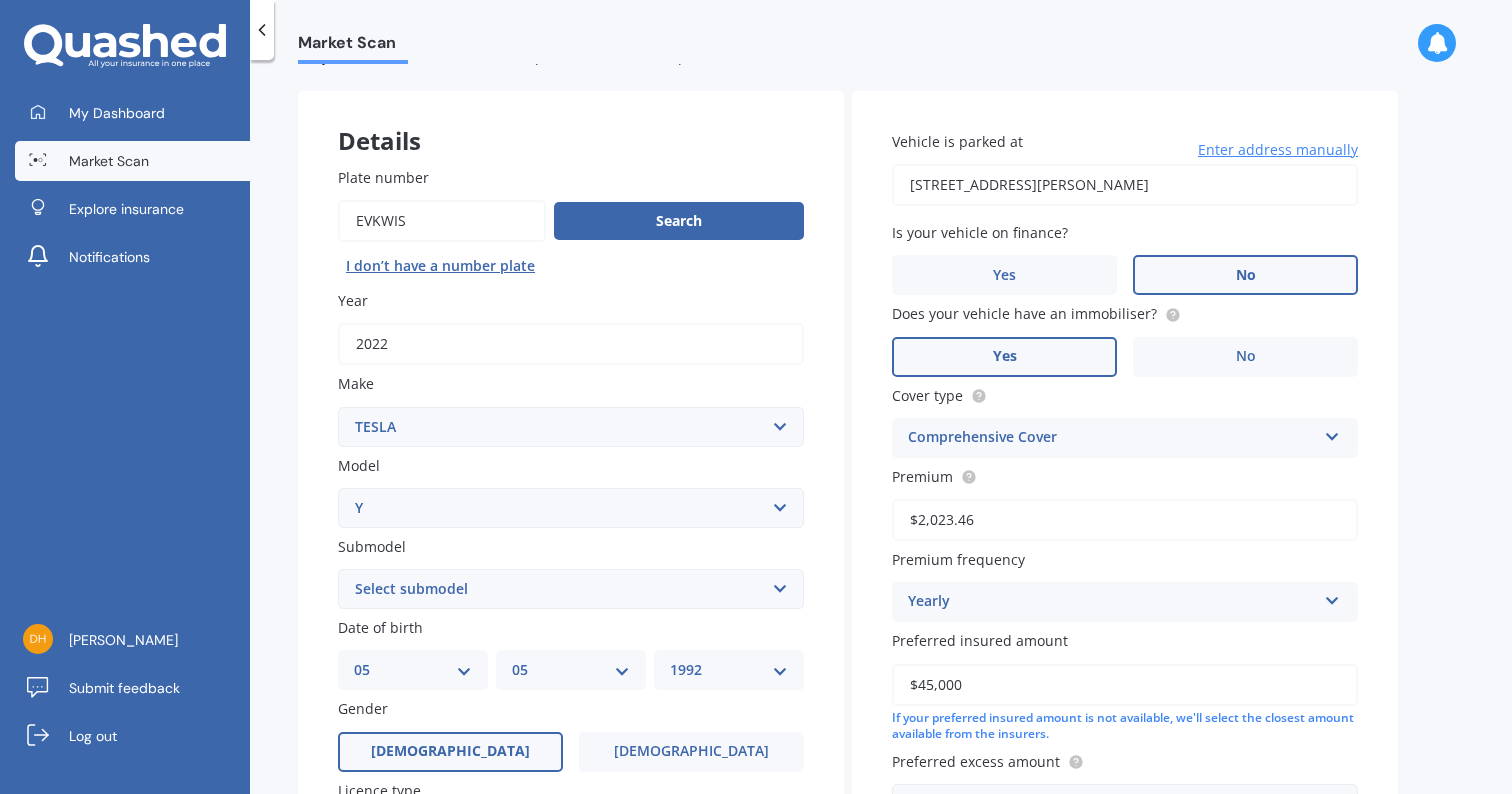 scroll, scrollTop: 123, scrollLeft: 0, axis: vertical 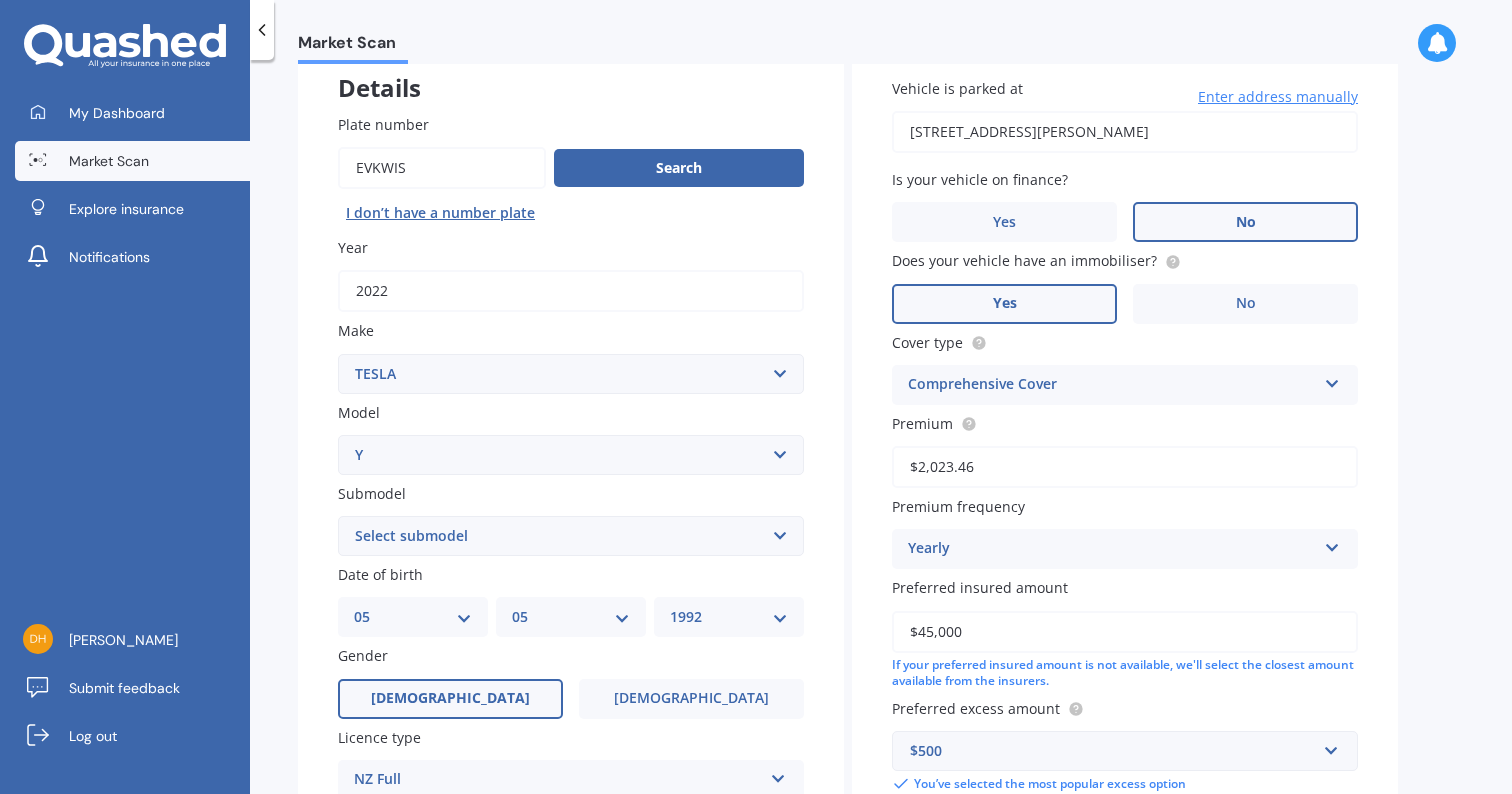 select on "EV" 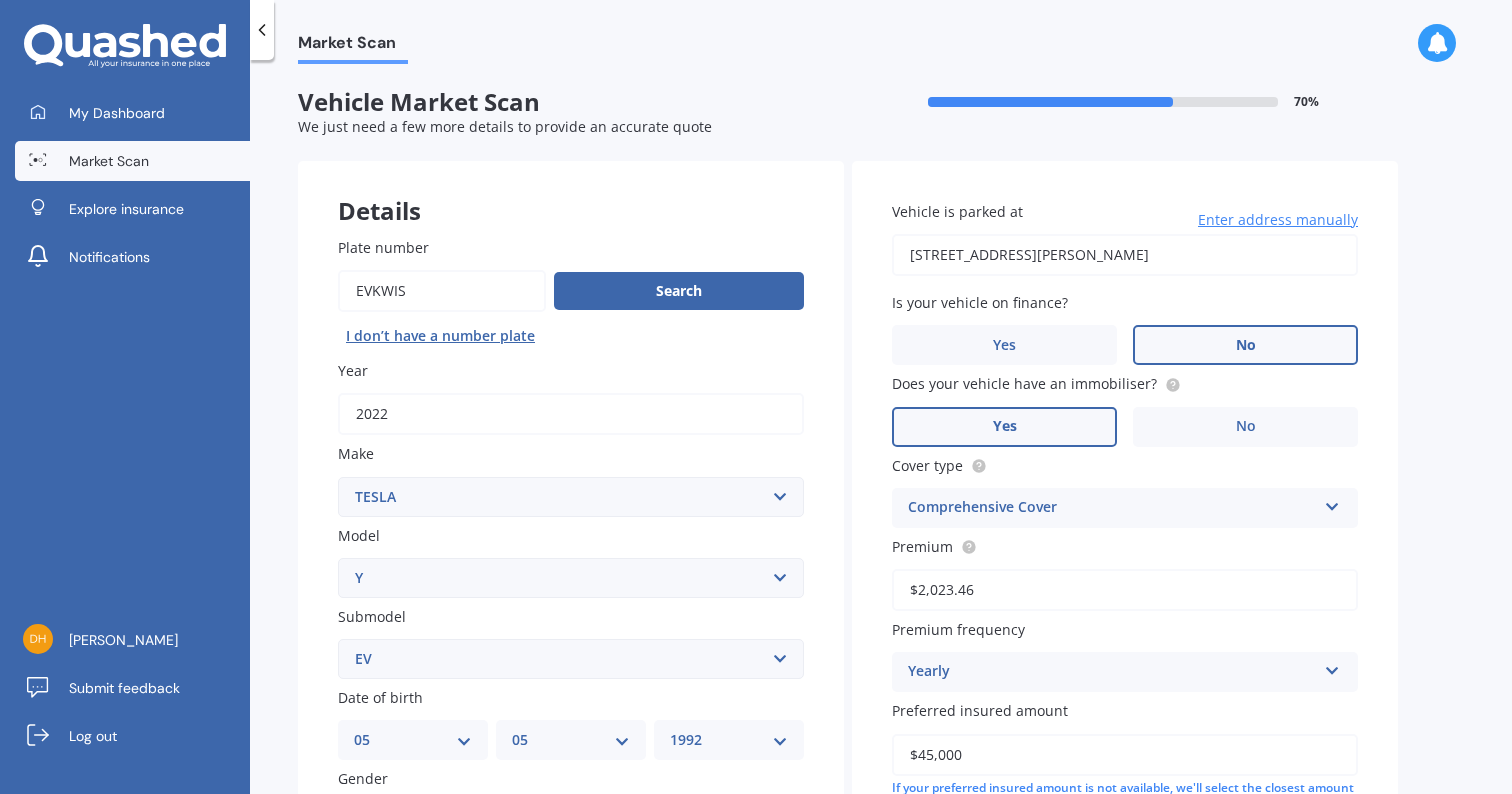 scroll, scrollTop: 101, scrollLeft: 0, axis: vertical 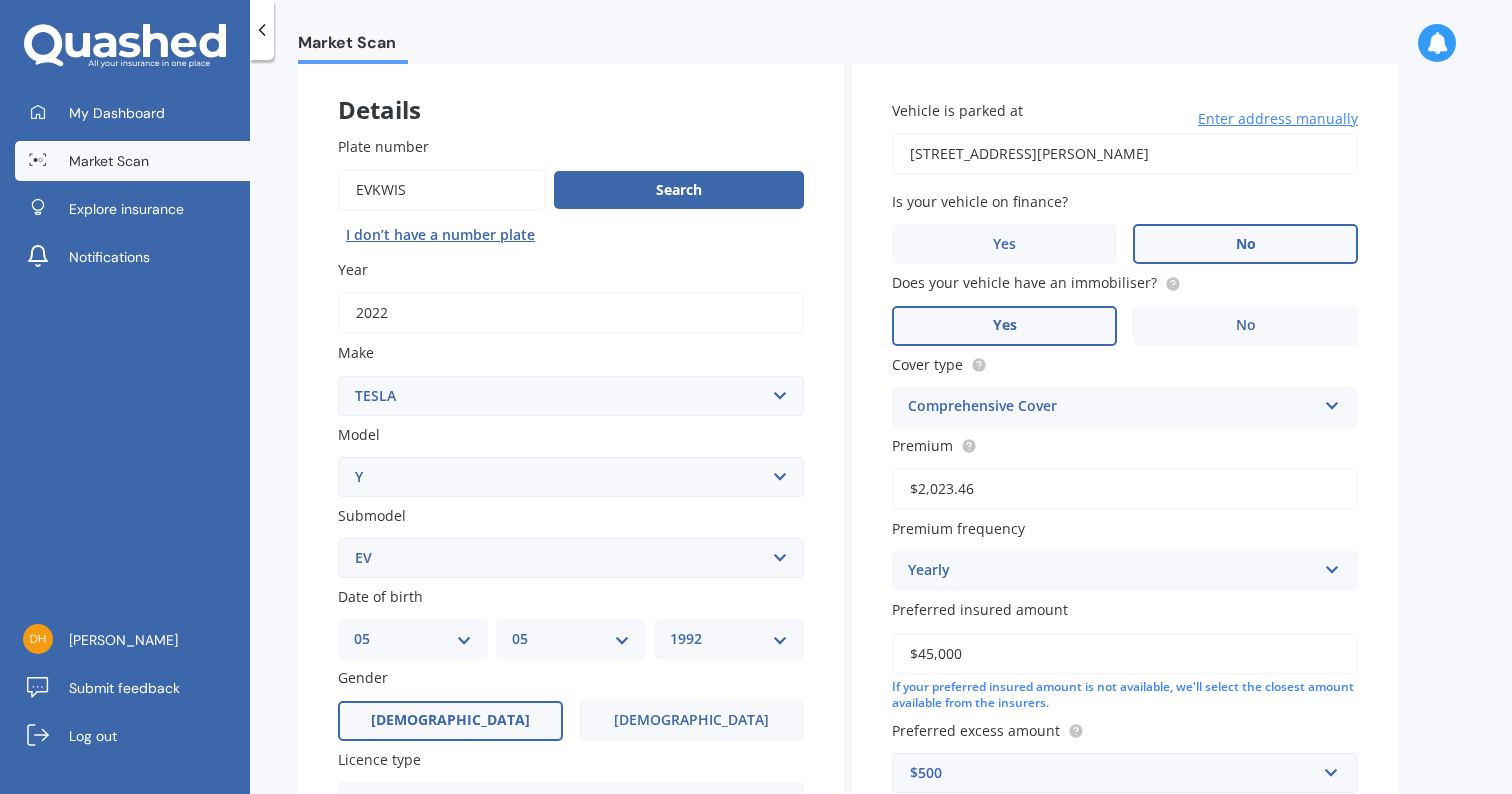 click on "Plate number Search I don’t have a number plate Year [DATE] Make Select make AC ALFA ROMEO ASTON [PERSON_NAME] AUDI AUSTIN BEDFORD Bentley BMW BYD CADILLAC CAN-AM CHERY CHEVROLET CHRYSLER Citroen CRUISEAIR CUPRA DAEWOO DAIHATSU DAIMLER DAMON DIAHATSU DODGE EXOCET FACTORY FIVE FERRARI FIAT Fiord FLEETWOOD FORD FOTON FRASER GEELY GENESIS GEORGIE BOY GMC GREAT WALL GWM [PERSON_NAME] HINO [PERSON_NAME] HOLIDAY RAMBLER HONDA HUMMER HYUNDAI INFINITI ISUZU IVECO JAC JAECOO JAGUAR JEEP KGM KIA LADA LAMBORGHINI LANCIA LANDROVER LDV LEXUS LINCOLN LOTUS LUNAR M.G M.G. MAHINDRA MASERATI MAZDA MCLAREN MERCEDES AMG Mercedes Benz MERCEDES-AMG MERCURY MINI MITSUBISHI [PERSON_NAME] NEWMAR NISSAN OMODA OPEL OXFORD PEUGEOT Plymouth Polestar PONTIAC PORSCHE PROTON RAM Range Rover Rayne RENAULT ROLLS ROYCE ROVER SAAB SATURN SEAT SHELBY SKODA SMART SSANGYONG SUBARU SUZUKI TATA TESLA TIFFIN Toyota TRIUMPH TVR Vauxhall VOLKSWAGEN VOLVO WESTFIELD WINNEBAGO ZX Model Select model 3 S X Y Submodel Select submodel EV Date of birth DD 01 02 03 04 05 06" at bounding box center [571, 560] 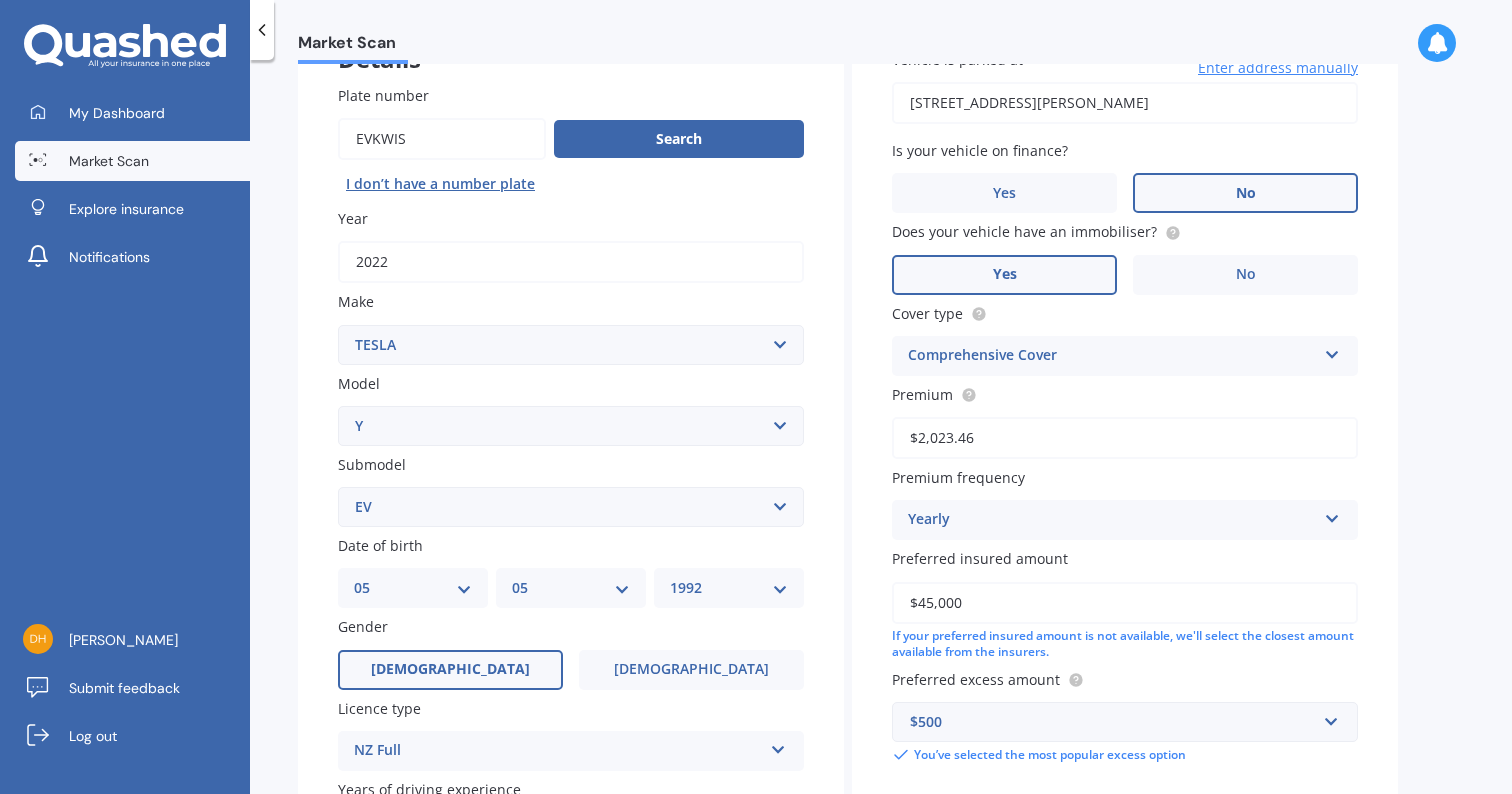 scroll, scrollTop: 169, scrollLeft: 0, axis: vertical 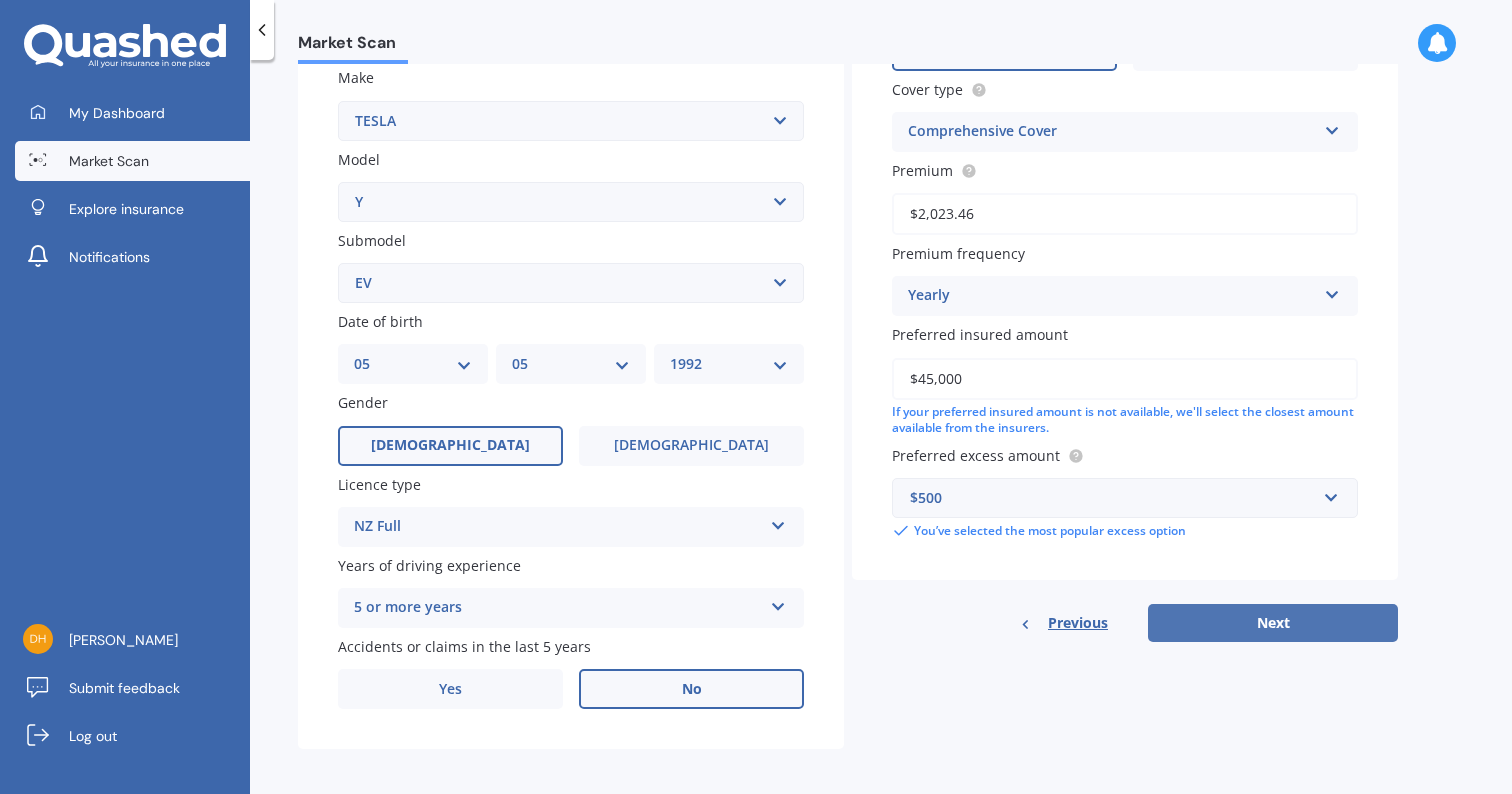 click on "Next" at bounding box center (1273, 623) 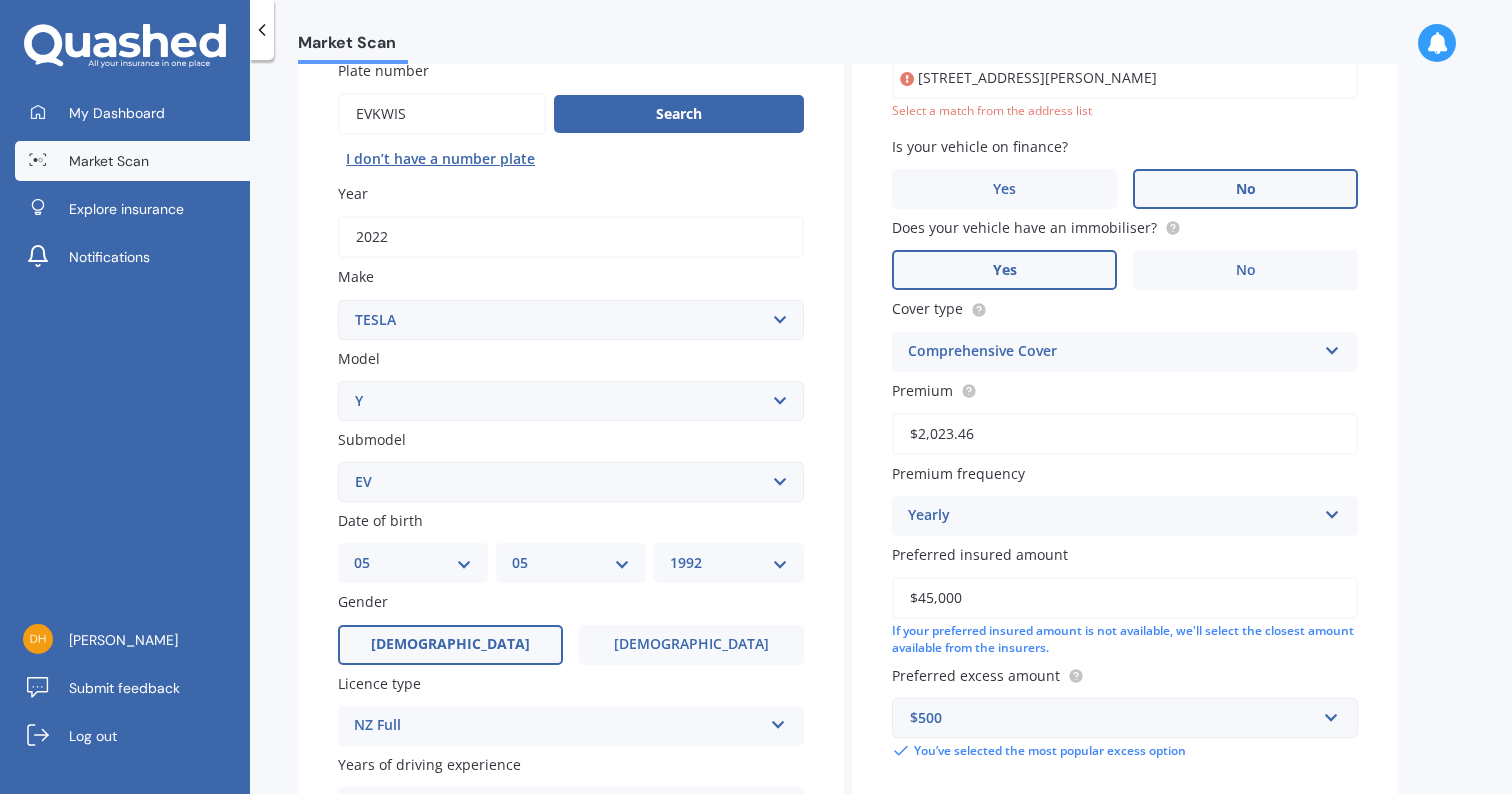 scroll, scrollTop: 135, scrollLeft: 0, axis: vertical 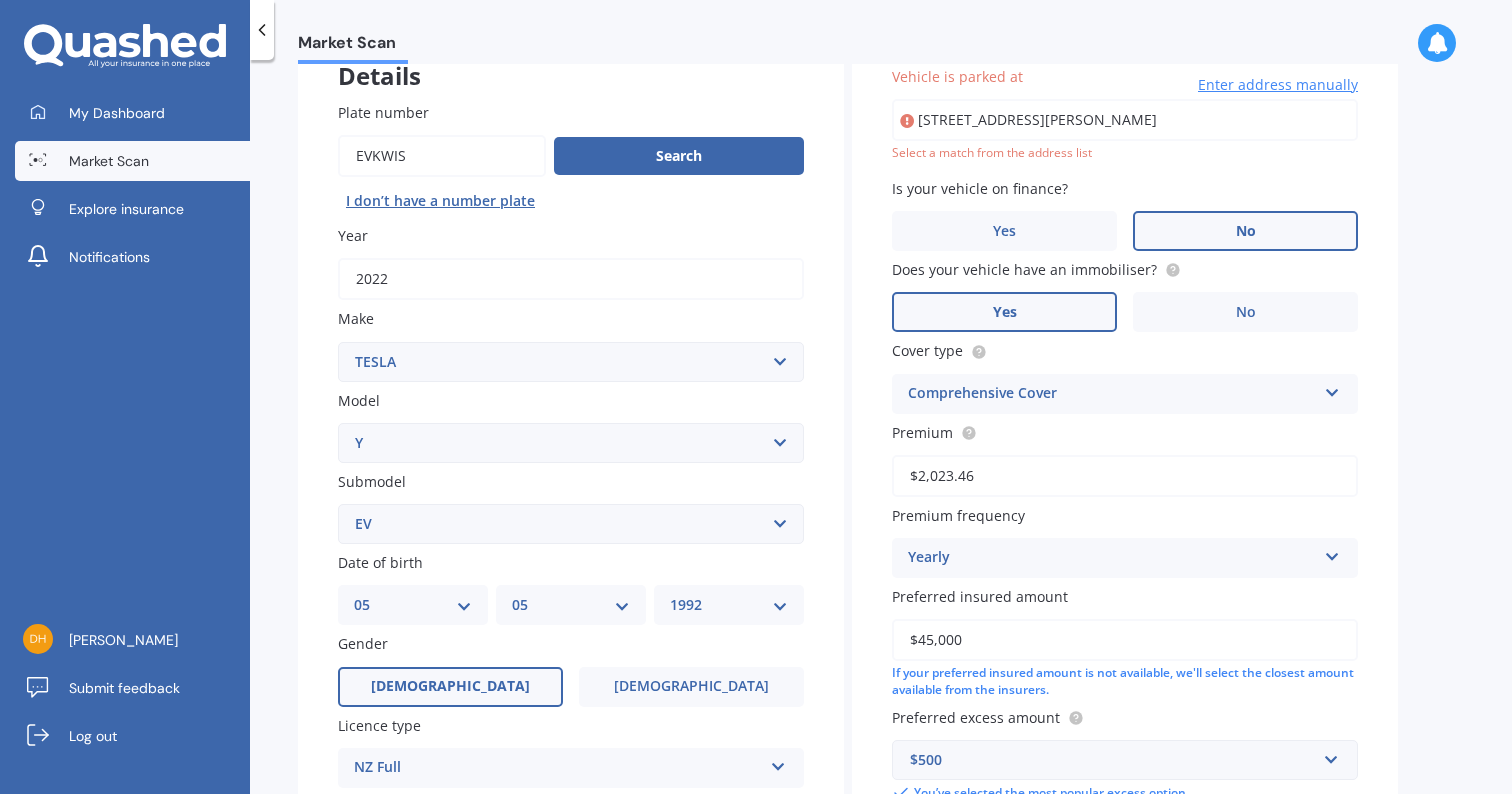 type on "[STREET_ADDRESS][PERSON_NAME]" 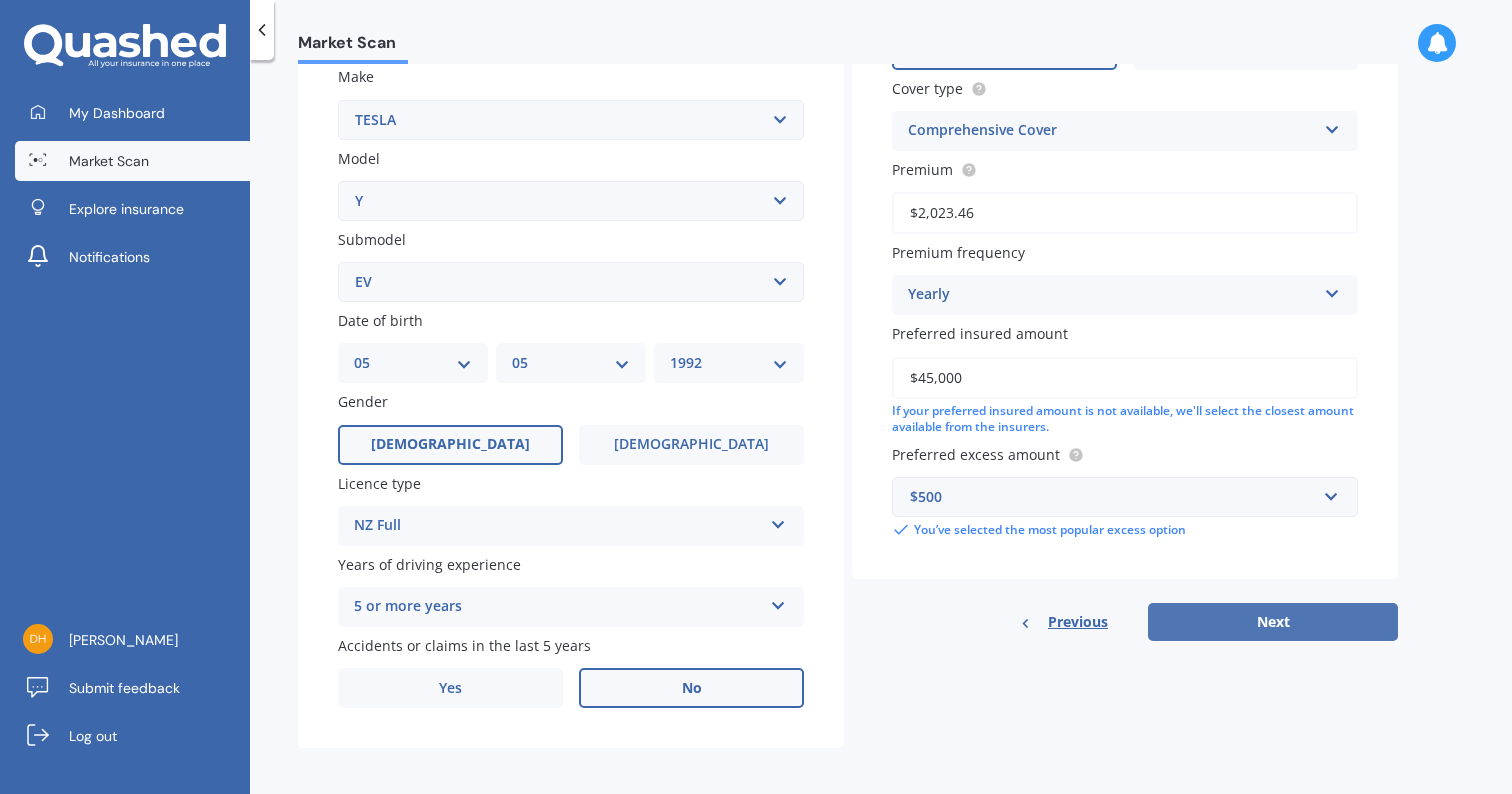 scroll, scrollTop: 376, scrollLeft: 0, axis: vertical 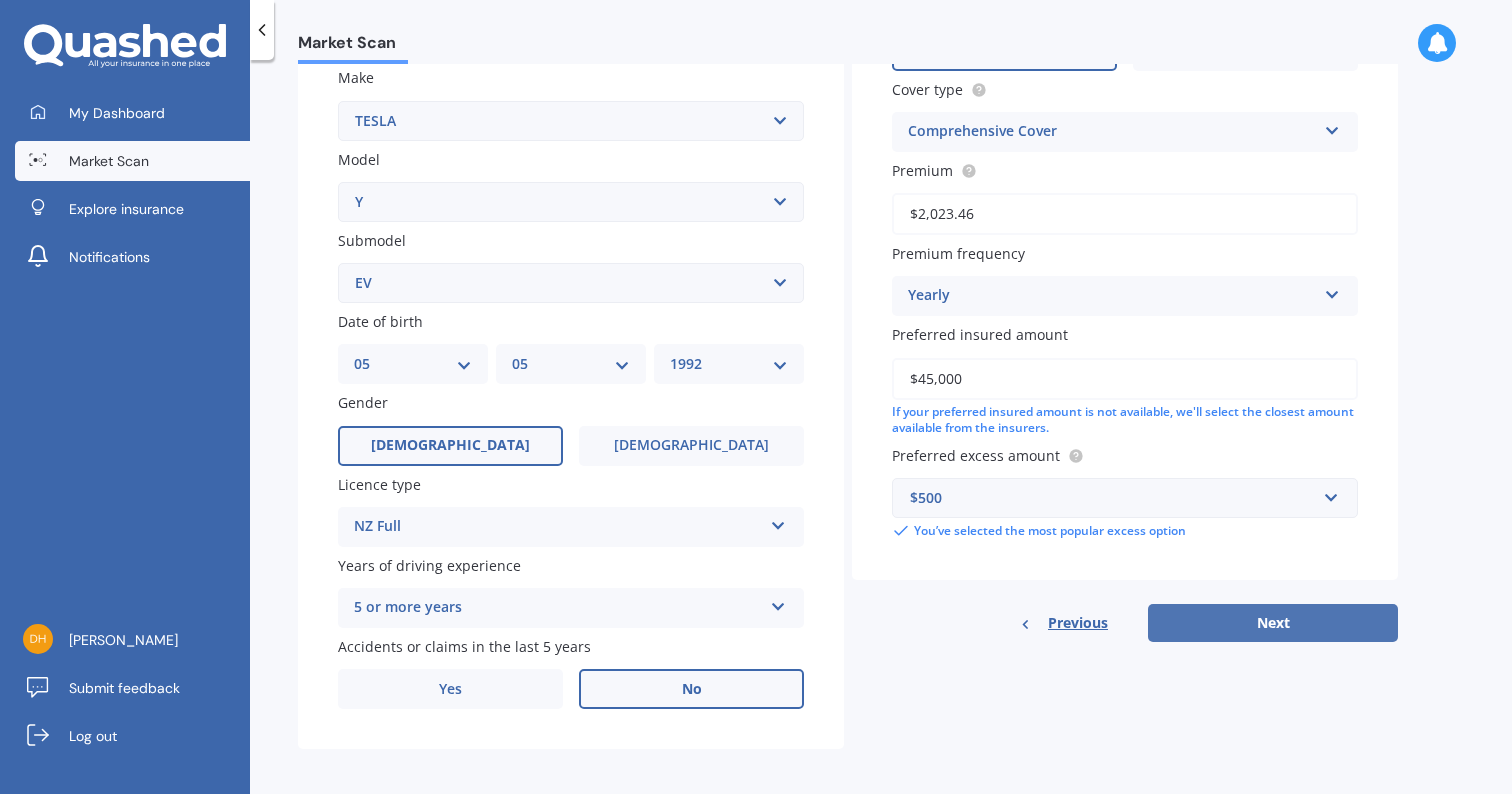 click on "Next" at bounding box center [1273, 623] 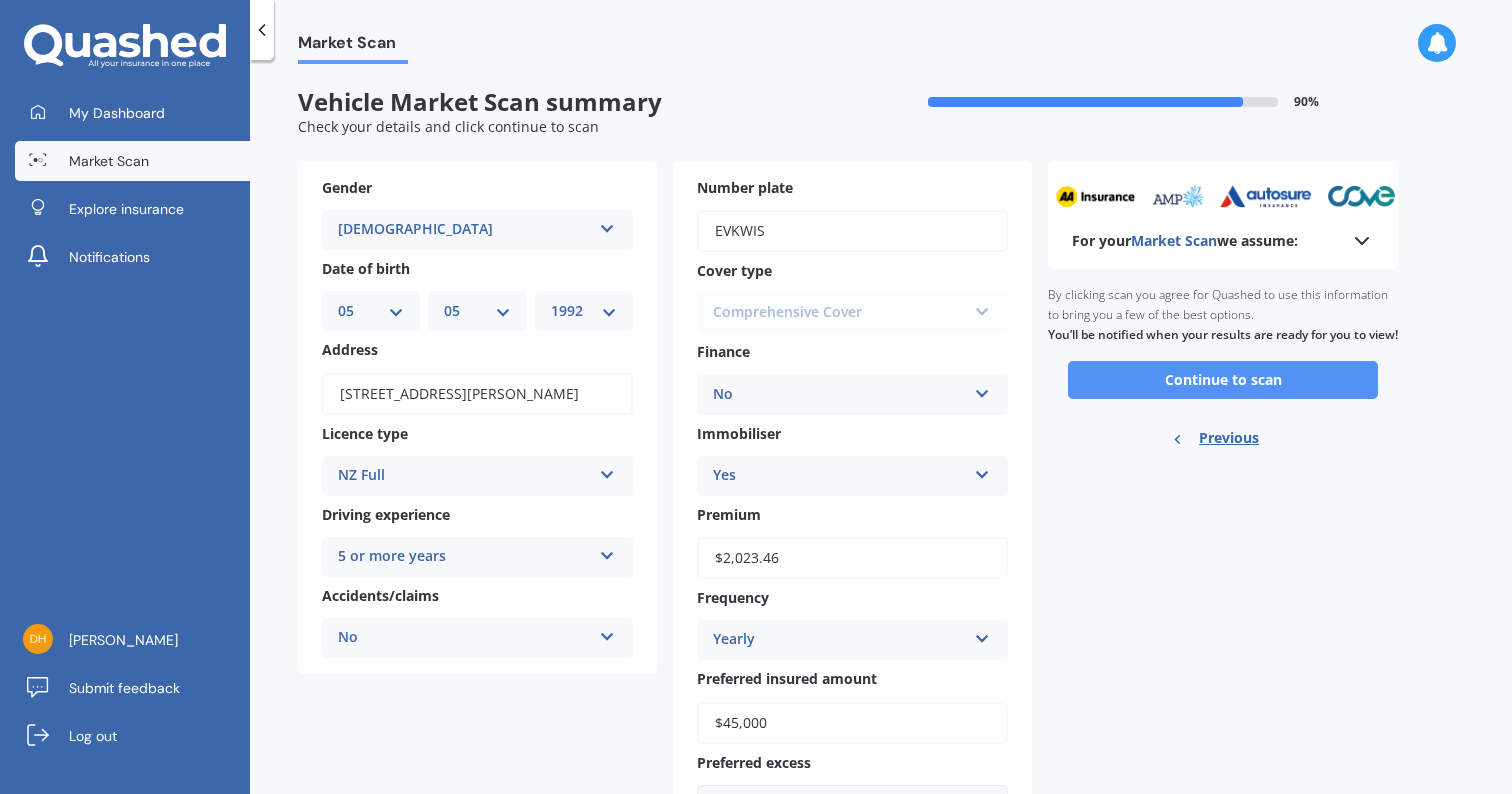 scroll, scrollTop: 0, scrollLeft: 0, axis: both 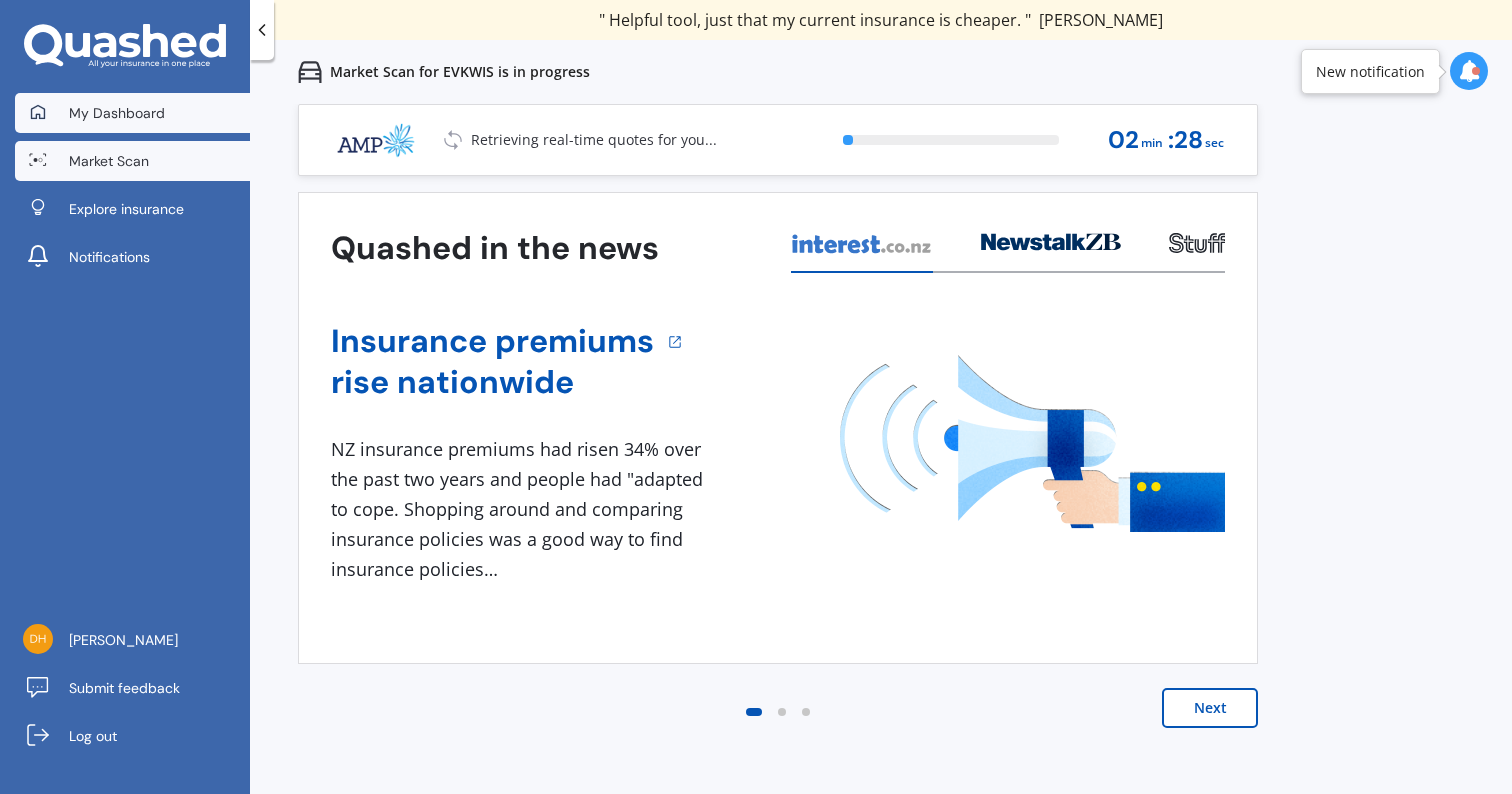 click on "My Dashboard" at bounding box center (117, 113) 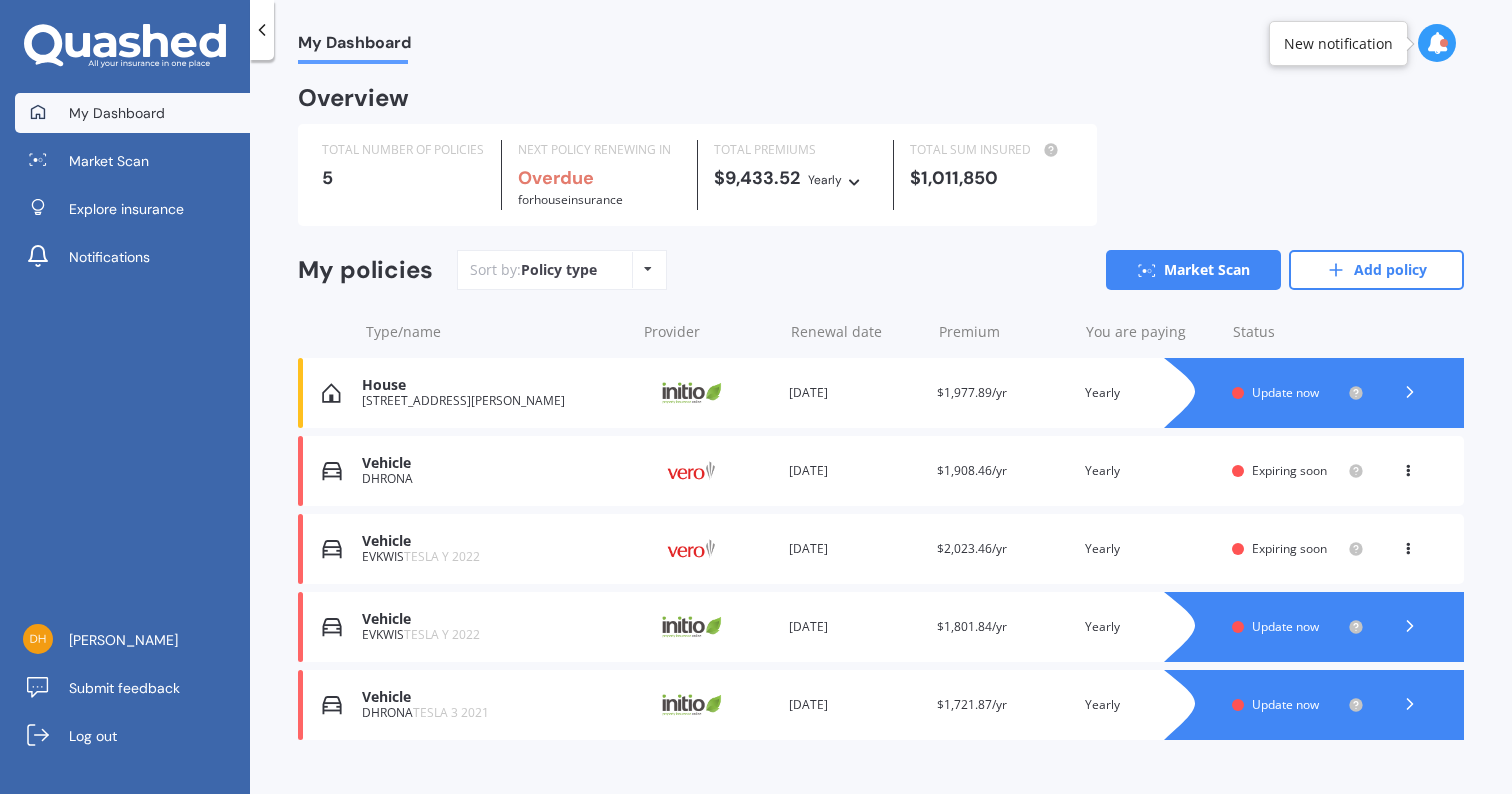 click on "Vehicle DHRONA Provider Renewal date [DATE] Premium $1,908.46/yr You are paying Yearly Status Expiring soon View option View policy Delete" at bounding box center (881, 471) 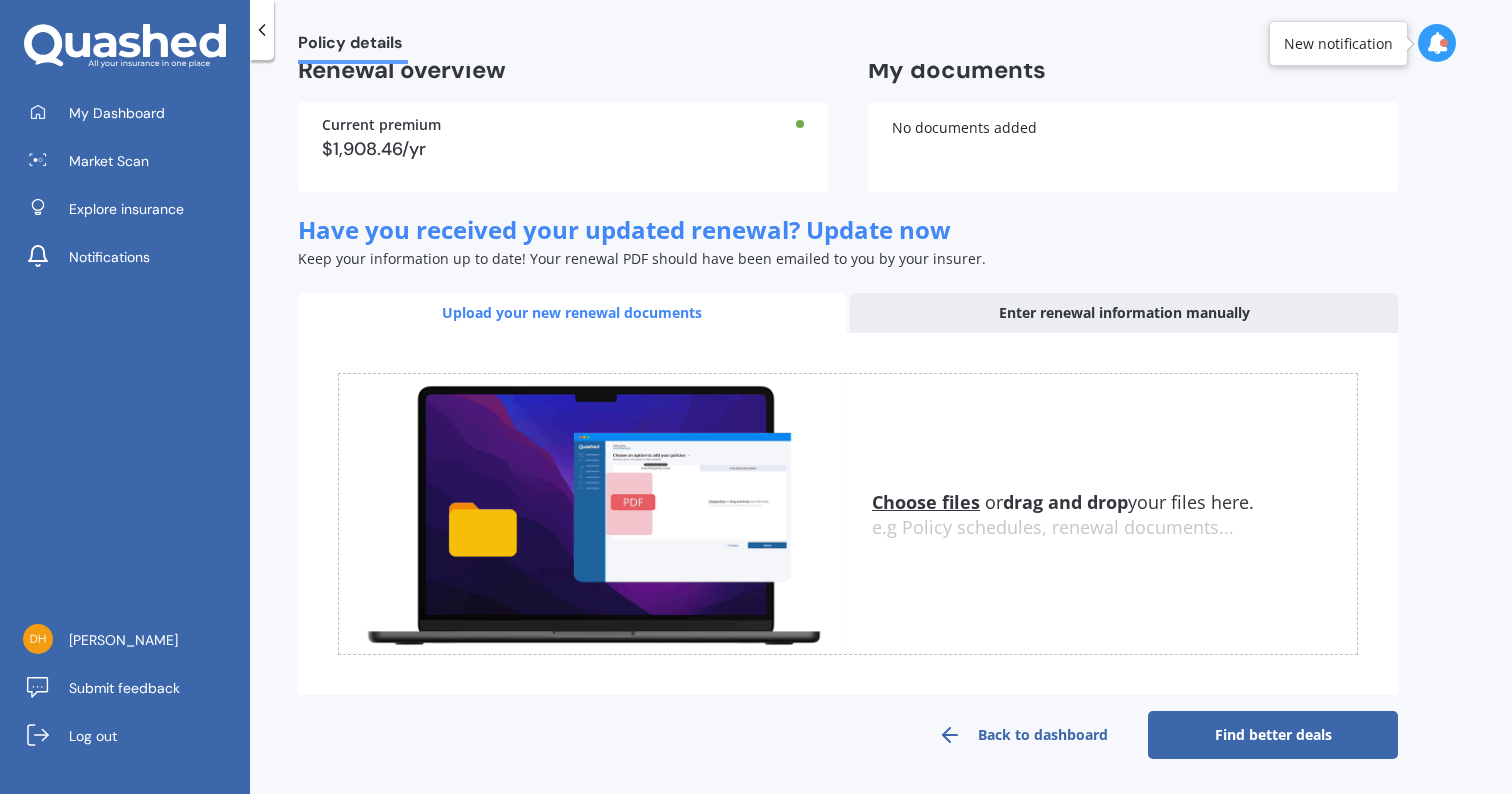 scroll, scrollTop: 146, scrollLeft: 0, axis: vertical 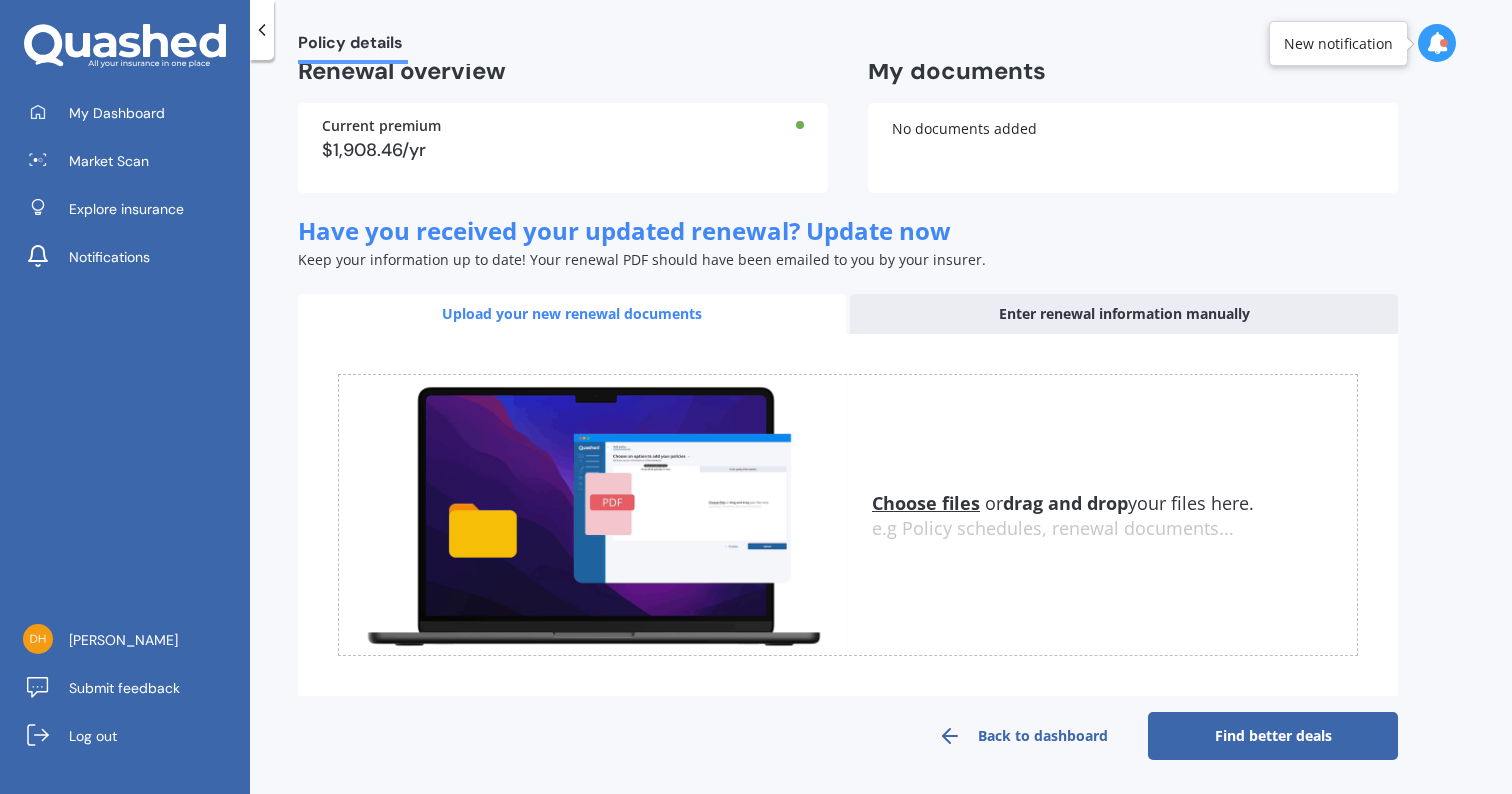 click on "Find better deals" at bounding box center (1273, 736) 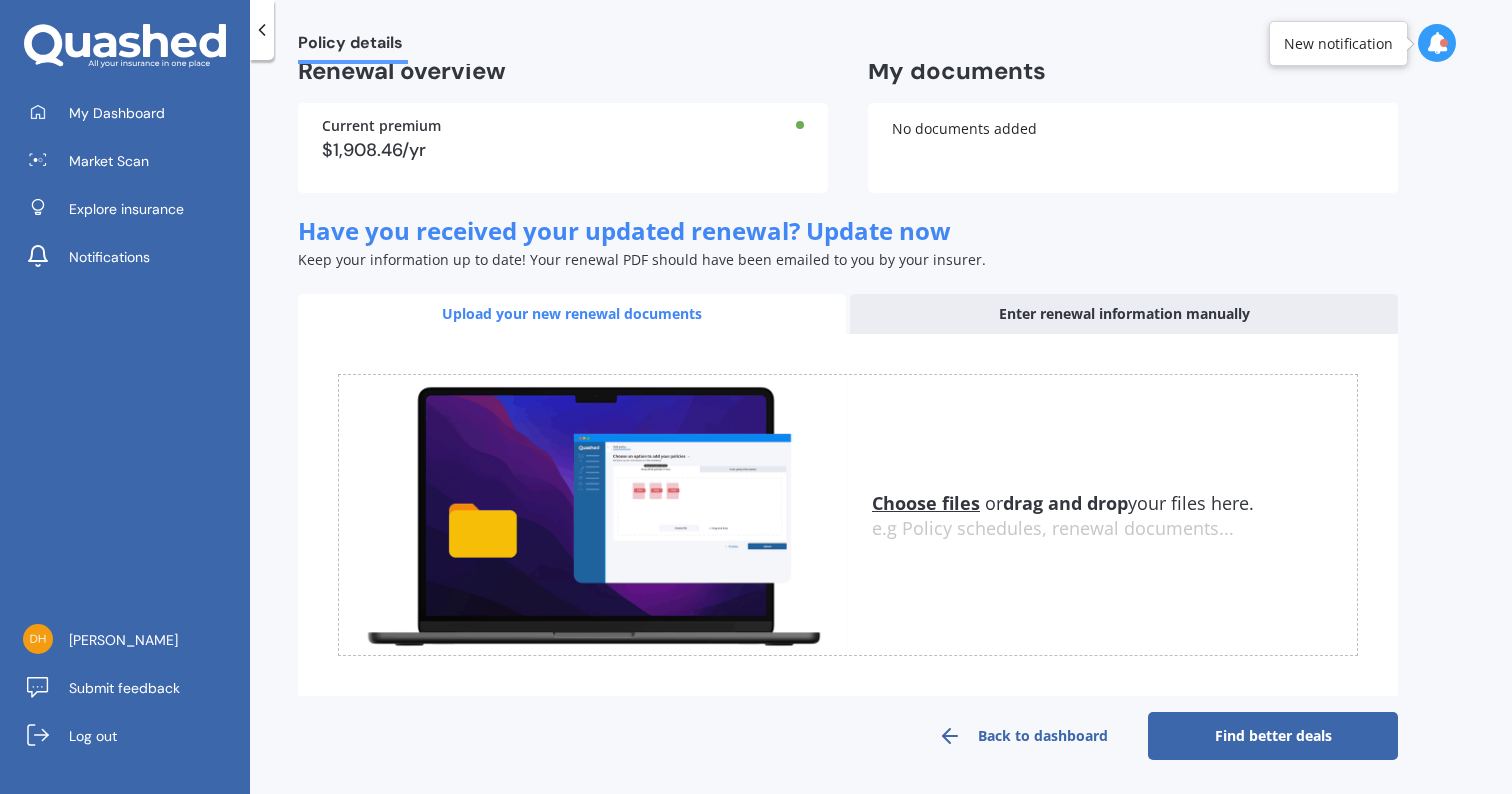 scroll, scrollTop: 0, scrollLeft: 0, axis: both 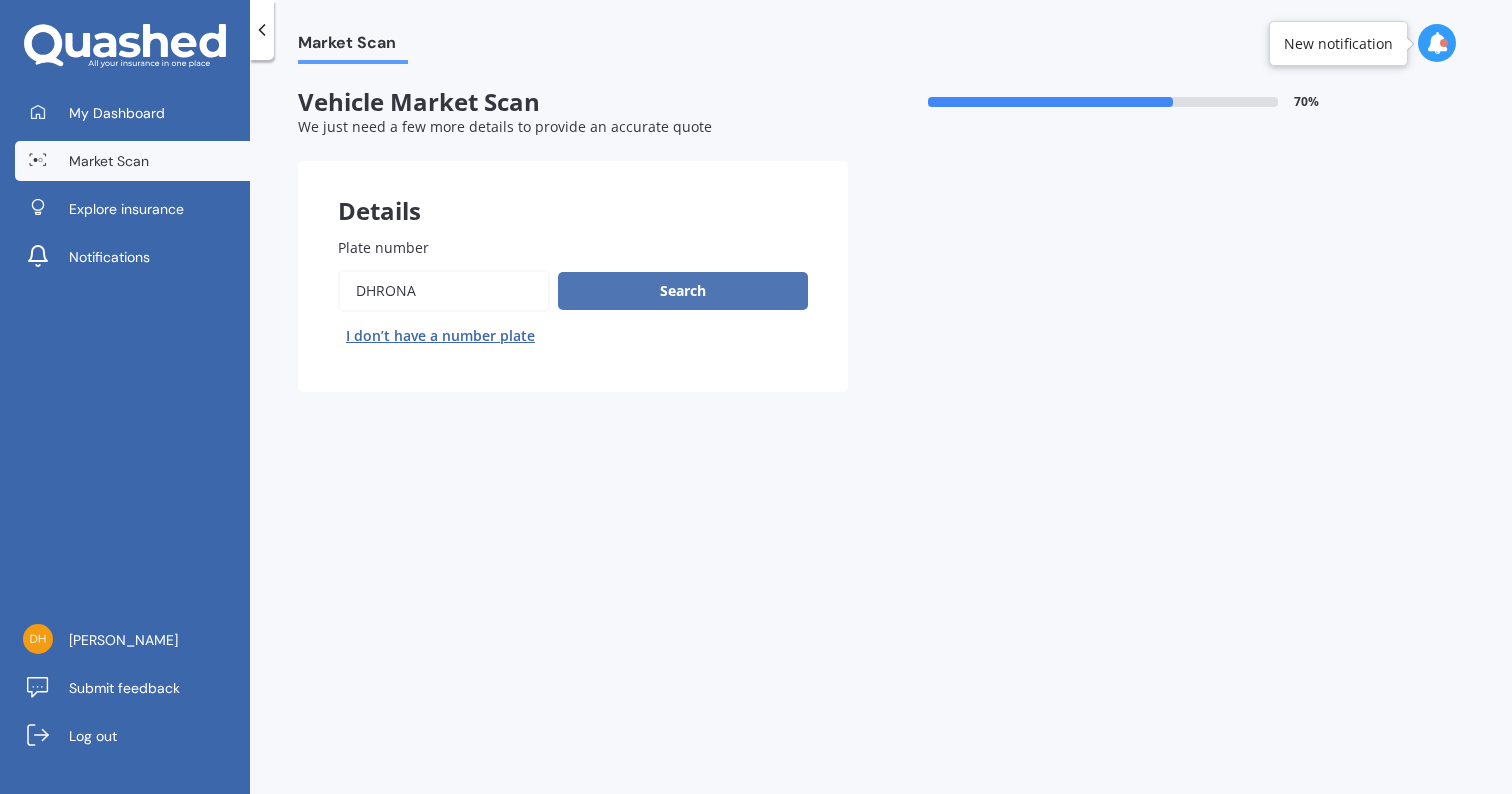 click on "Search" at bounding box center (683, 291) 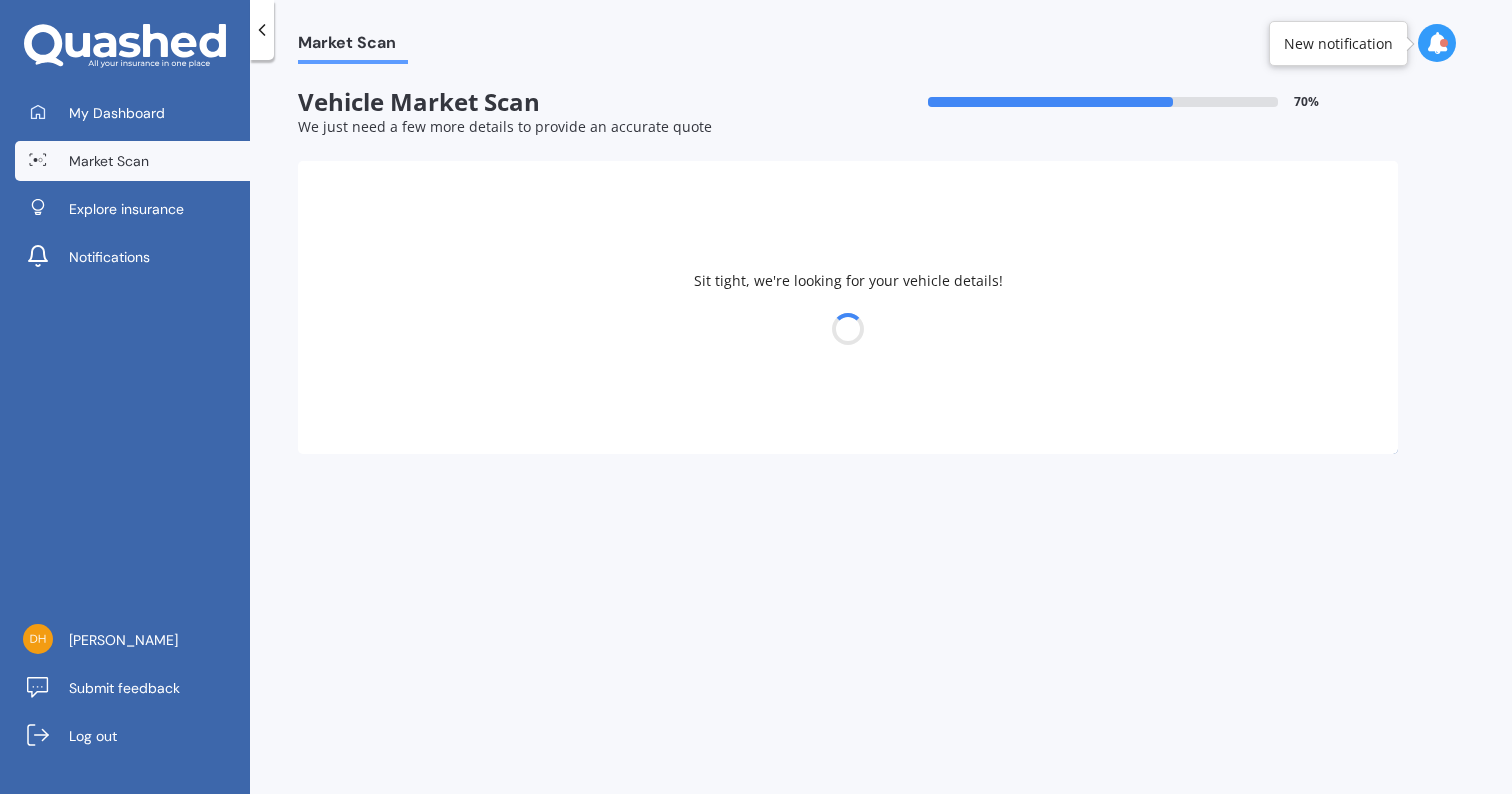 select on "TESLA" 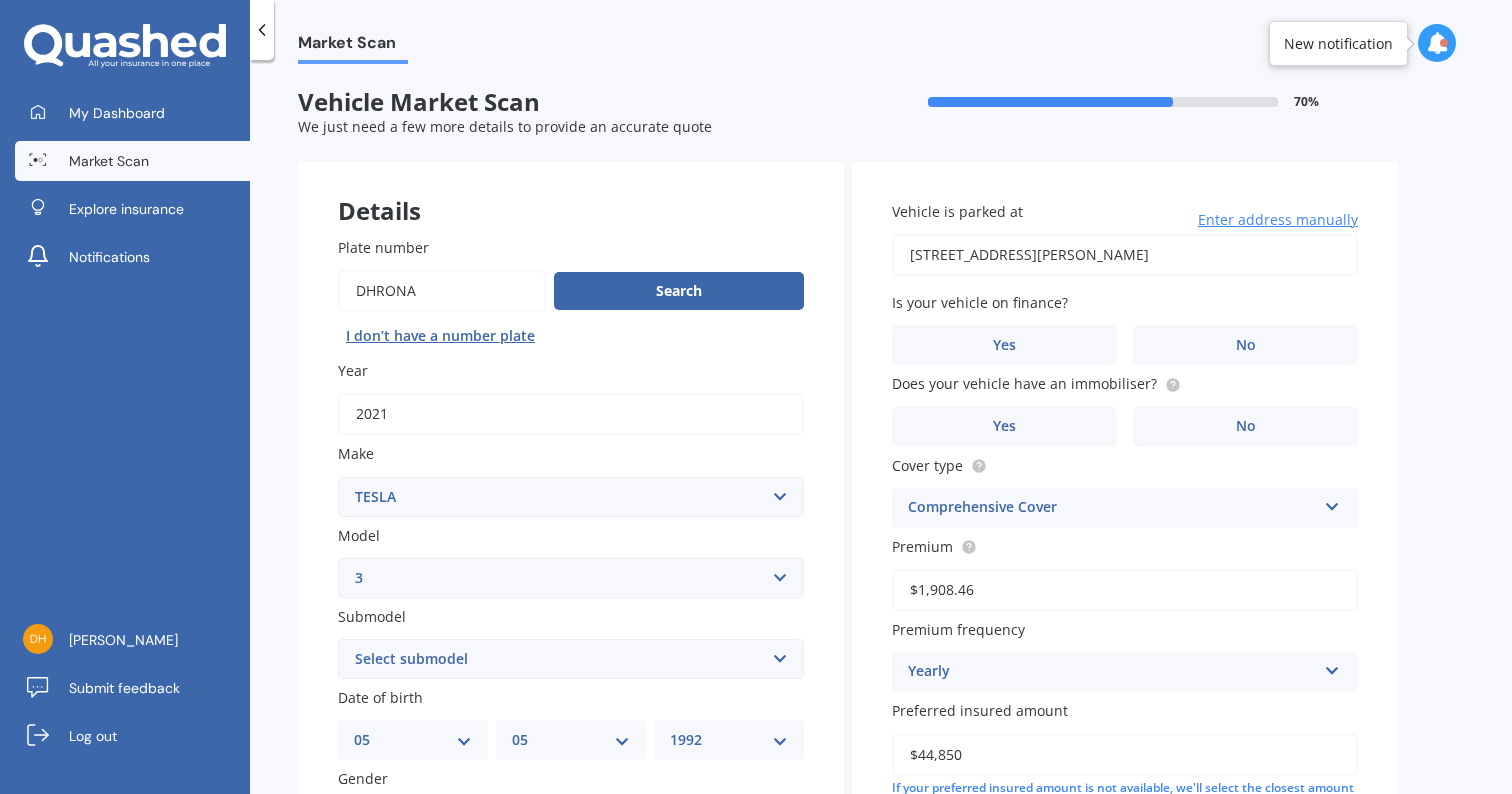 scroll, scrollTop: 116, scrollLeft: 0, axis: vertical 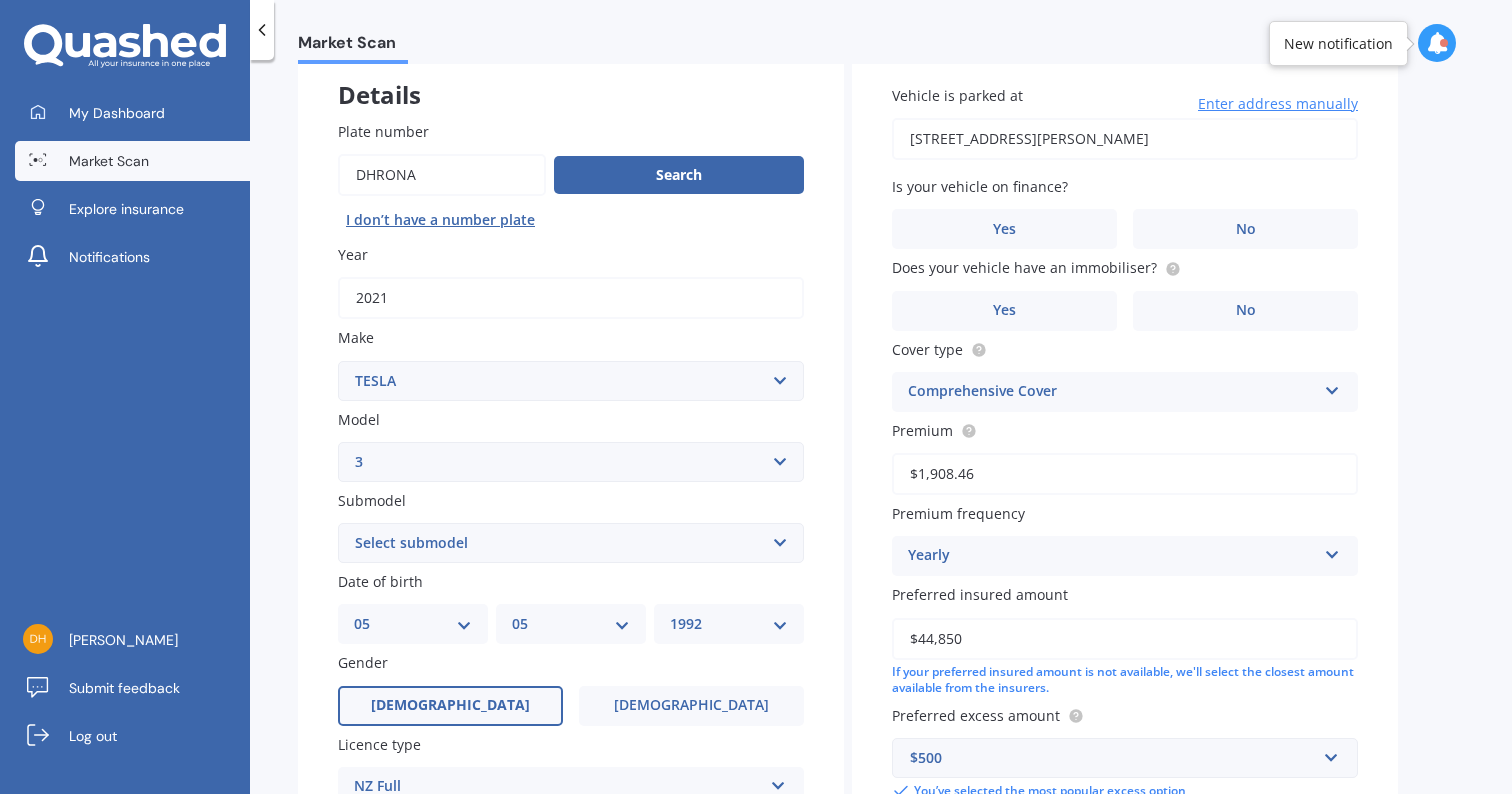 select on "EV" 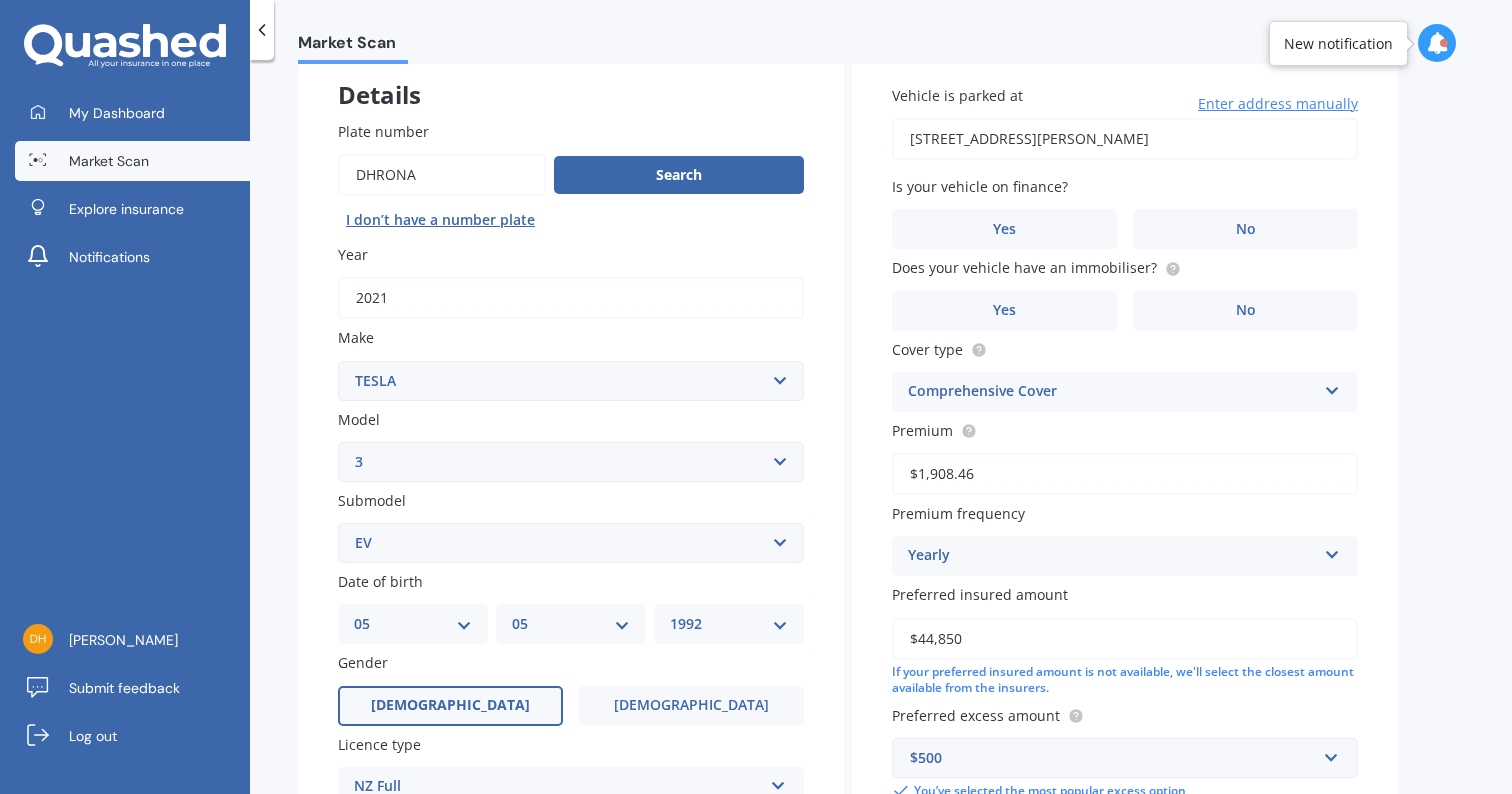 click on "Plate number Search I don’t have a number plate Year [DATE] Make Select make AC ALFA ROMEO ASTON [PERSON_NAME] AUDI AUSTIN BEDFORD Bentley BMW BYD CADILLAC CAN-AM CHERY CHEVROLET CHRYSLER Citroen CRUISEAIR CUPRA DAEWOO DAIHATSU DAIMLER DAMON DIAHATSU DODGE EXOCET FACTORY FIVE FERRARI FIAT Fiord FLEETWOOD FORD FOTON FRASER GEELY GENESIS GEORGIE BOY GMC GREAT WALL GWM [PERSON_NAME] HINO [PERSON_NAME] HOLIDAY RAMBLER HONDA HUMMER HYUNDAI INFINITI ISUZU IVECO JAC JAECOO JAGUAR JEEP KGM KIA LADA LAMBORGHINI LANCIA LANDROVER LDV LEXUS LINCOLN LOTUS LUNAR M.G M.G. MAHINDRA MASERATI MAZDA MCLAREN MERCEDES AMG Mercedes Benz MERCEDES-AMG MERCURY MINI MITSUBISHI [PERSON_NAME] NEWMAR NISSAN OMODA OPEL OXFORD PEUGEOT Plymouth Polestar PONTIAC PORSCHE PROTON RAM Range Rover Rayne RENAULT ROLLS ROYCE ROVER SAAB SATURN SEAT SHELBY SKODA SMART SSANGYONG SUBARU SUZUKI TATA TESLA TIFFIN Toyota TRIUMPH TVR Vauxhall VOLKSWAGEN VOLVO WESTFIELD WINNEBAGO ZX Model Select model 3 S X Y Submodel Select submodel EV Date of birth DD 01 02 03 04 05 06" at bounding box center (571, 545) 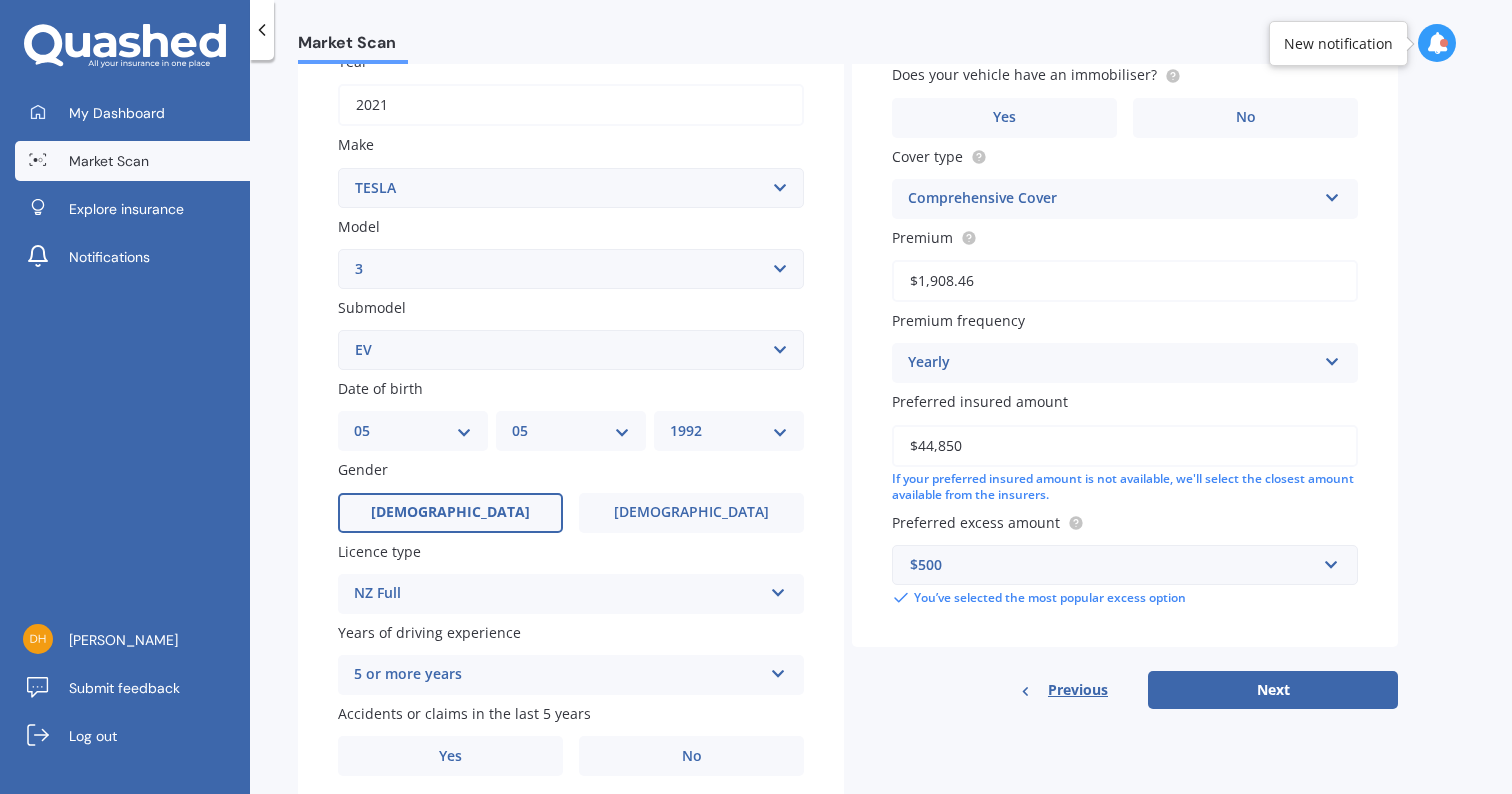 scroll, scrollTop: 325, scrollLeft: 0, axis: vertical 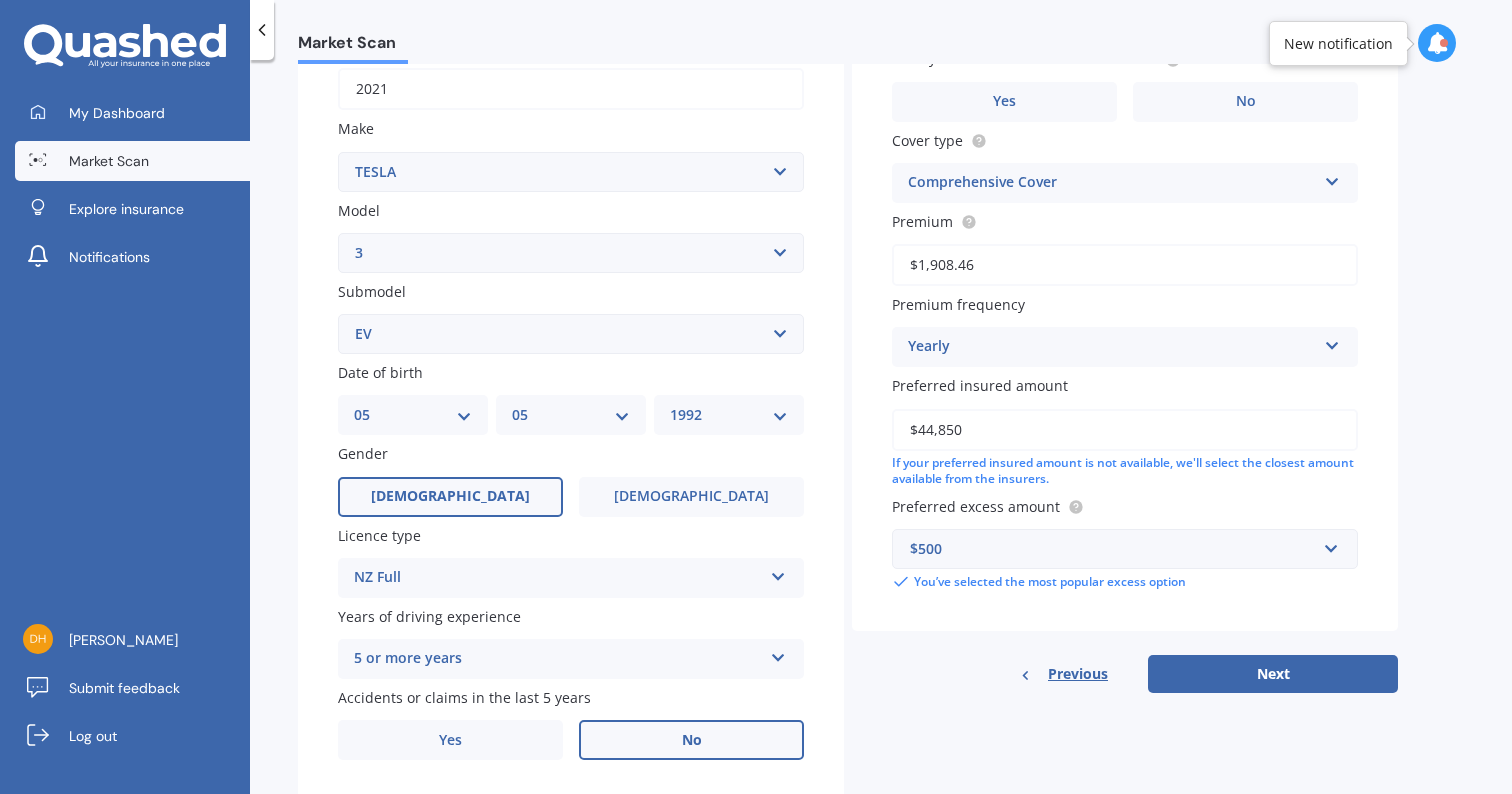 click on "No" at bounding box center [691, 740] 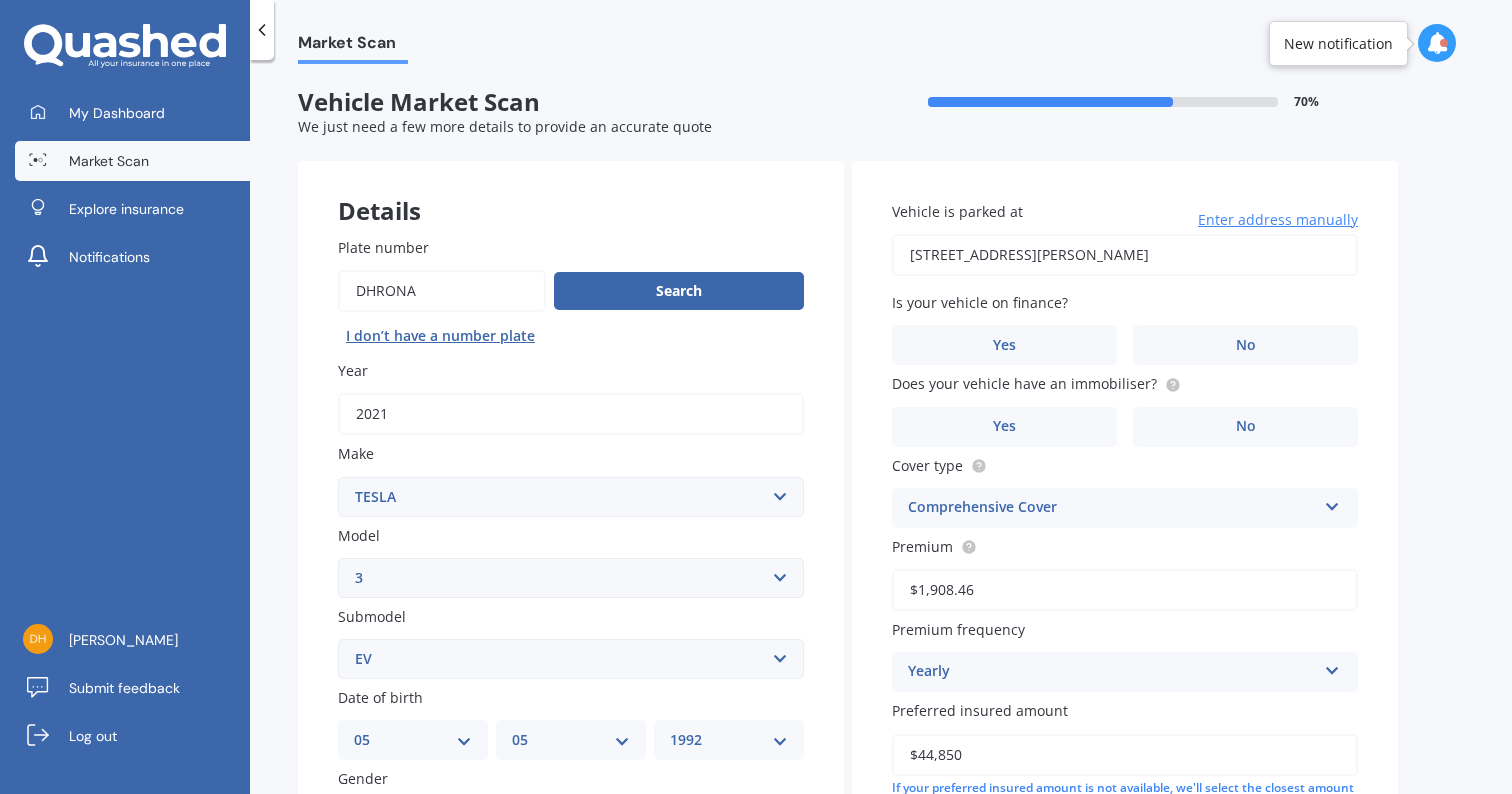scroll, scrollTop: 0, scrollLeft: 0, axis: both 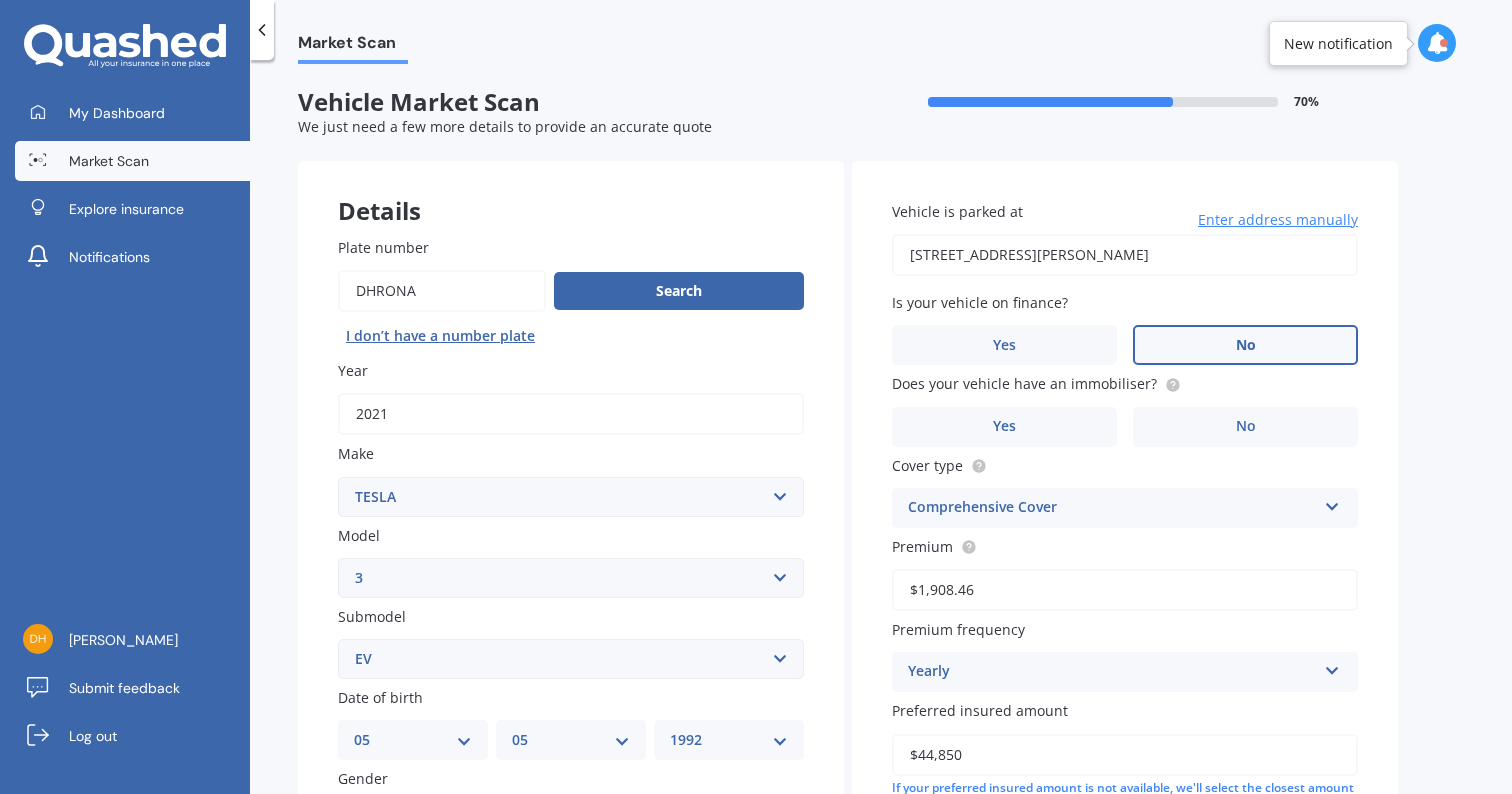 click on "No" at bounding box center (1245, 345) 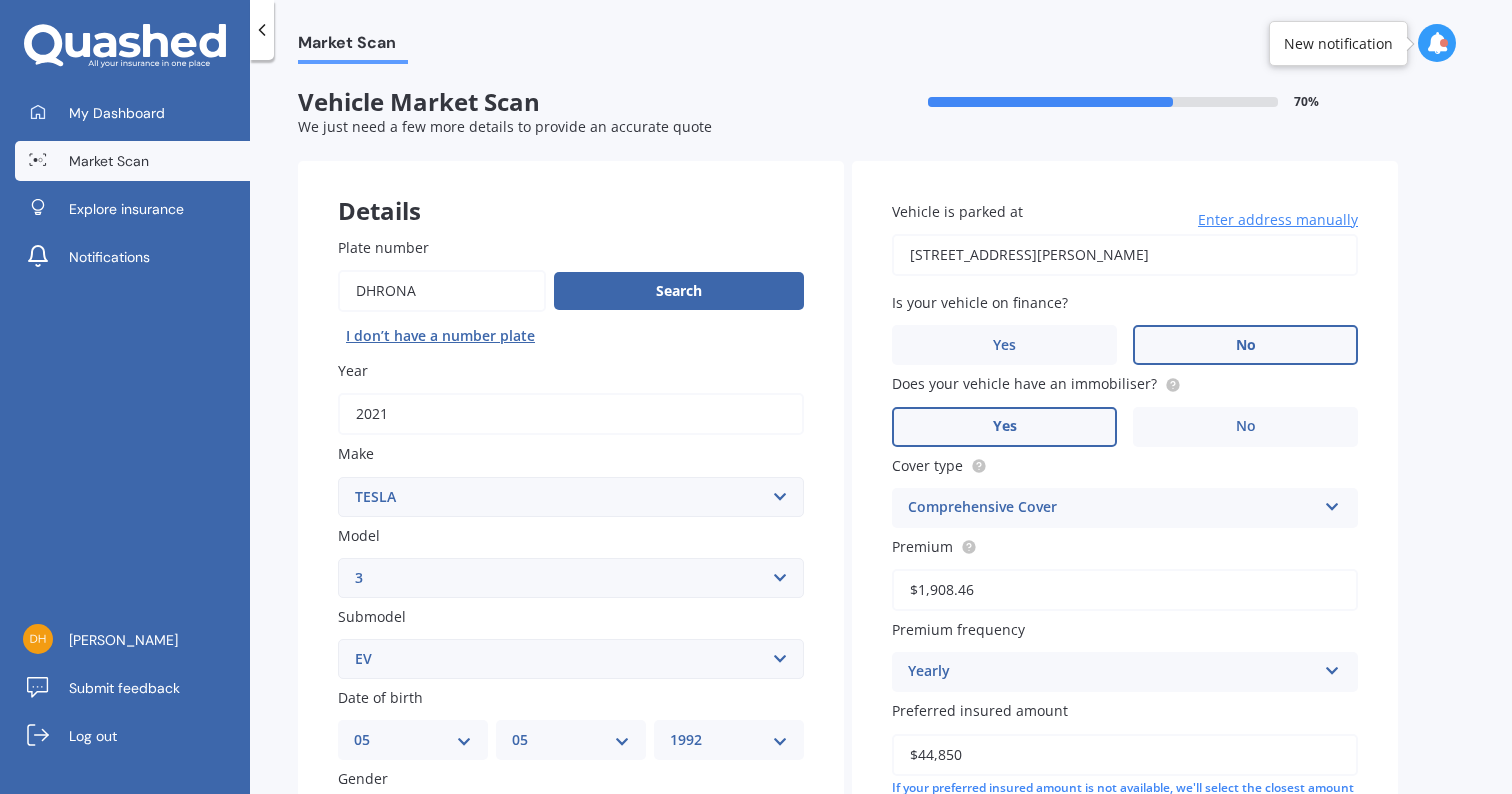 click on "Yes" at bounding box center (1004, 427) 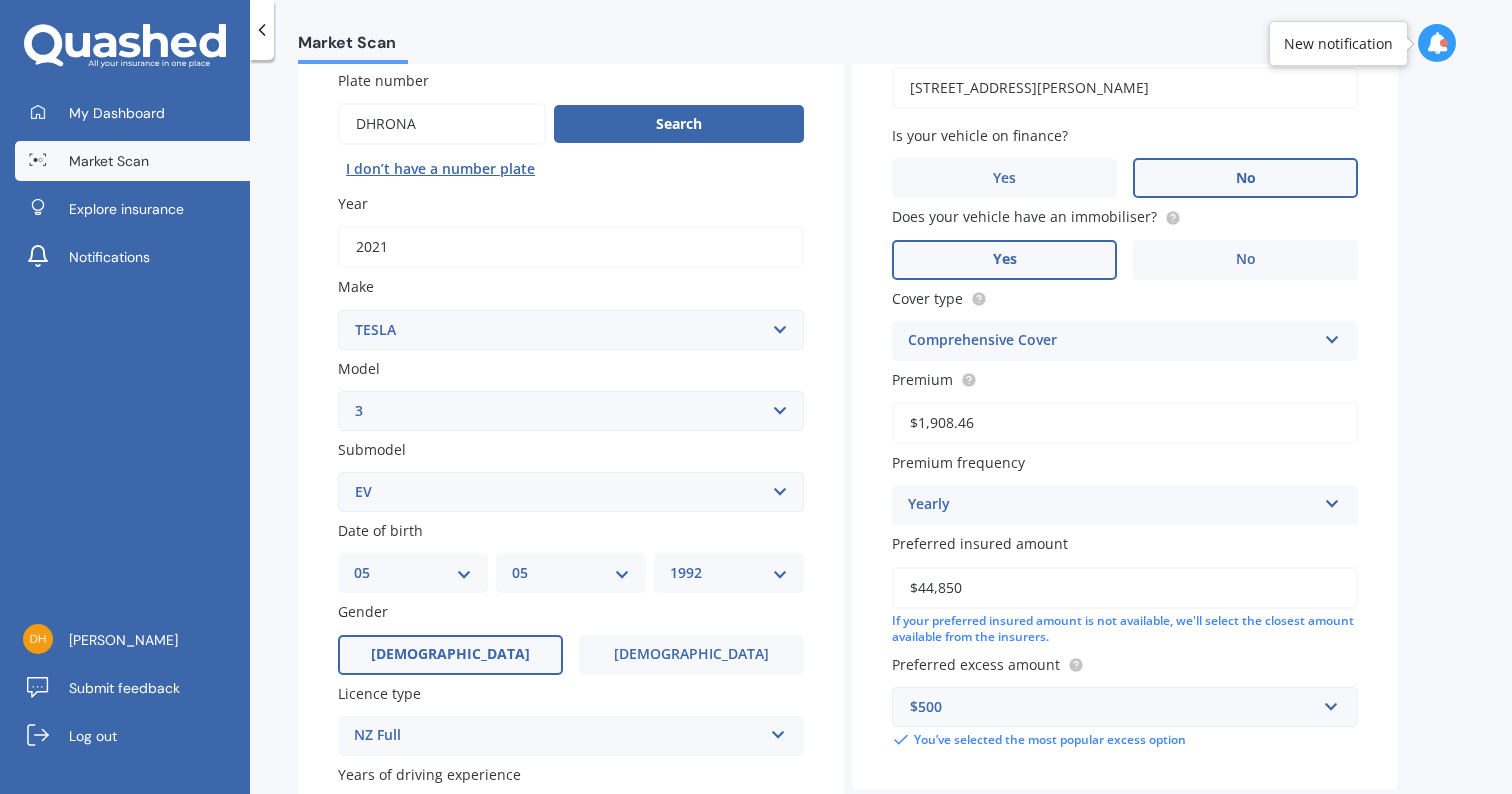 scroll, scrollTop: 218, scrollLeft: 0, axis: vertical 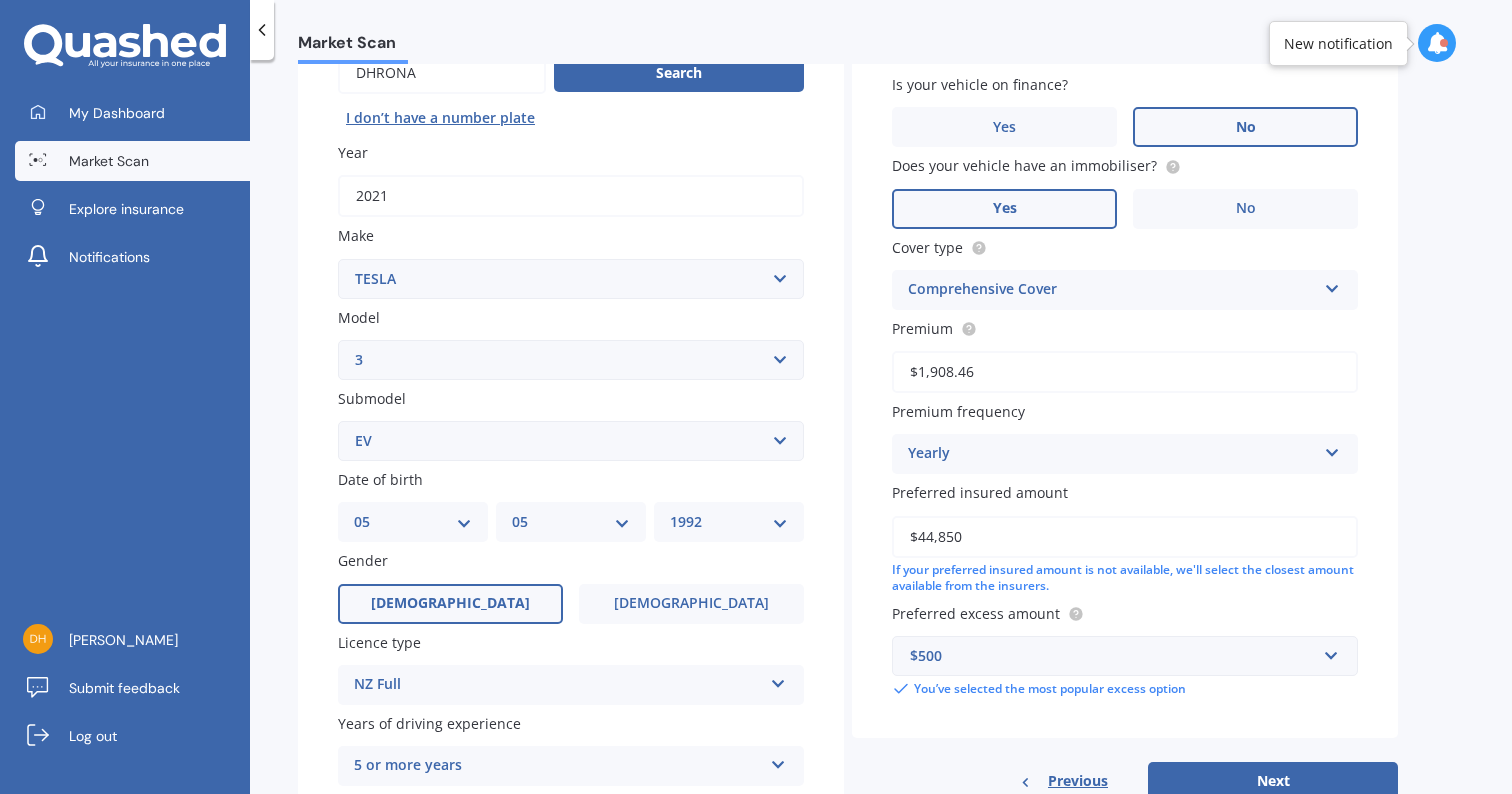 drag, startPoint x: 1013, startPoint y: 529, endPoint x: 785, endPoint y: 523, distance: 228.07893 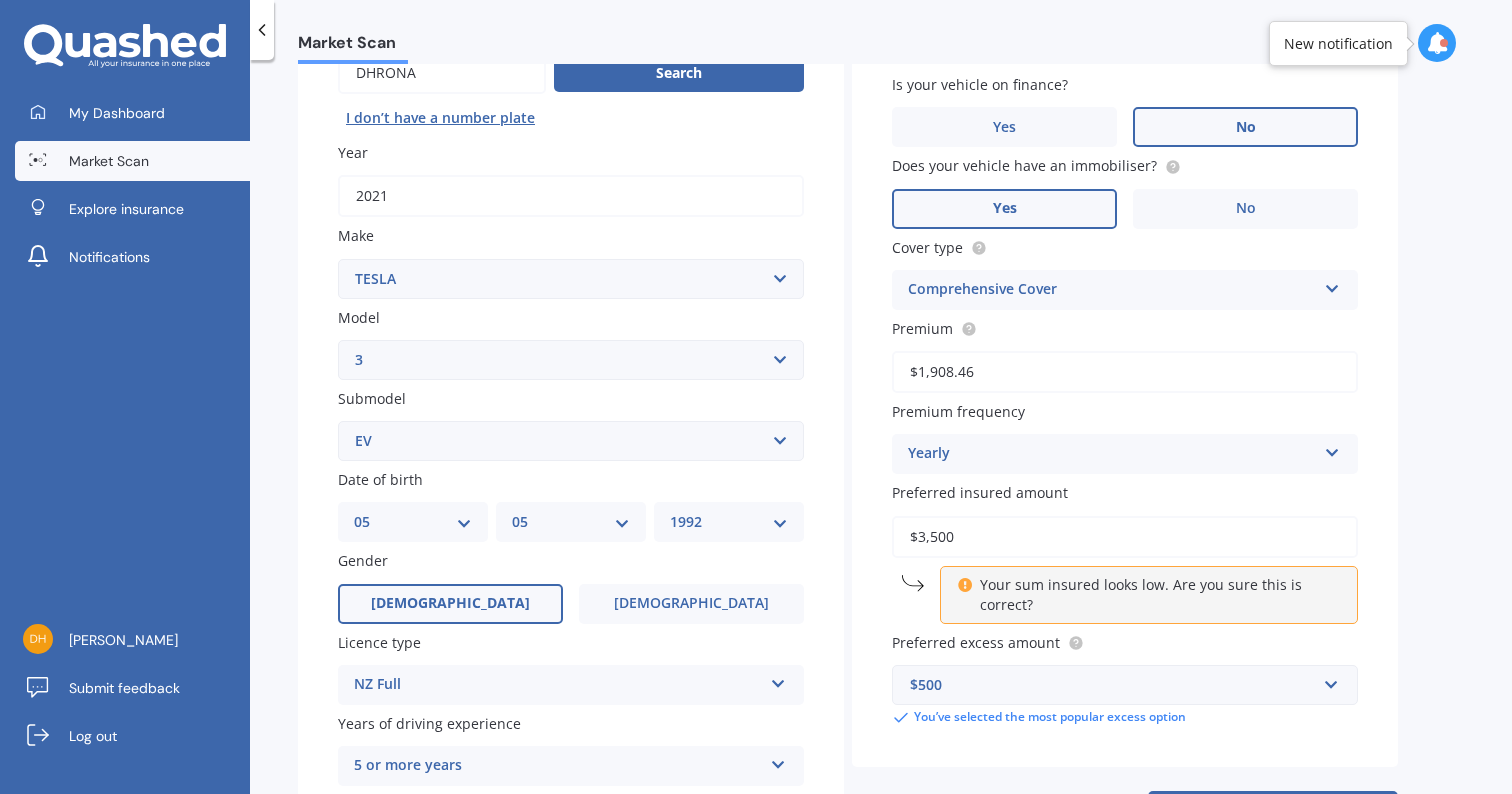 type on "$35,000" 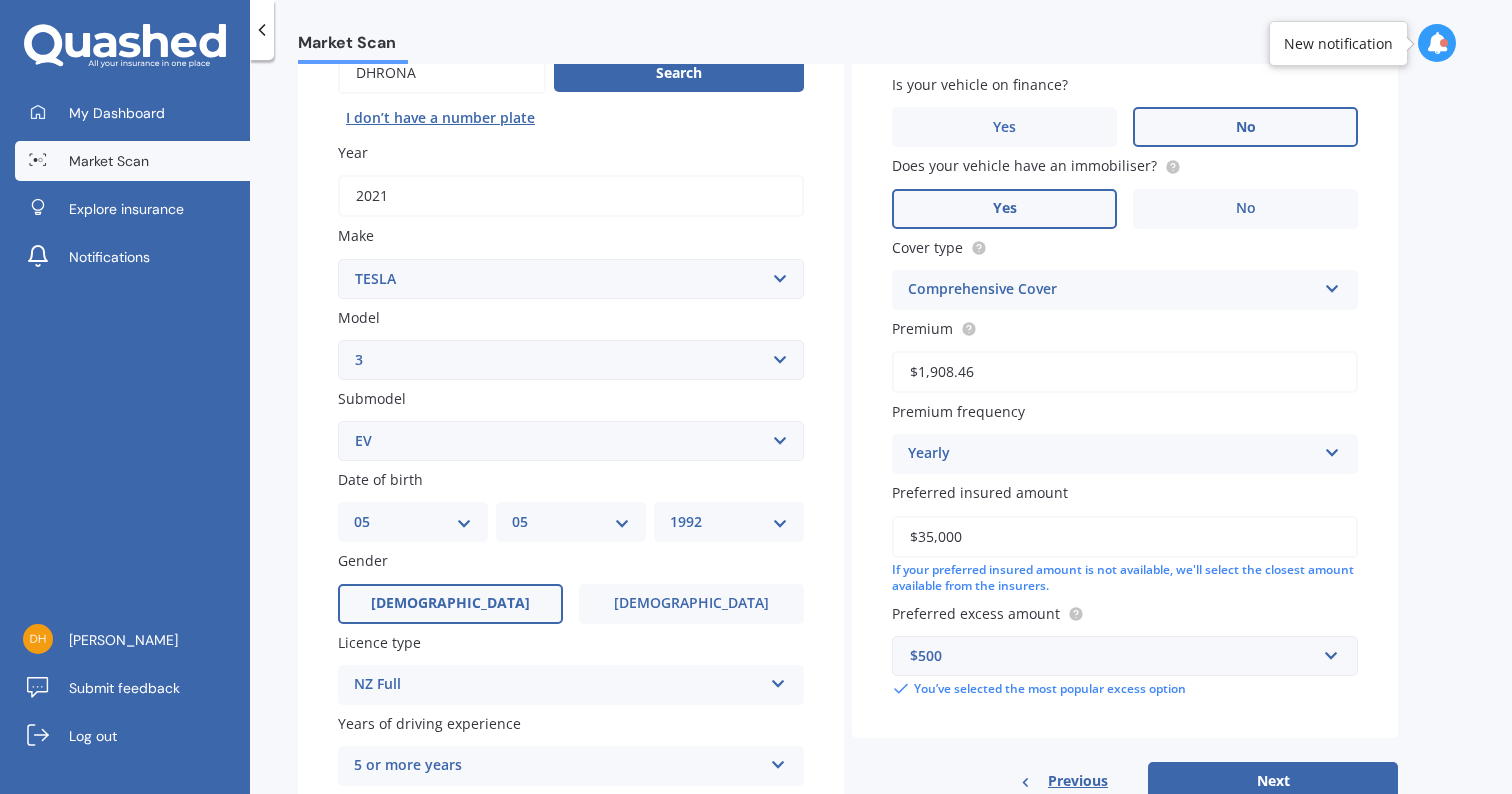 click on "Market Scan Vehicle Market Scan 70 % We just need a few more details to provide an accurate quote Details Plate number Search I don’t have a number plate Year [DATE] Make Select make AC ALFA ROMEO ASTON [PERSON_NAME] AUDI AUSTIN BEDFORD Bentley BMW BYD CADILLAC CAN-AM CHERY CHEVROLET CHRYSLER Citroen CRUISEAIR CUPRA DAEWOO DAIHATSU DAIMLER DAMON DIAHATSU DODGE EXOCET FACTORY FIVE FERRARI FIAT Fiord FLEETWOOD FORD FOTON FRASER GEELY GENESIS GEORGIE BOY GMC GREAT WALL GWM [PERSON_NAME] HINO [PERSON_NAME] HOLIDAY RAMBLER HONDA HUMMER HYUNDAI INFINITI ISUZU IVECO JAC JAECOO JAGUAR JEEP KGM KIA LADA LAMBORGHINI LANCIA LANDROVER LDV LEXUS LINCOLN LOTUS LUNAR M.G M.G. MAHINDRA MASERATI MAZDA MCLAREN MERCEDES AMG Mercedes Benz MERCEDES-AMG MERCURY MINI MITSUBISHI [PERSON_NAME] NEWMAR NISSAN OMODA OPEL OXFORD PEUGEOT Plymouth Polestar PONTIAC PORSCHE PROTON RAM Range Rover Rayne RENAULT ROLLS ROYCE ROVER SAAB SATURN SEAT SHELBY SKODA SMART SSANGYONG SUBARU SUZUKI TATA TESLA TIFFIN Toyota TRIUMPH TVR Vauxhall VOLKSWAGEN VOLVO ZX 3 S" at bounding box center [881, 431] 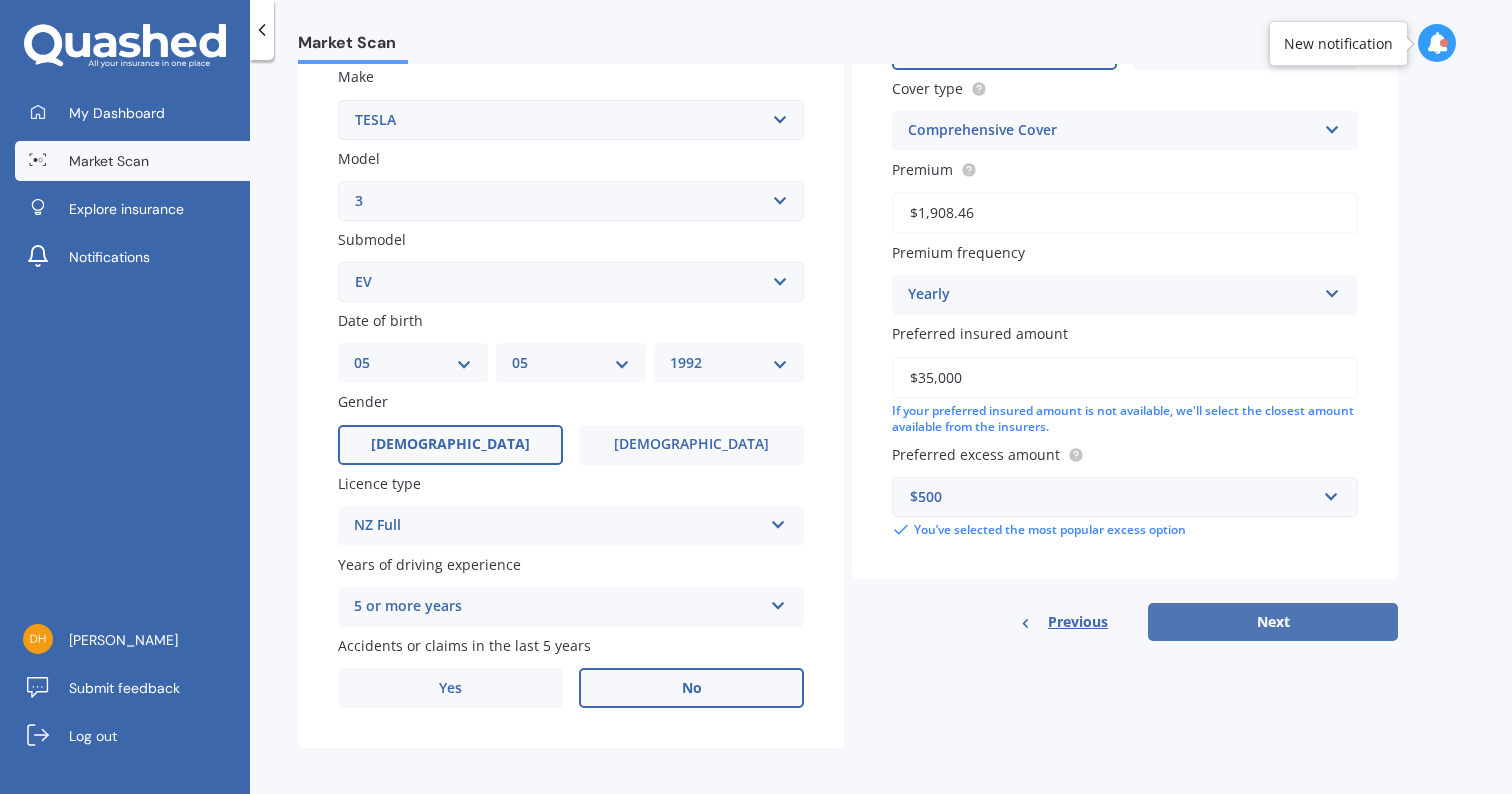 scroll, scrollTop: 376, scrollLeft: 0, axis: vertical 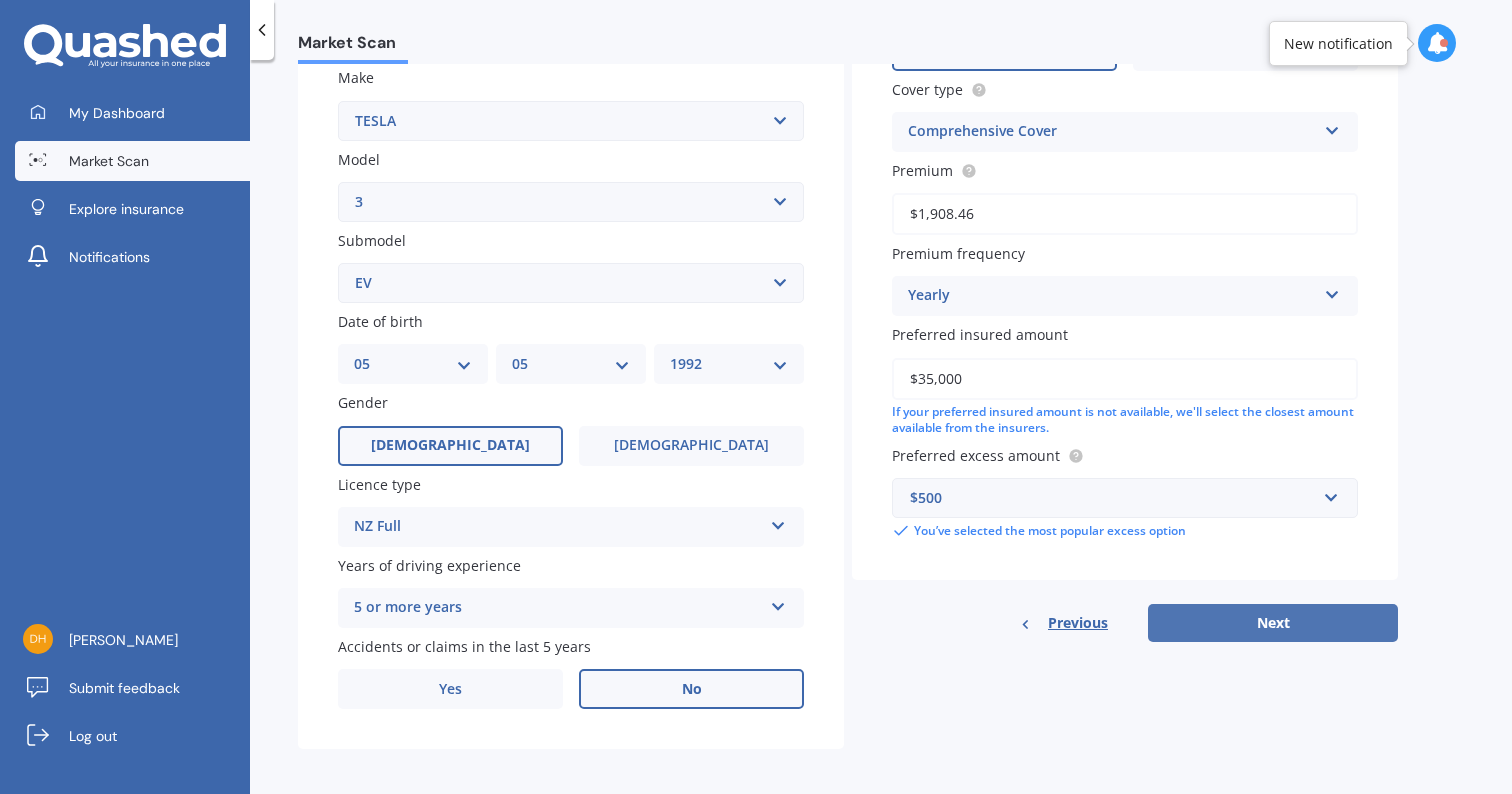 click on "Next" at bounding box center [1273, 623] 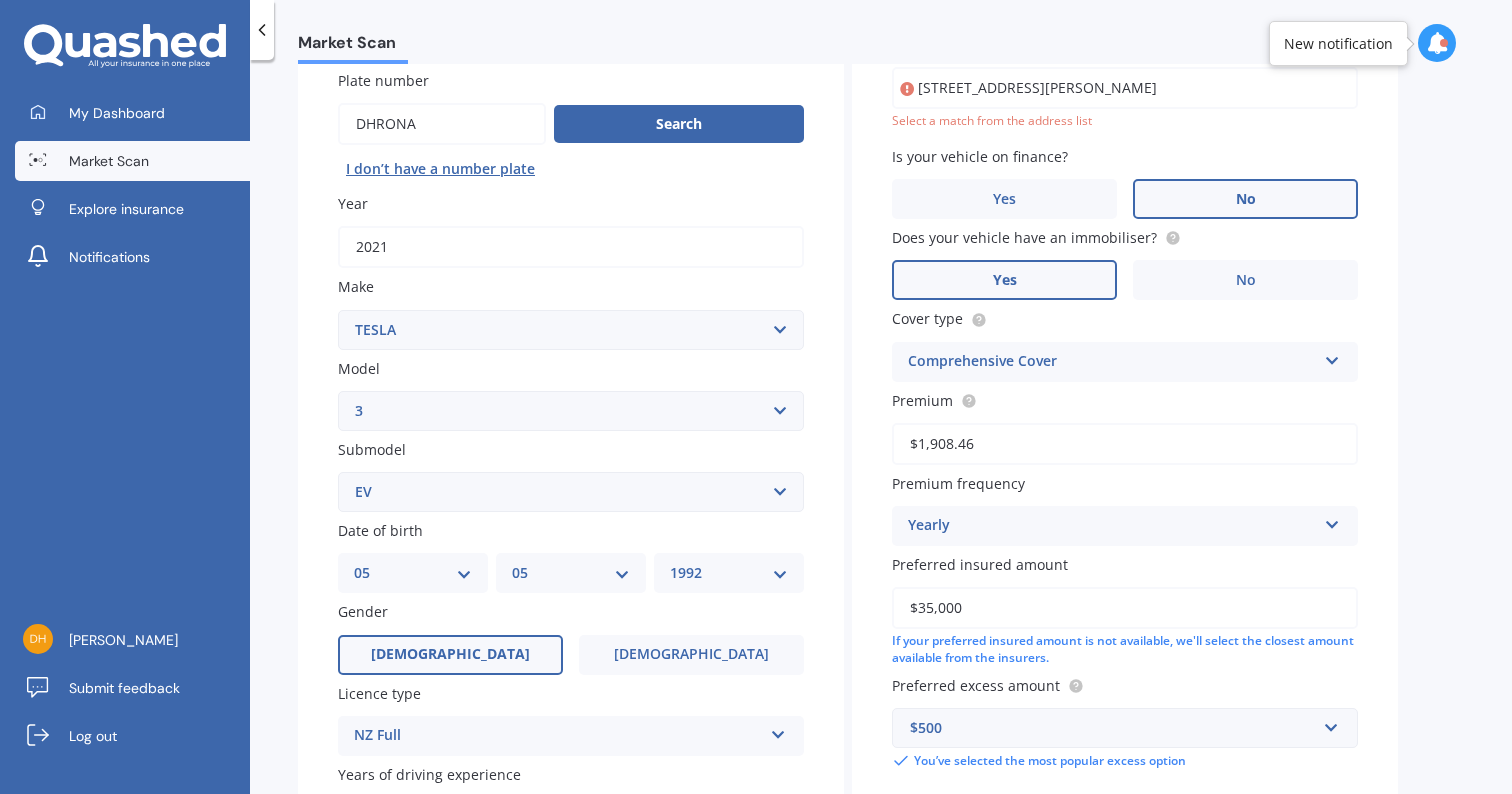 scroll, scrollTop: 135, scrollLeft: 0, axis: vertical 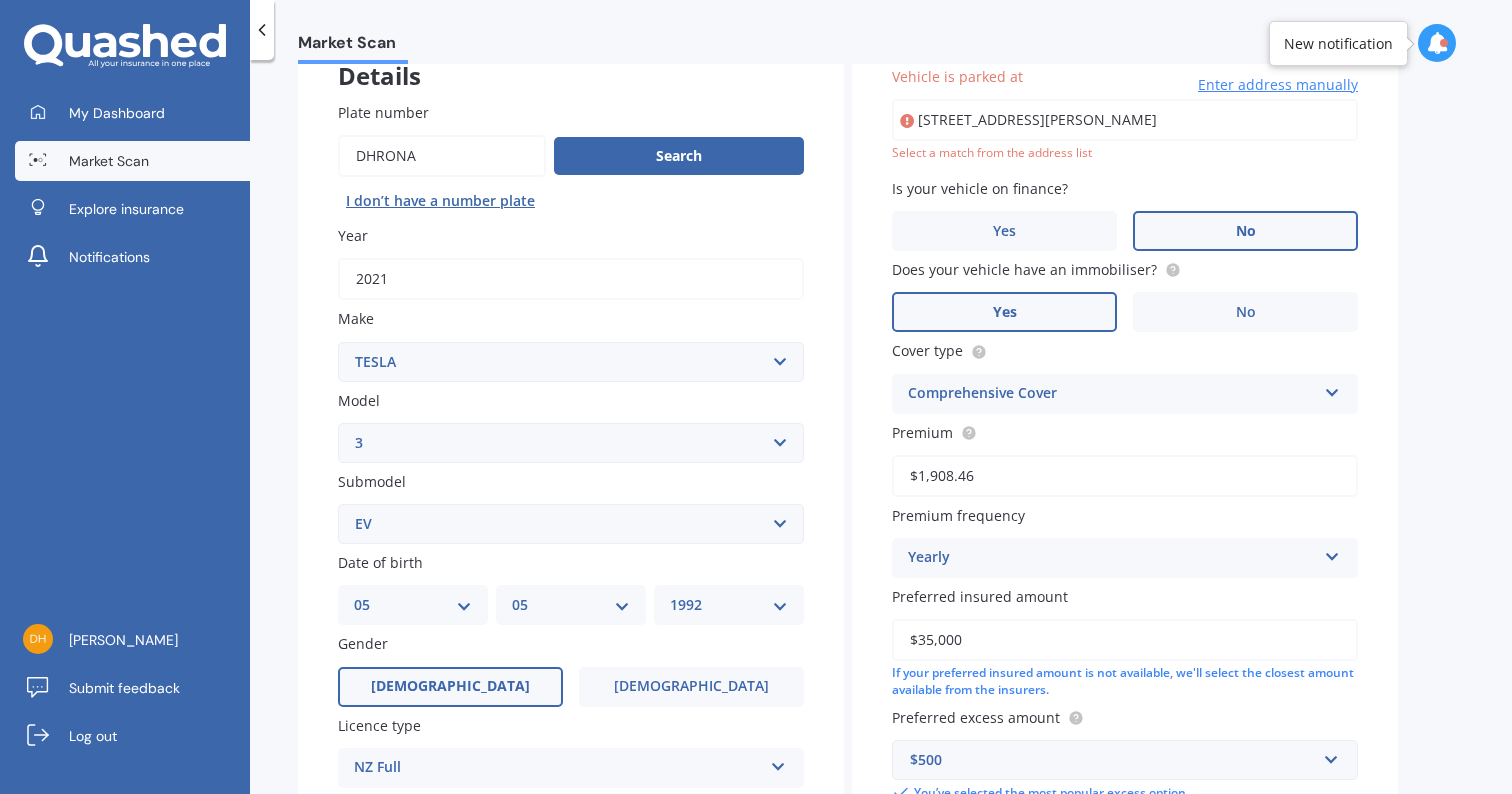 type on "[STREET_ADDRESS][PERSON_NAME]" 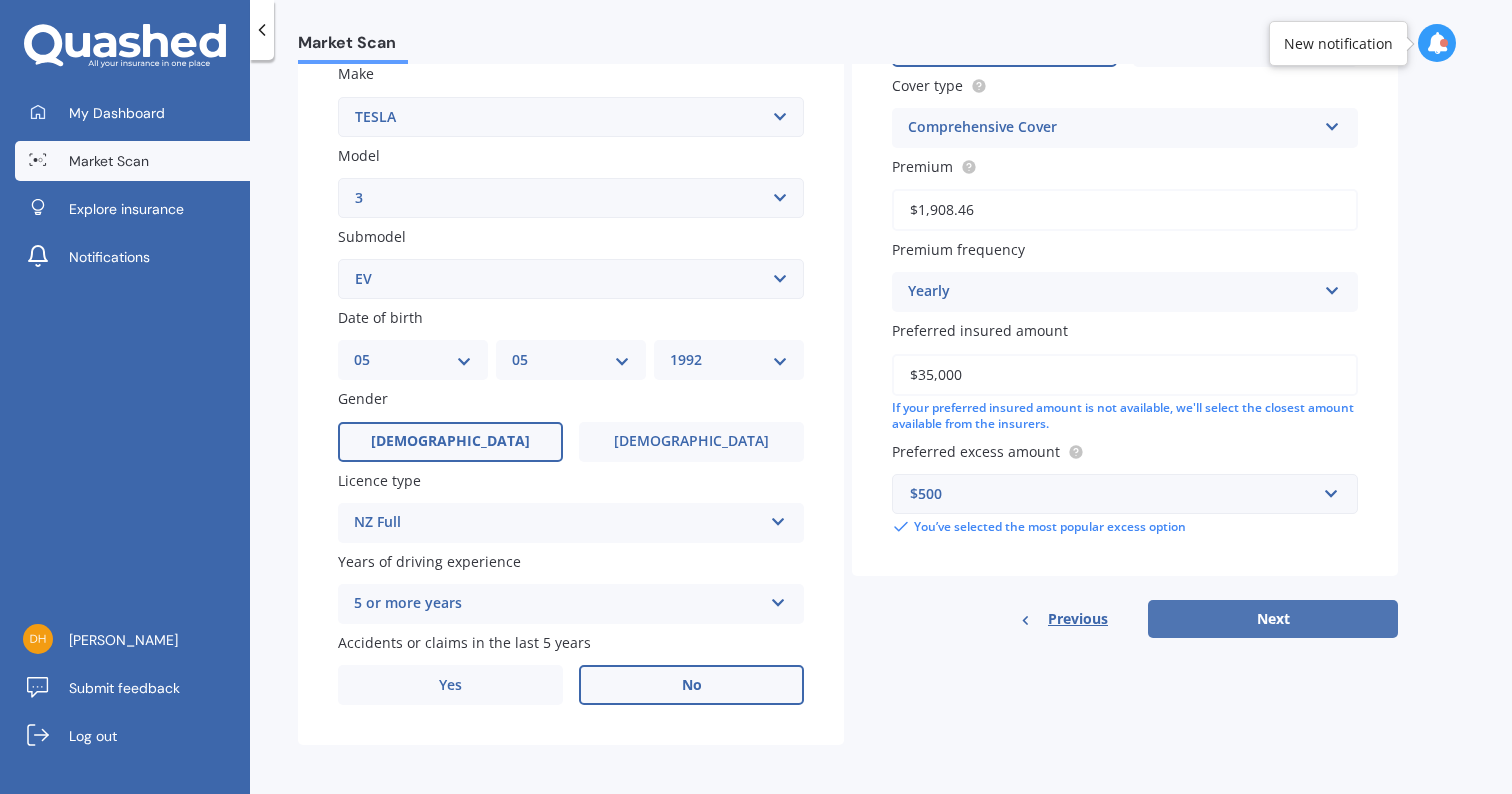 scroll, scrollTop: 377, scrollLeft: 0, axis: vertical 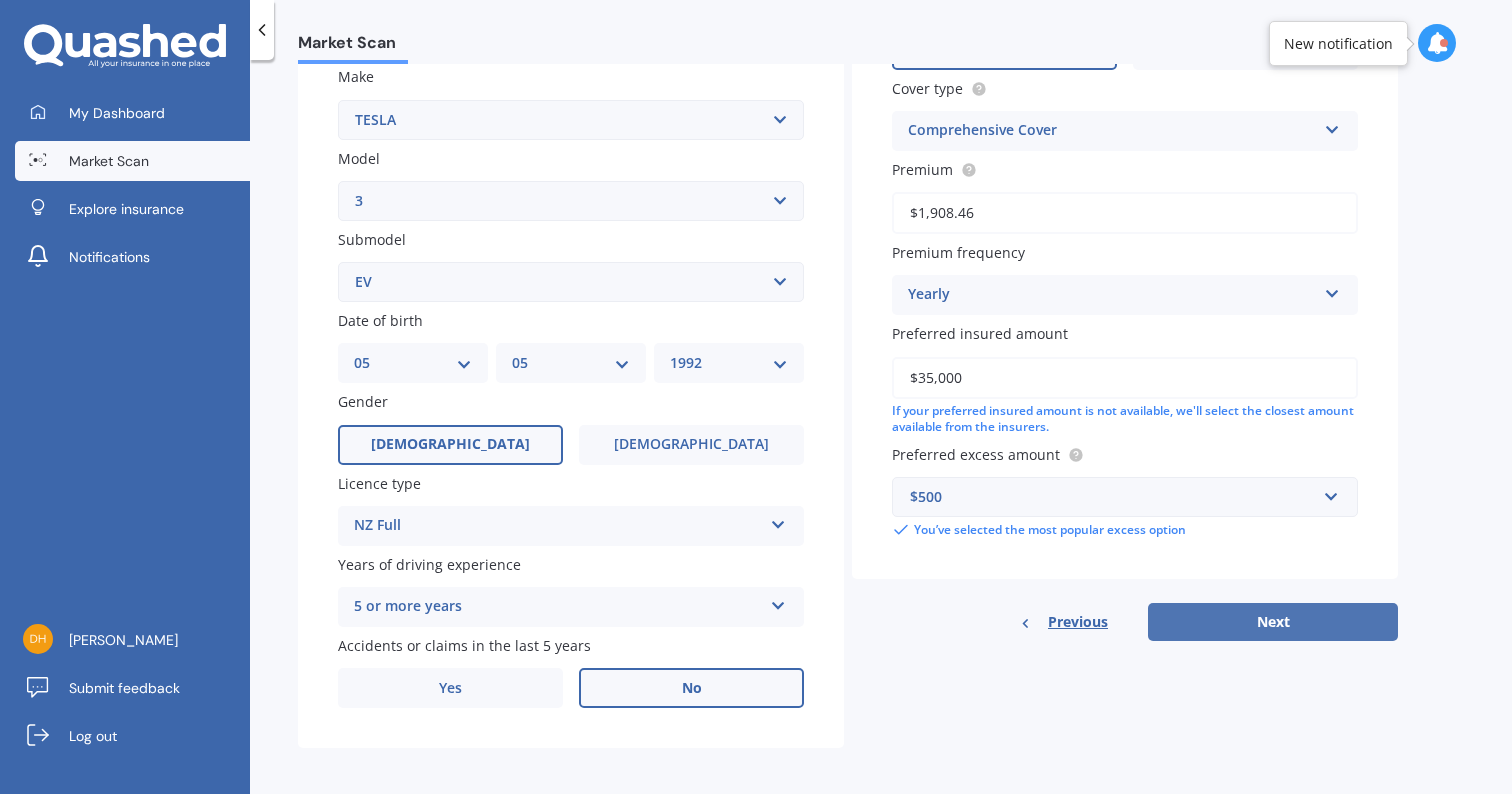 click on "Next" at bounding box center [1273, 622] 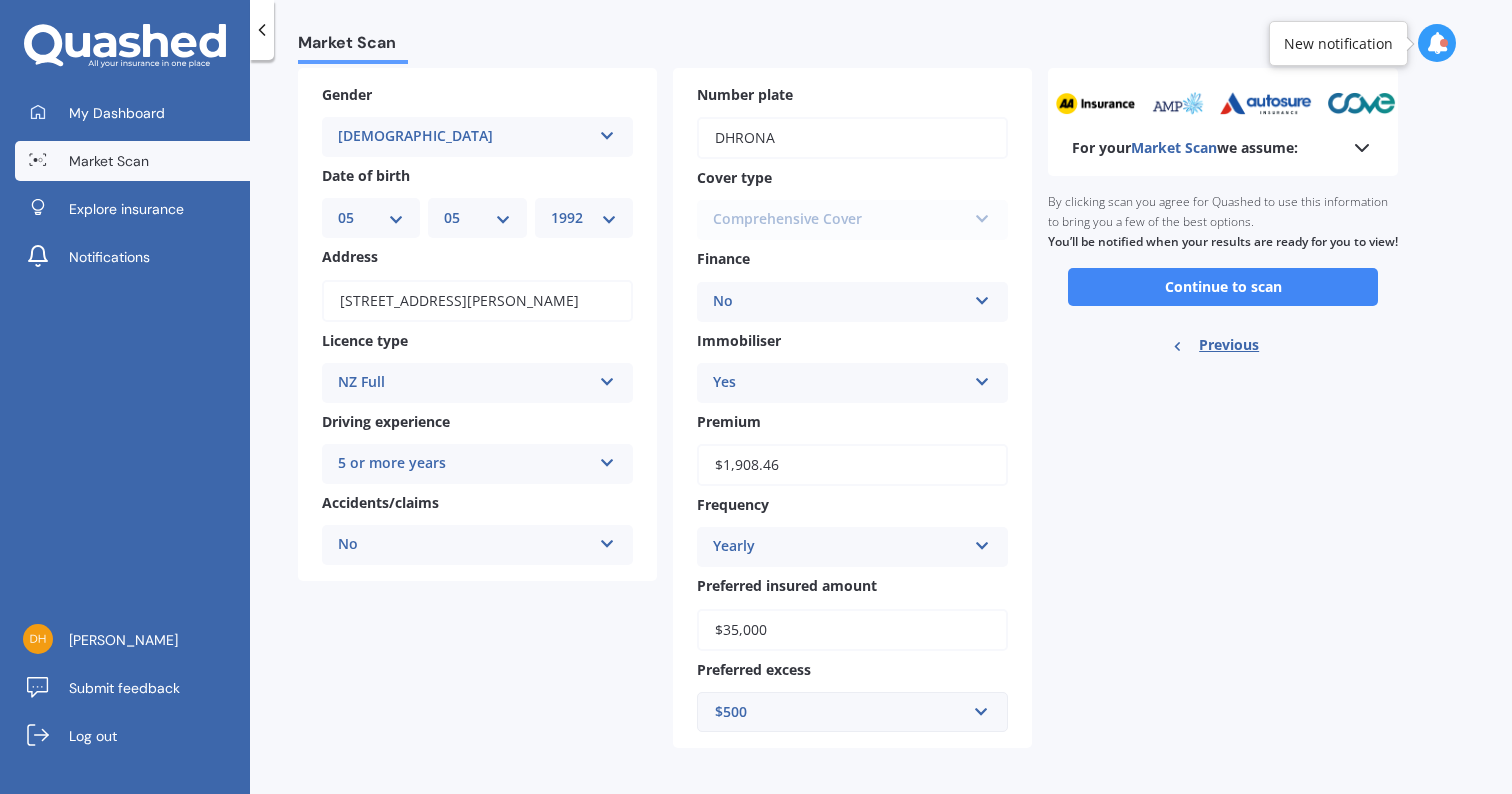 scroll, scrollTop: 92, scrollLeft: 0, axis: vertical 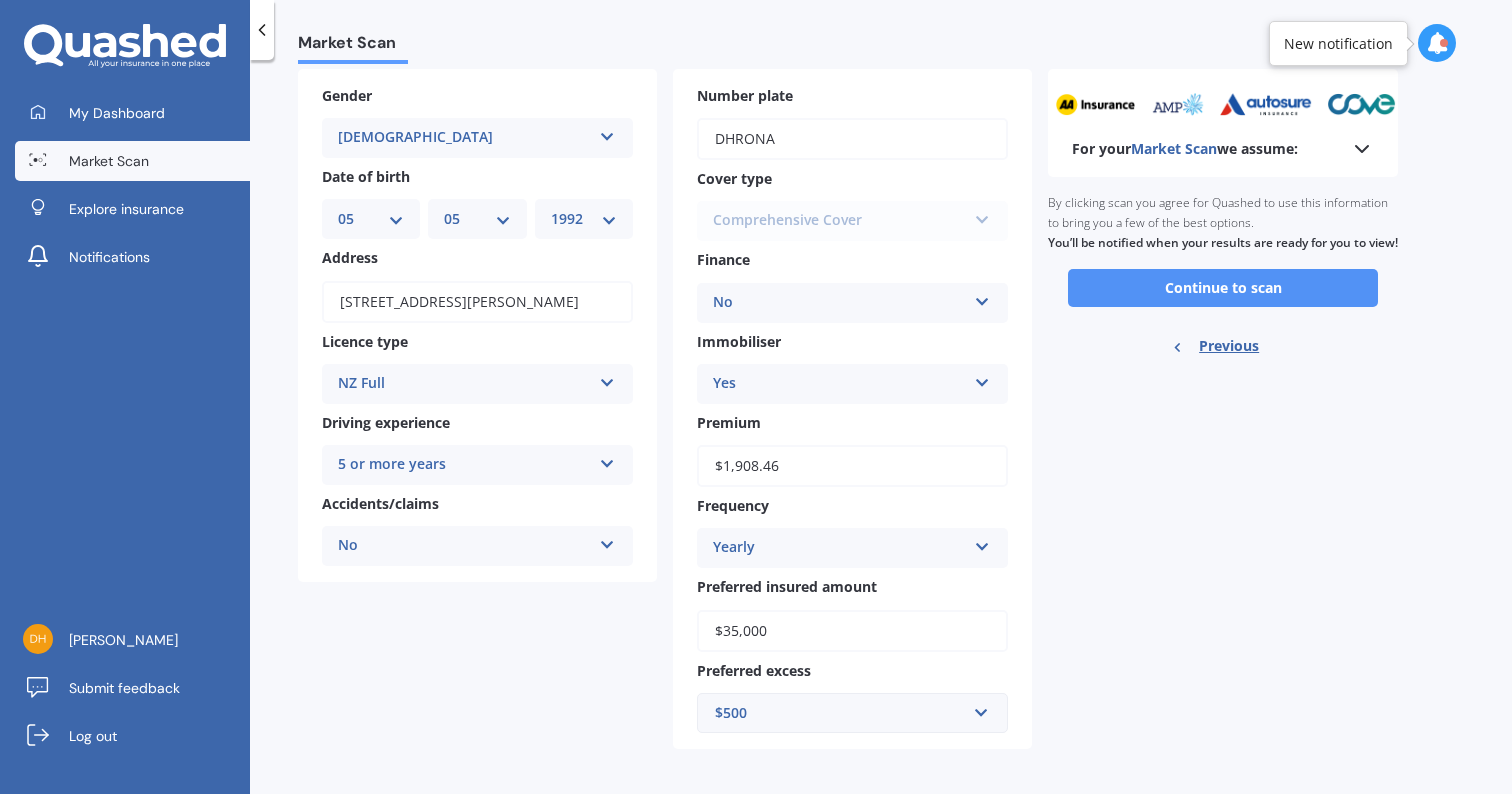 click on "Continue to scan" at bounding box center [1223, 288] 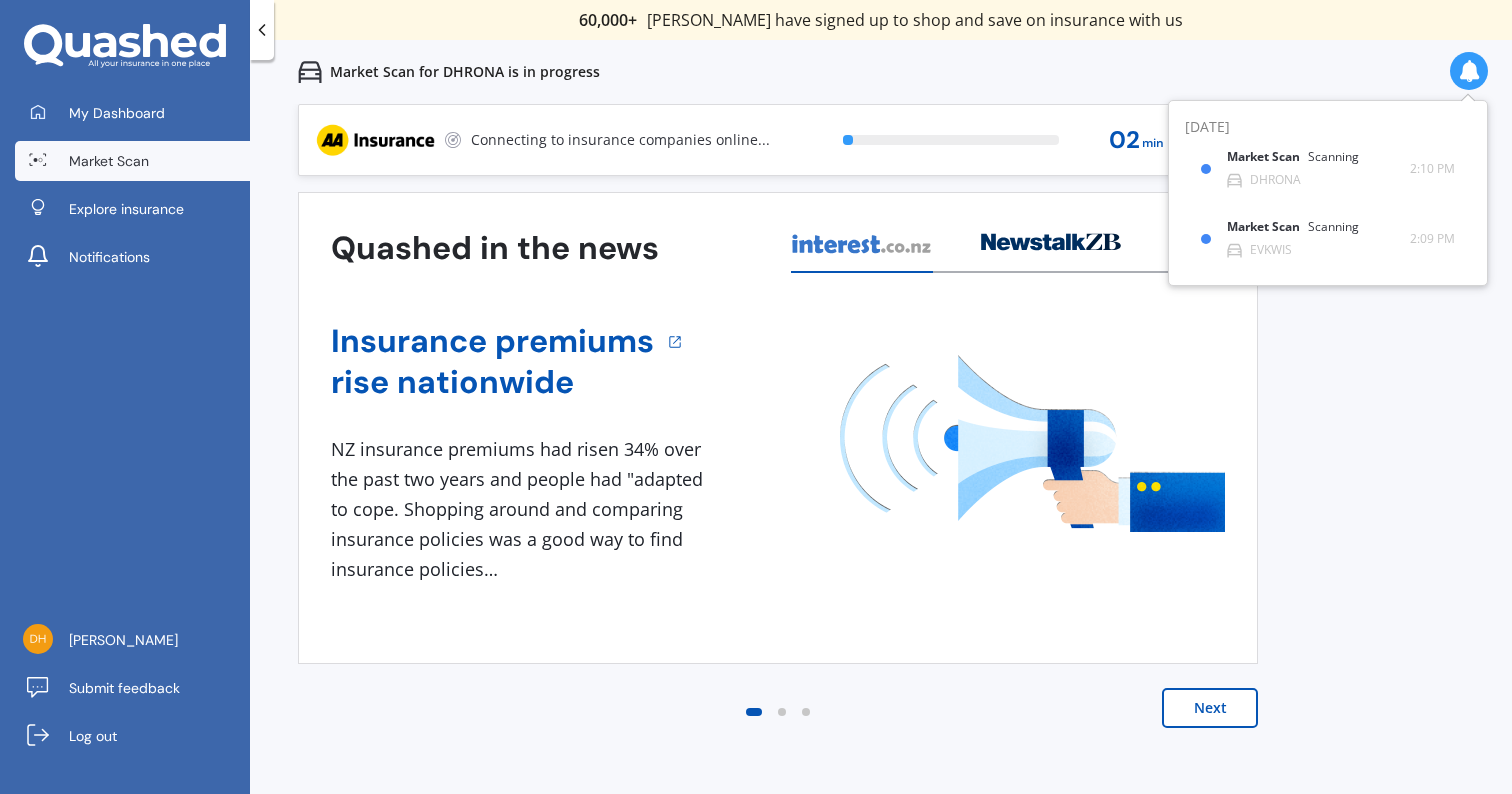 scroll, scrollTop: 0, scrollLeft: 0, axis: both 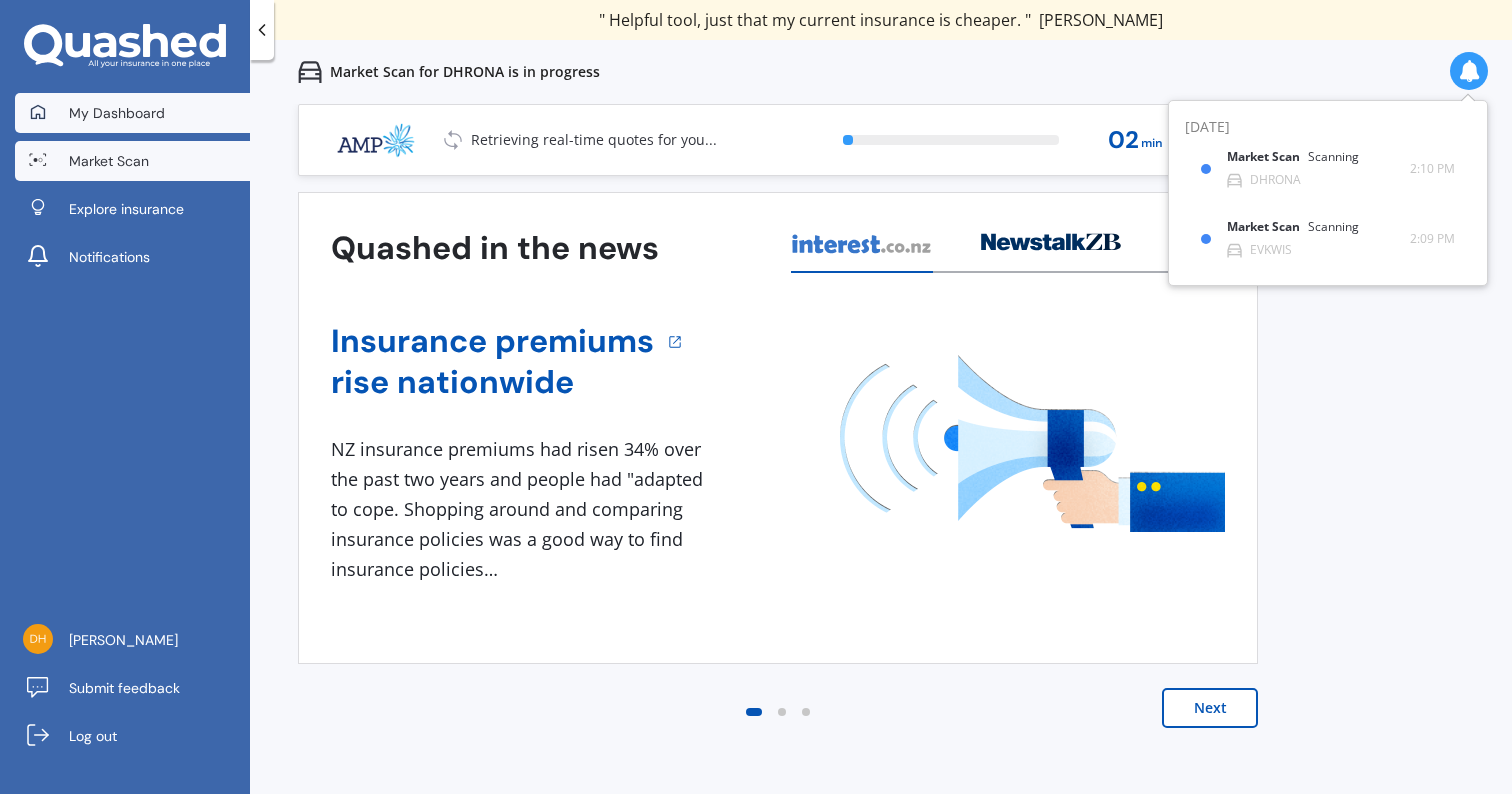 click on "My Dashboard" at bounding box center (132, 113) 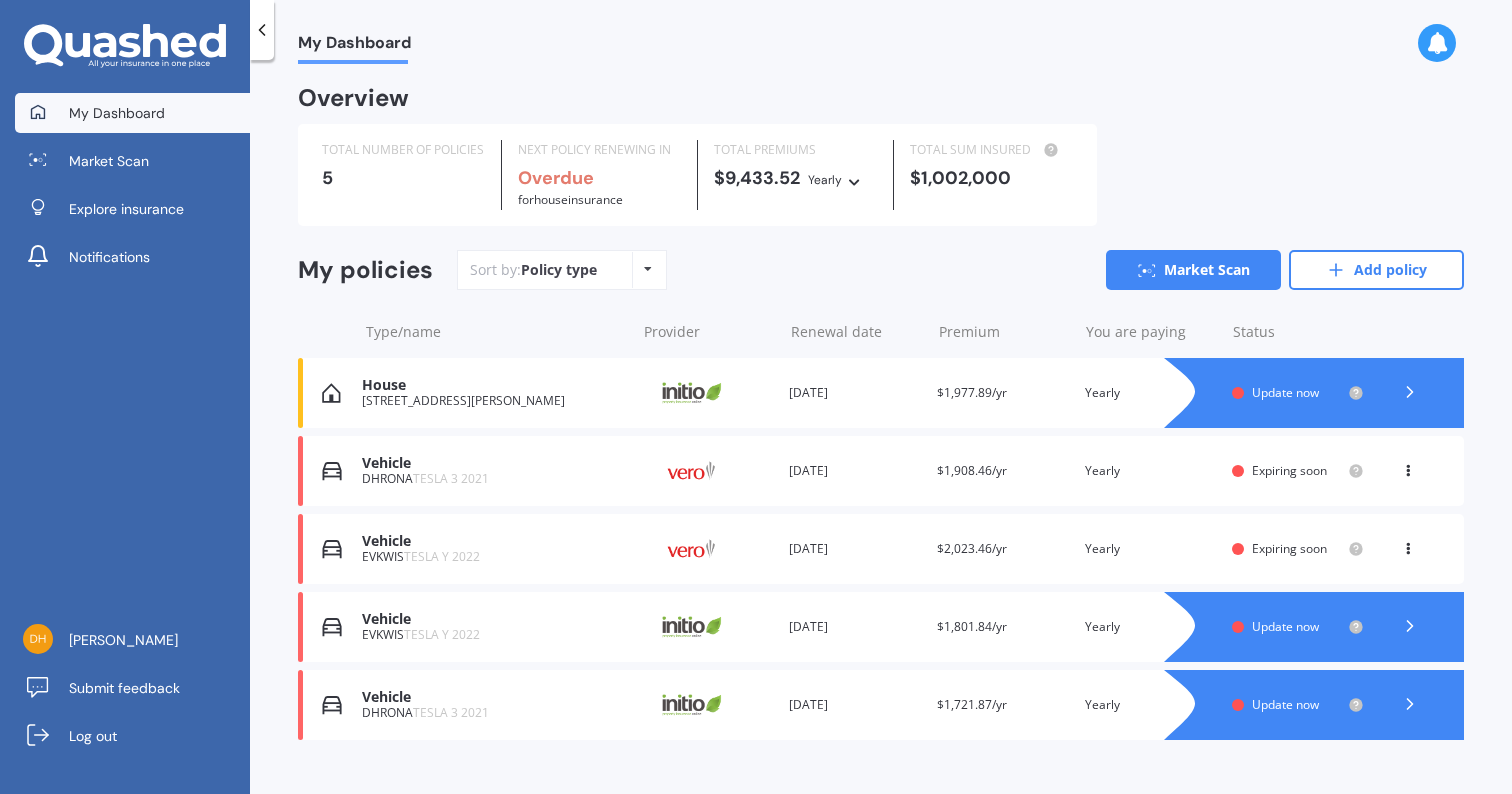 click on "Update now" at bounding box center [1285, 392] 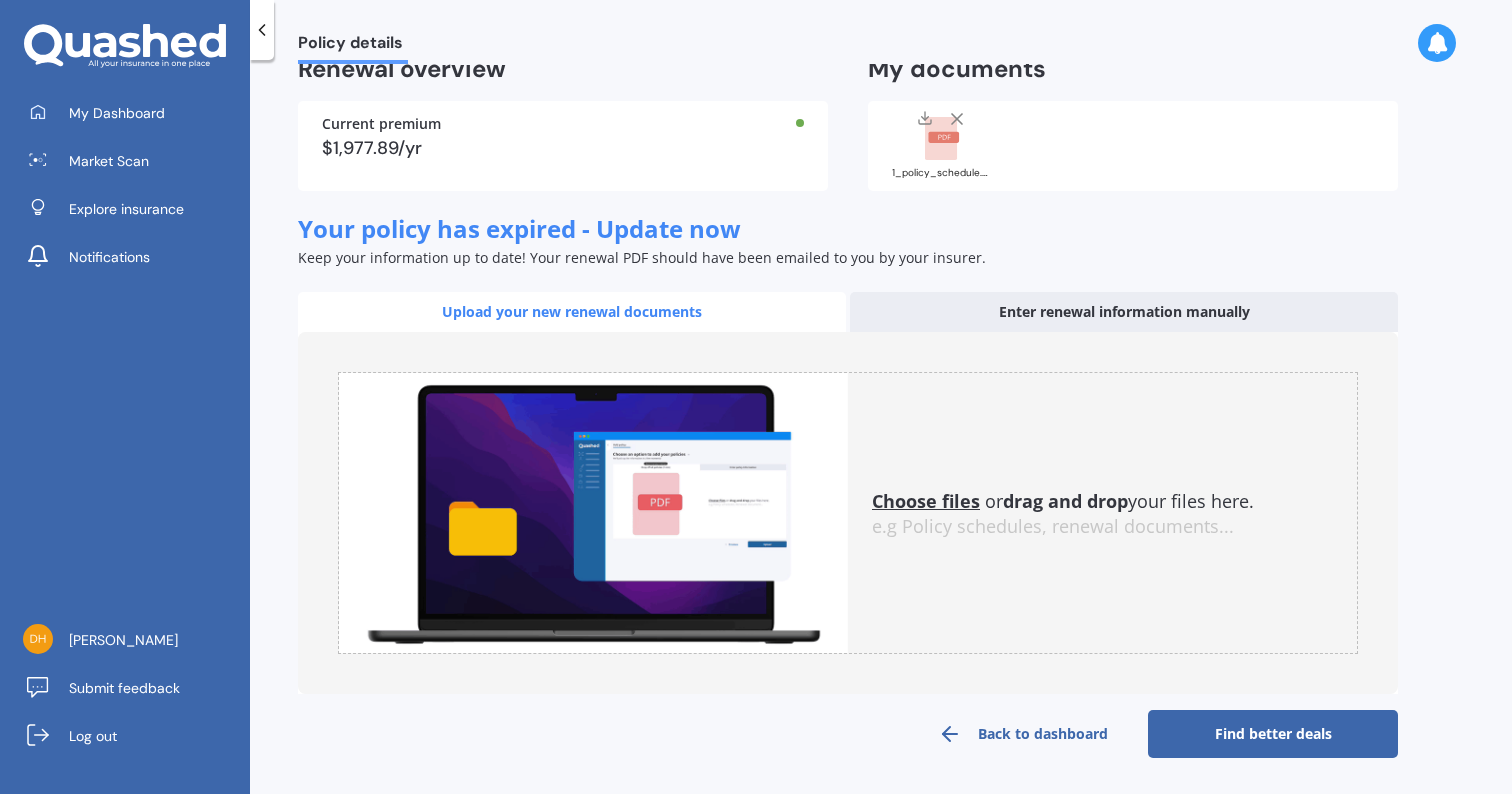 scroll, scrollTop: 50, scrollLeft: 0, axis: vertical 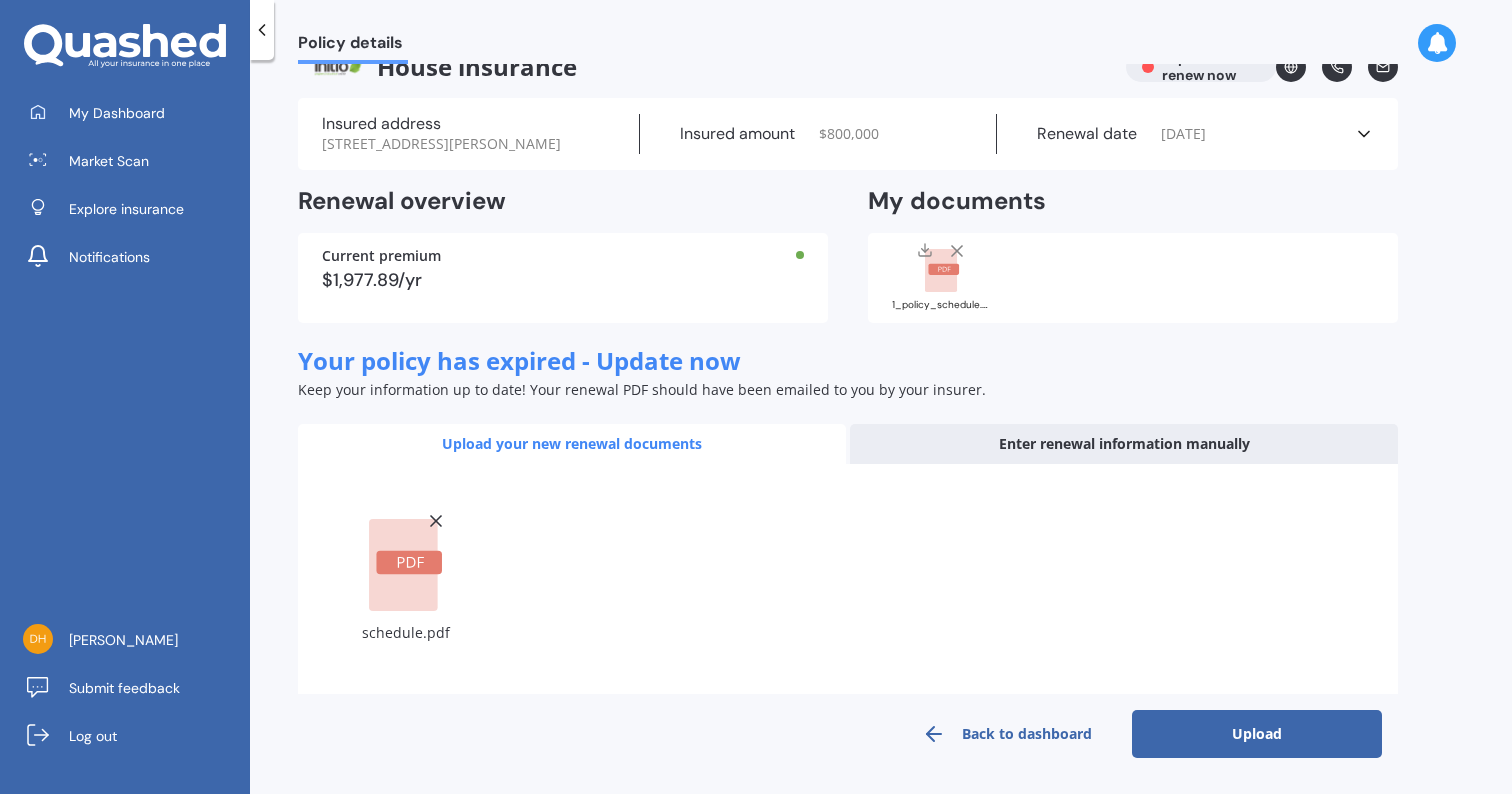 click on "Upload" at bounding box center [1257, 734] 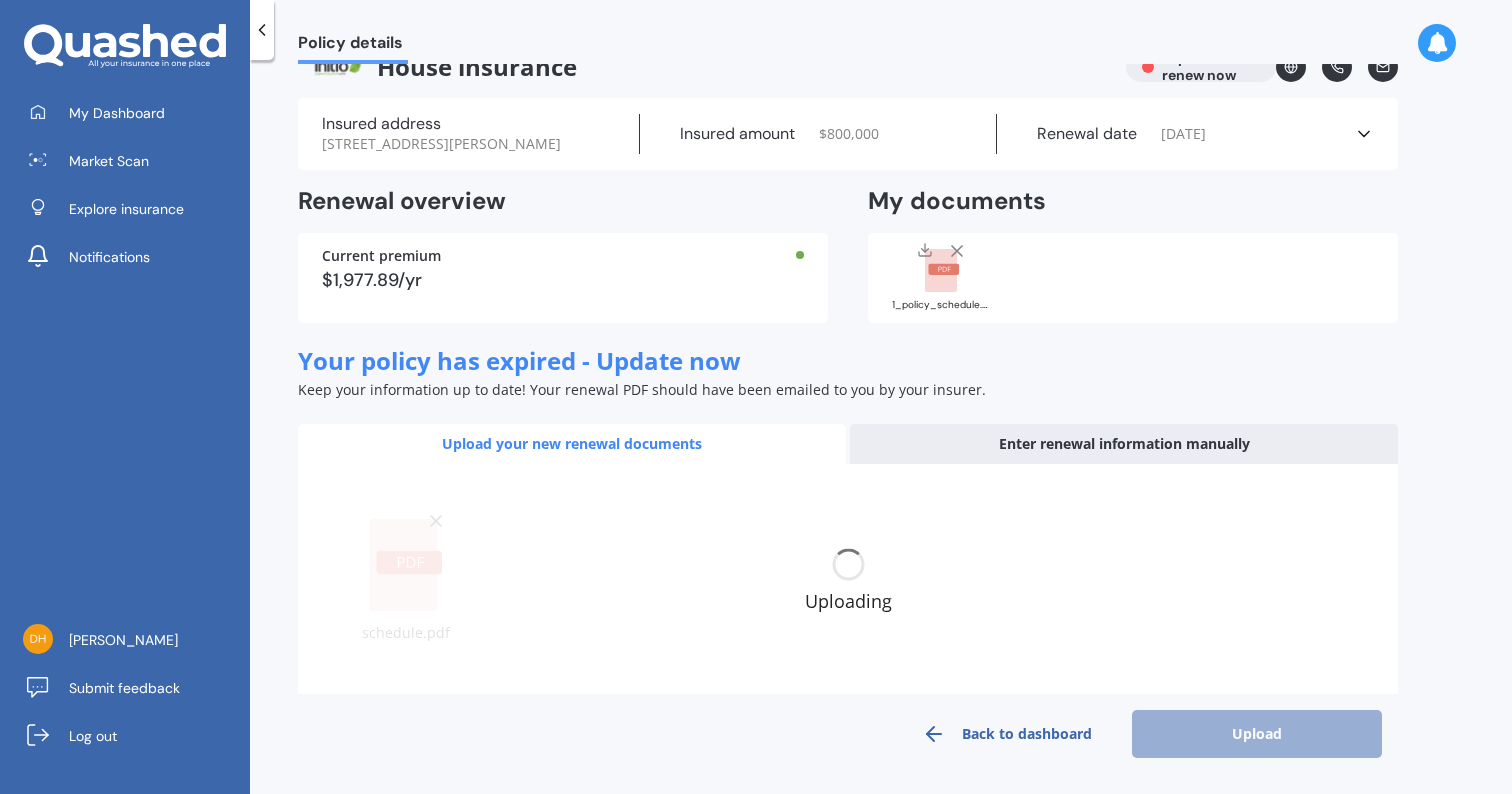 scroll, scrollTop: 36, scrollLeft: 0, axis: vertical 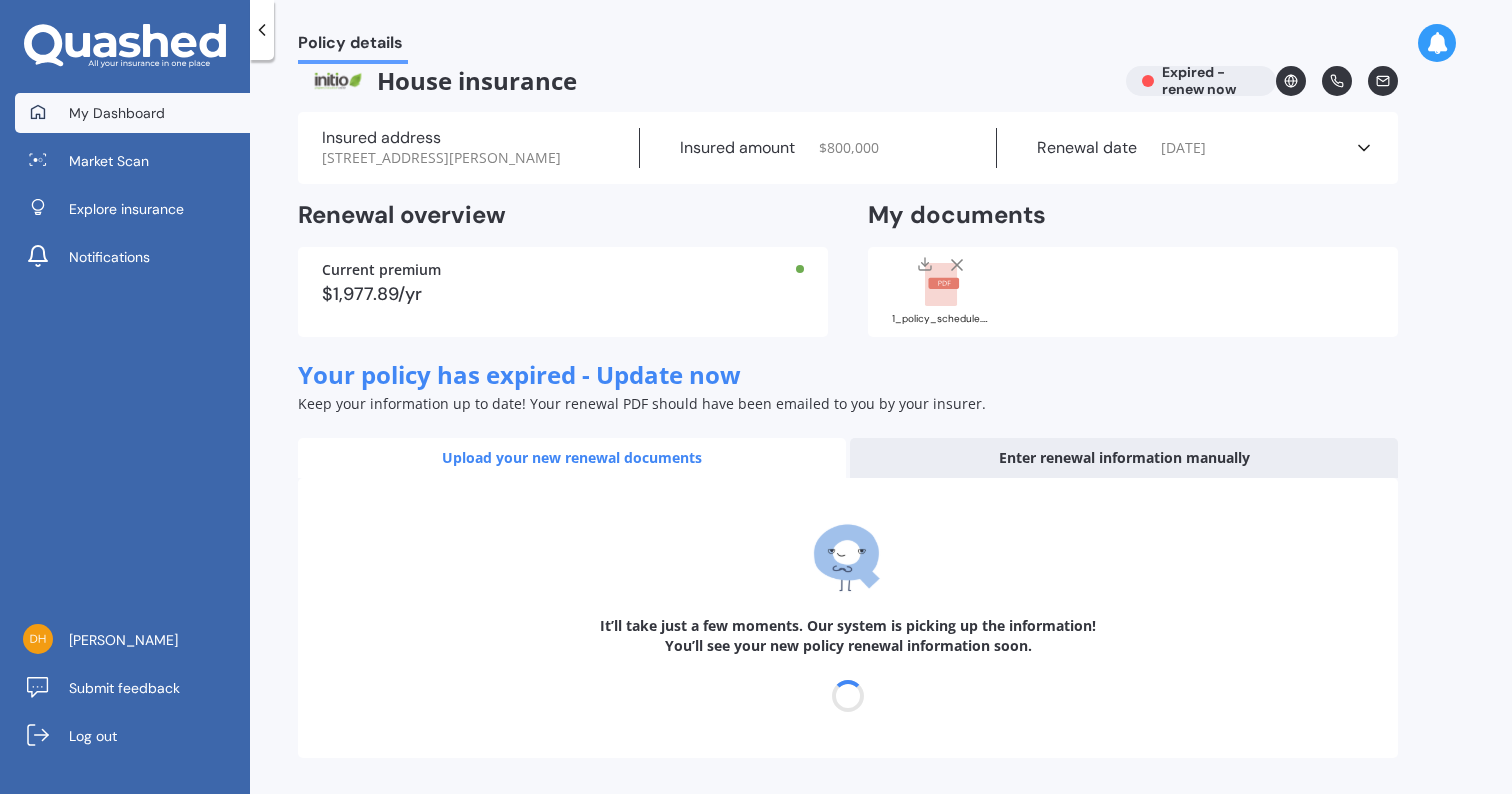 select on "31" 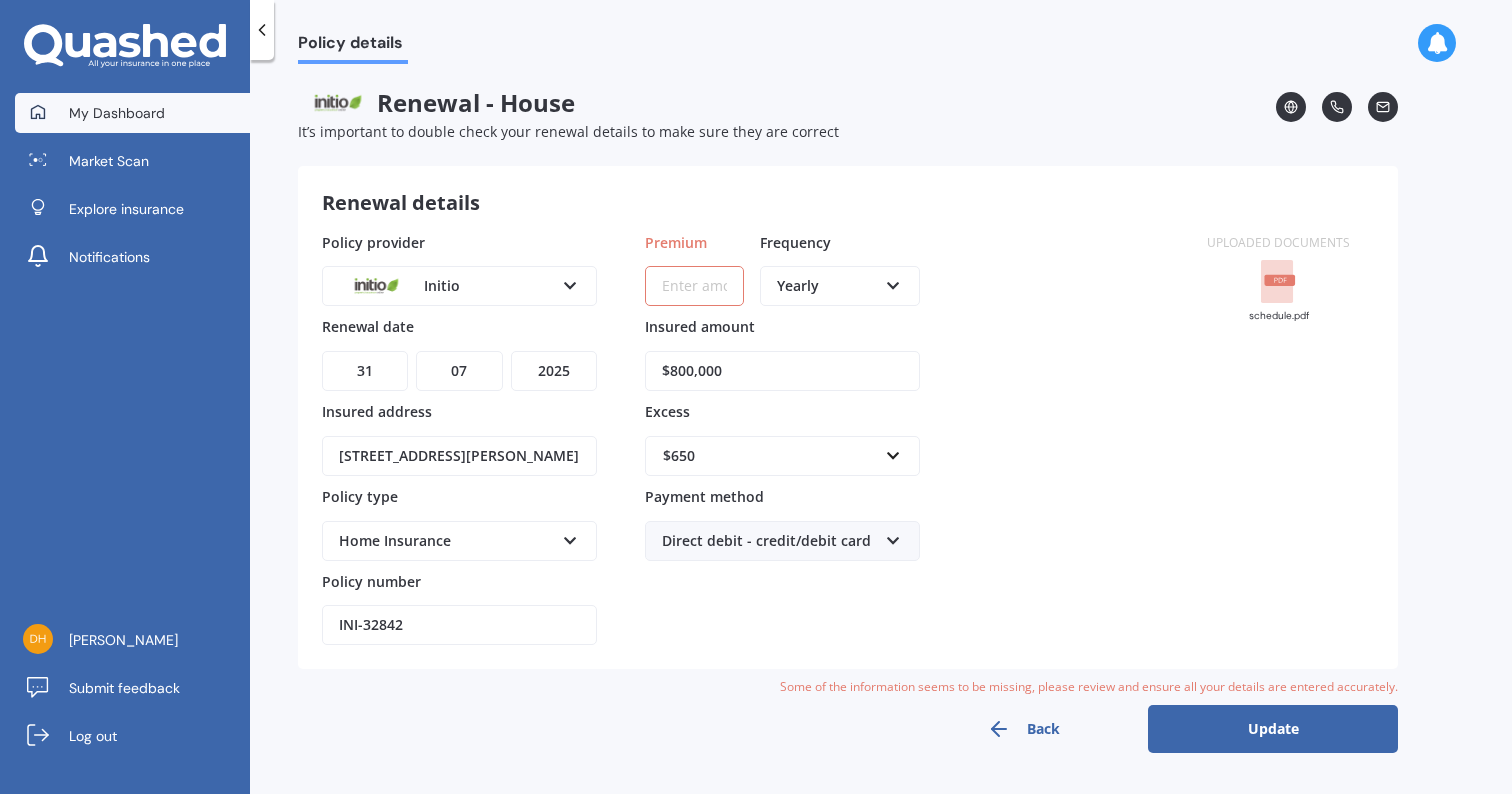 scroll, scrollTop: 0, scrollLeft: 0, axis: both 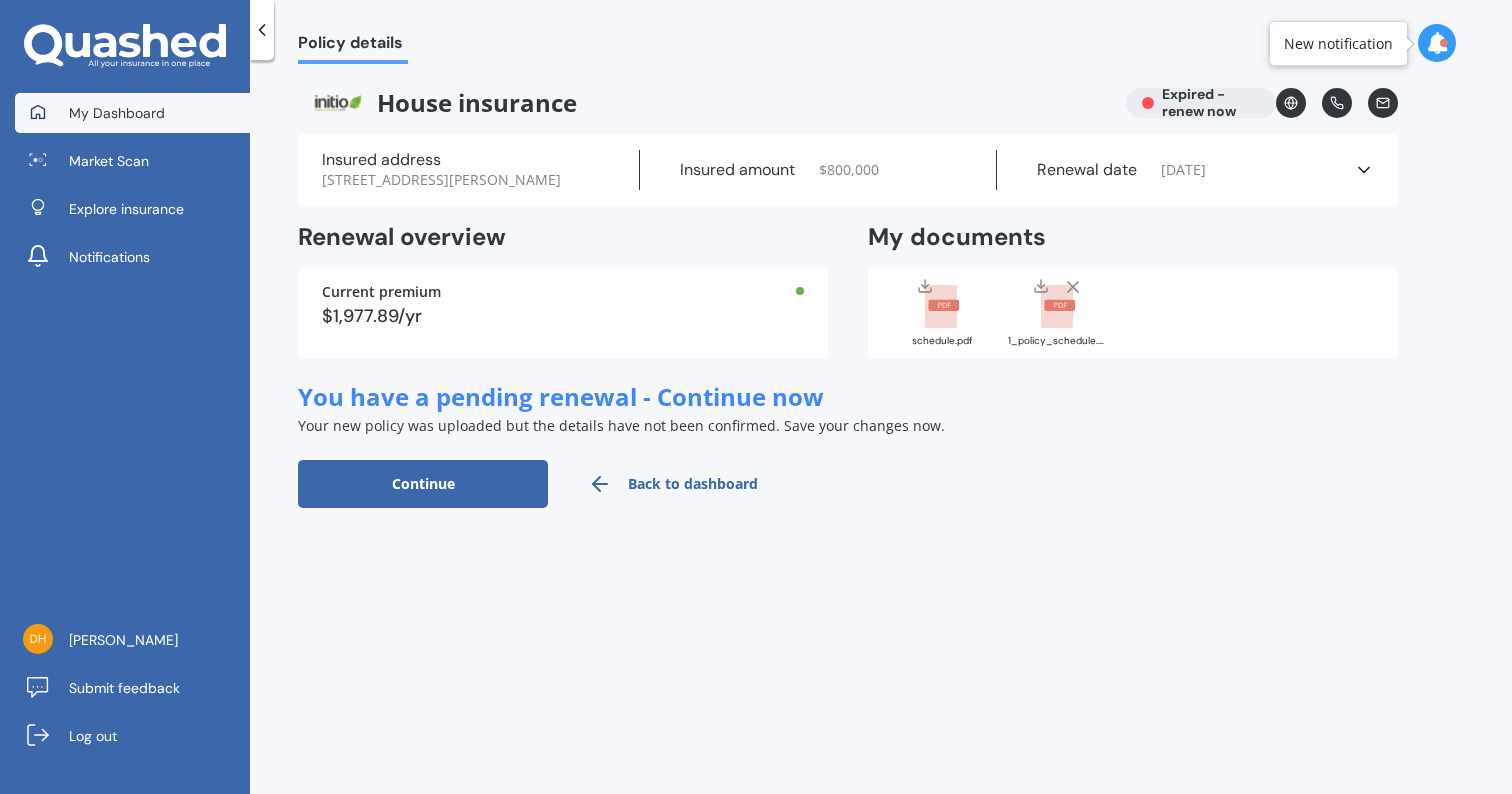 click on "My Dashboard" at bounding box center [132, 113] 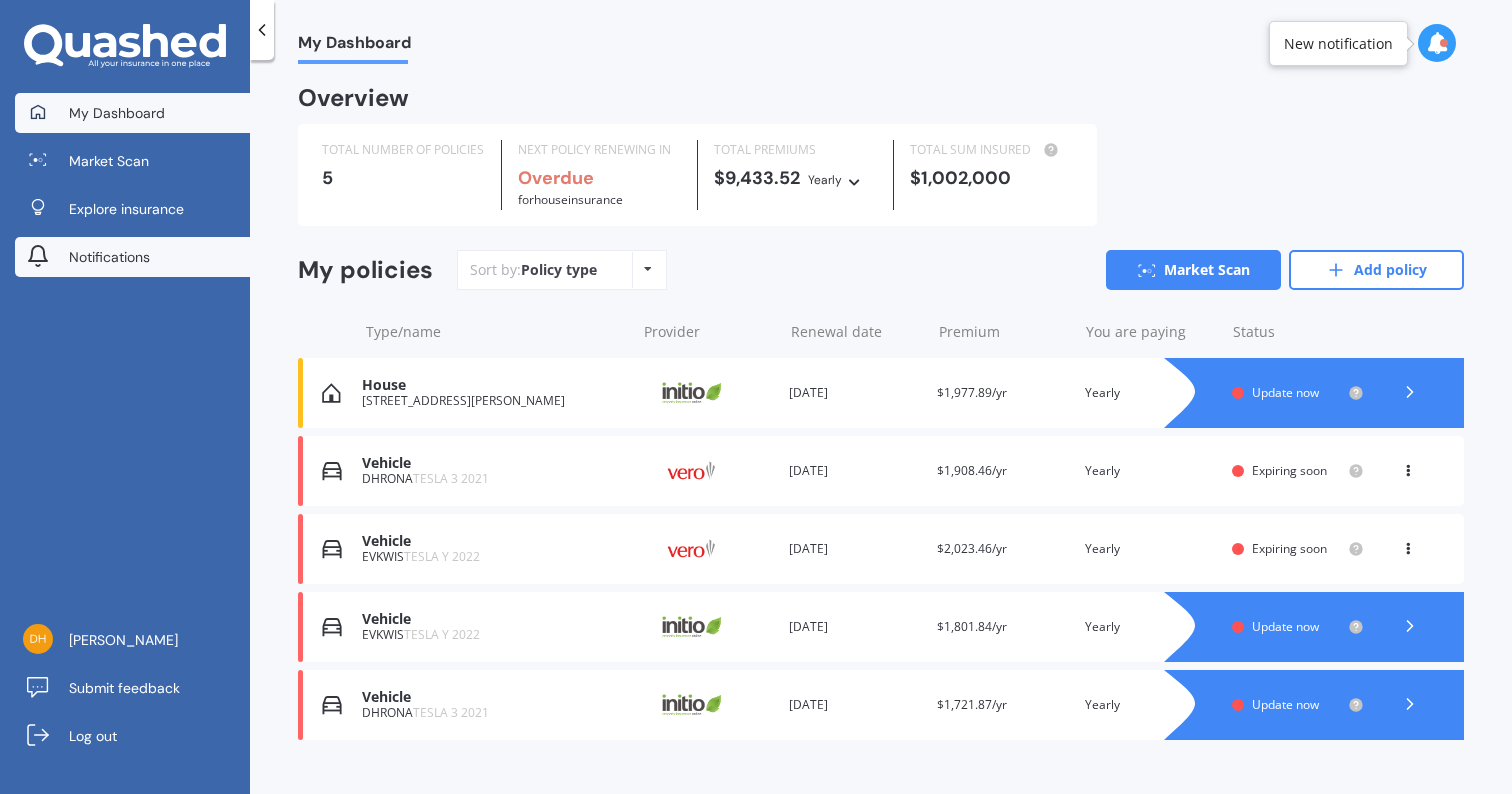 click on "Notifications" at bounding box center [109, 257] 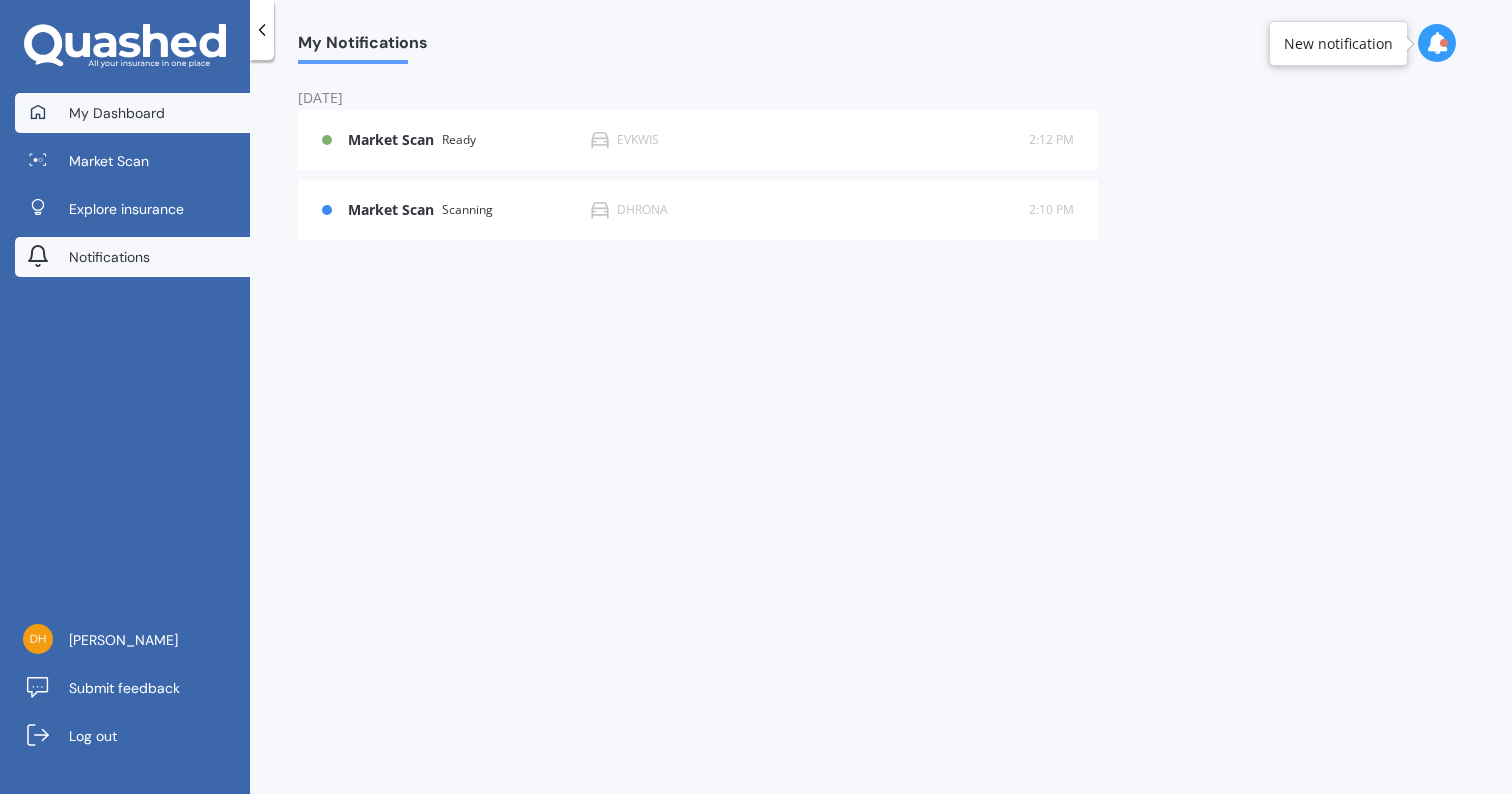 click on "My Dashboard" at bounding box center [132, 113] 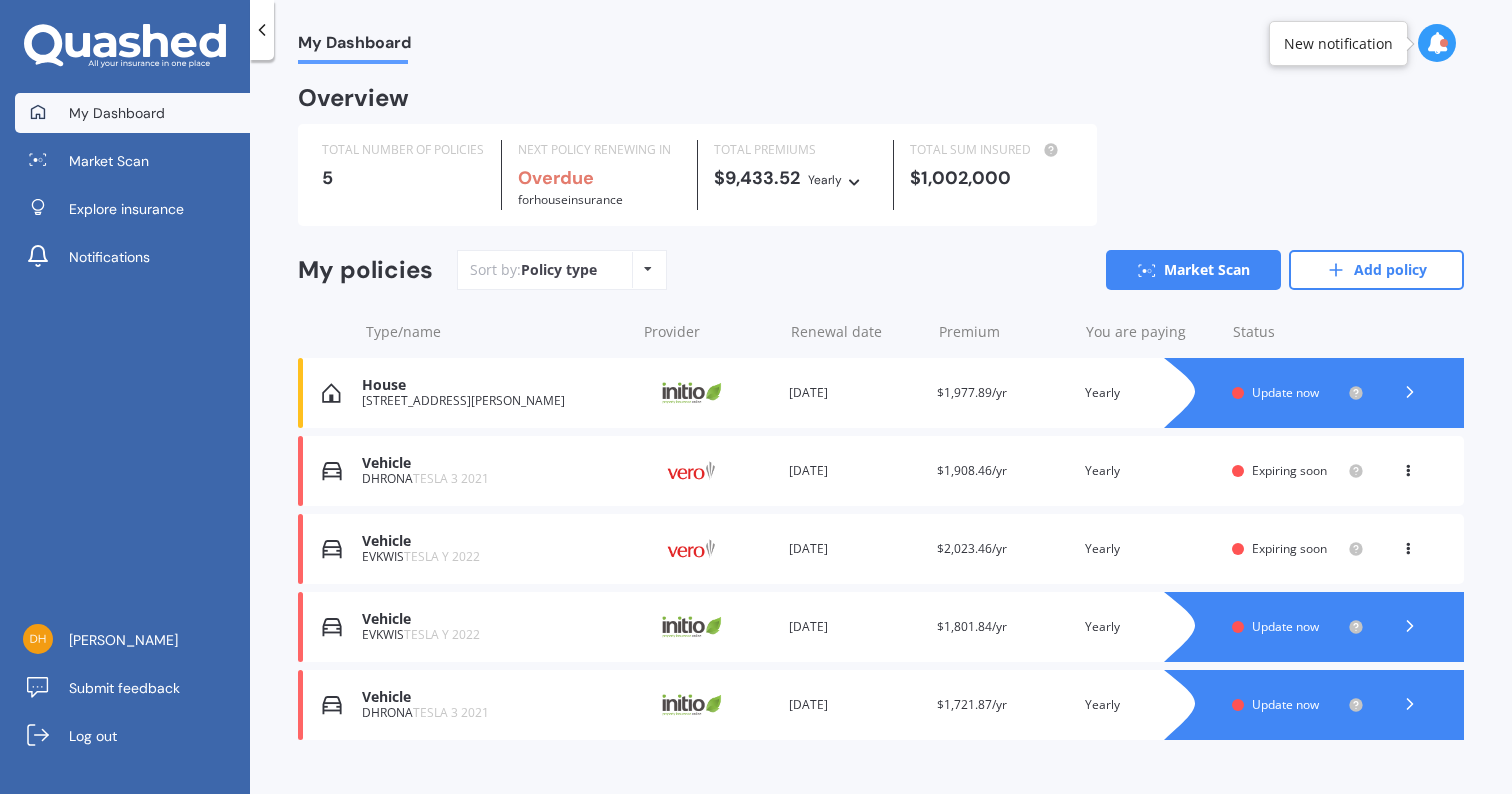 scroll, scrollTop: 0, scrollLeft: 0, axis: both 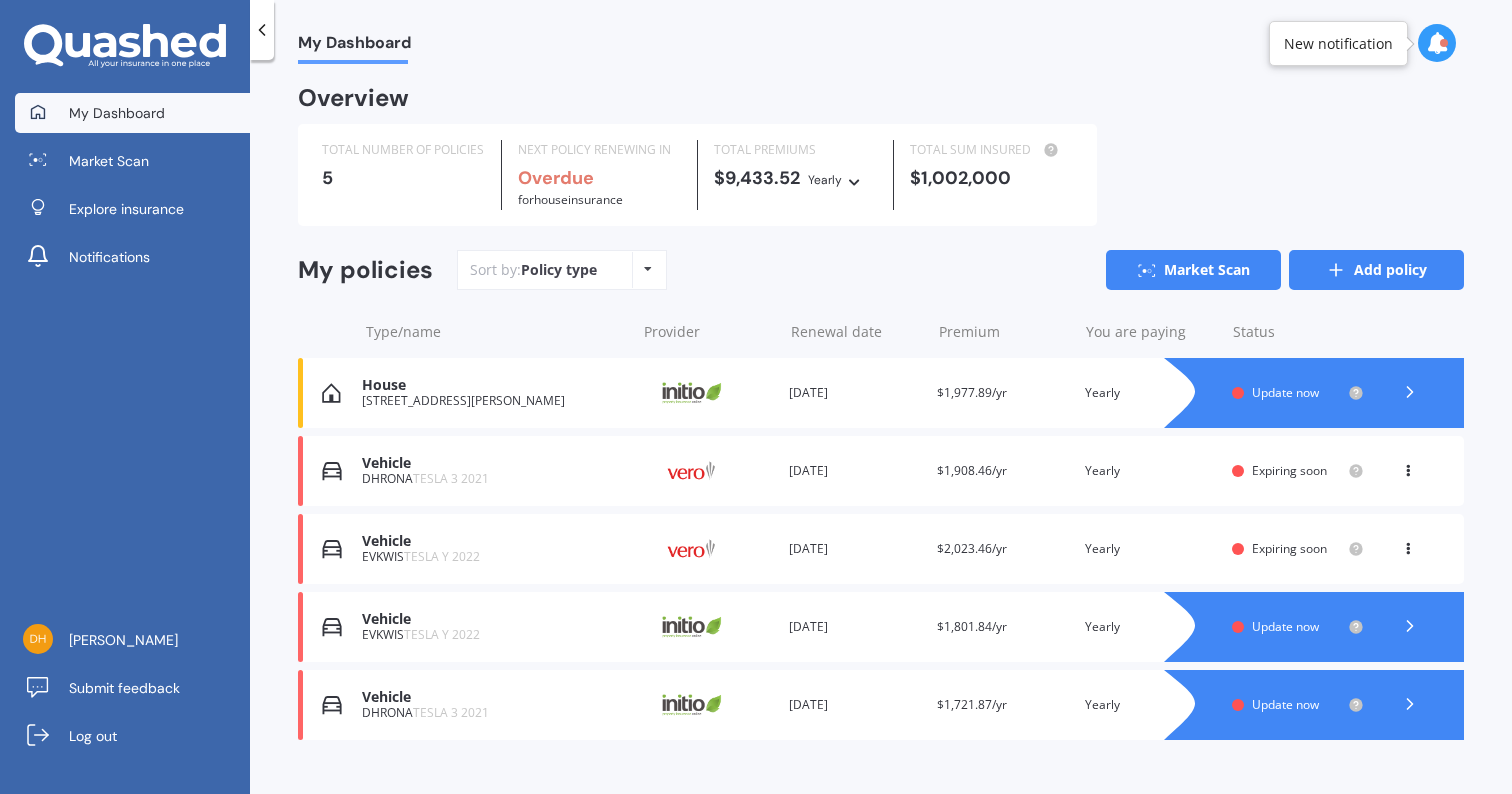 click on "Add policy" at bounding box center [1376, 270] 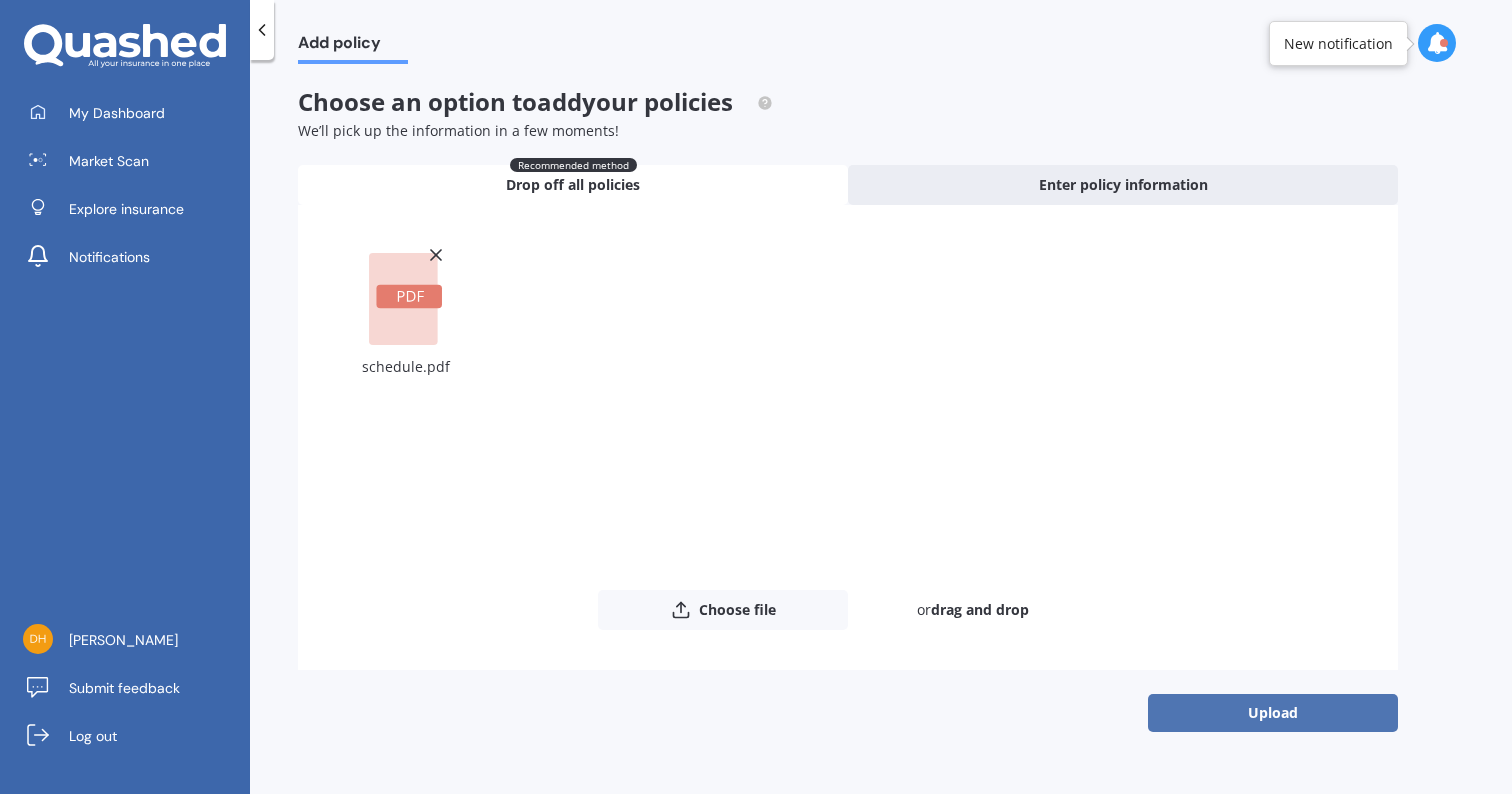 click on "Upload" at bounding box center (1273, 713) 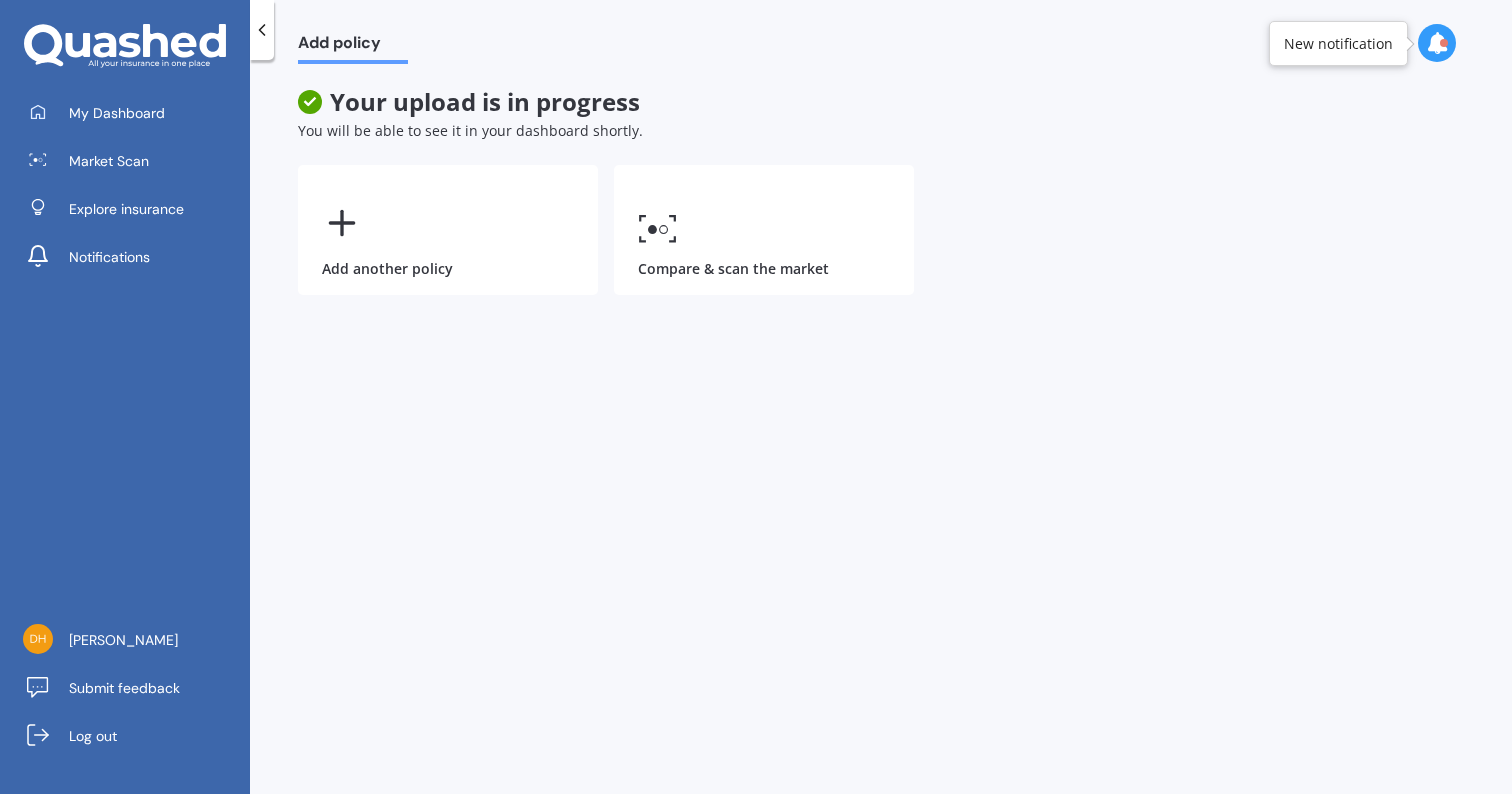 click at bounding box center (1437, 43) 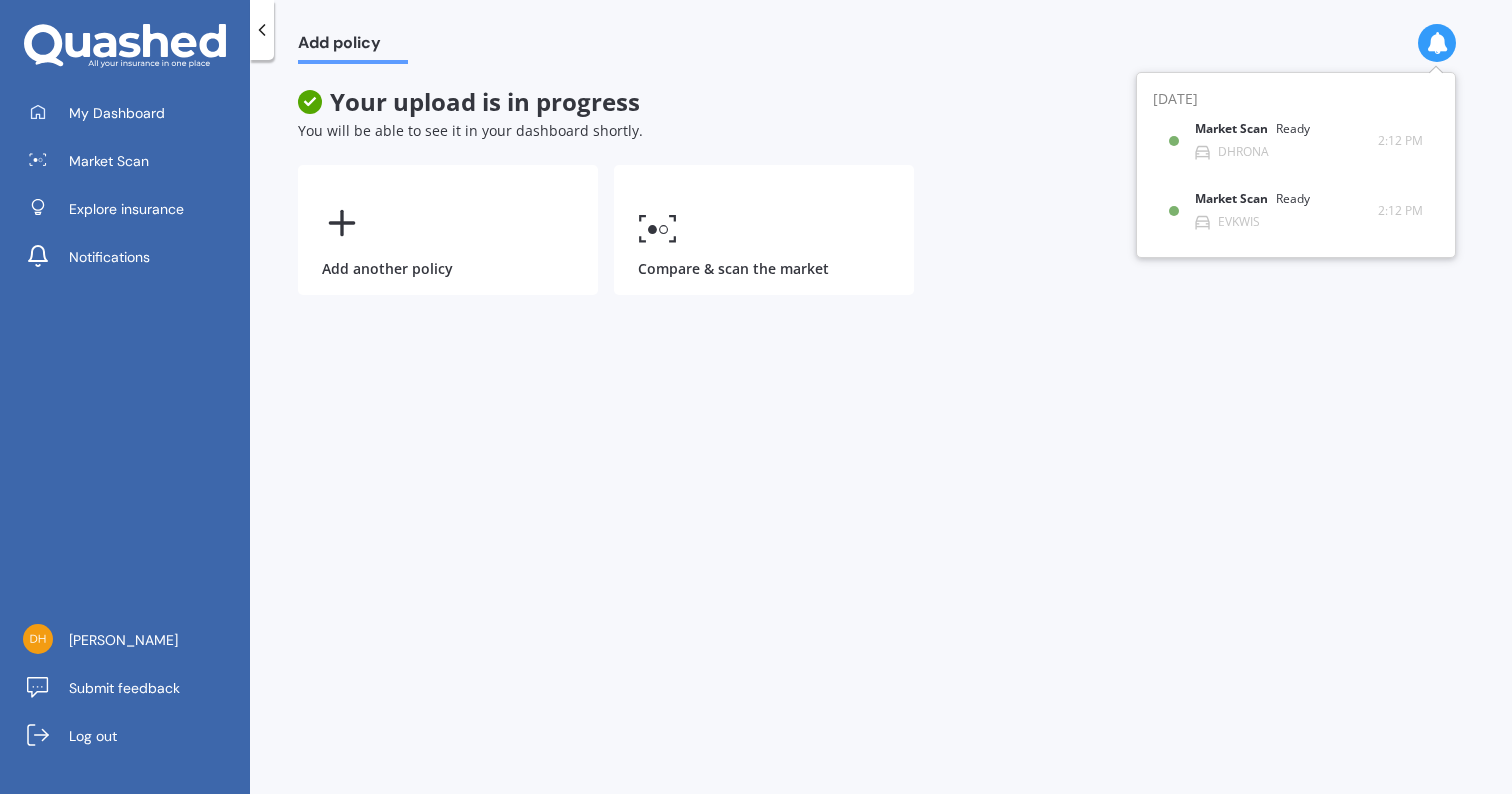 click on "Add policy Your upload is in progress You will be able to see it in your dashboard shortly. Add another policy Compare & scan the market" at bounding box center (881, 431) 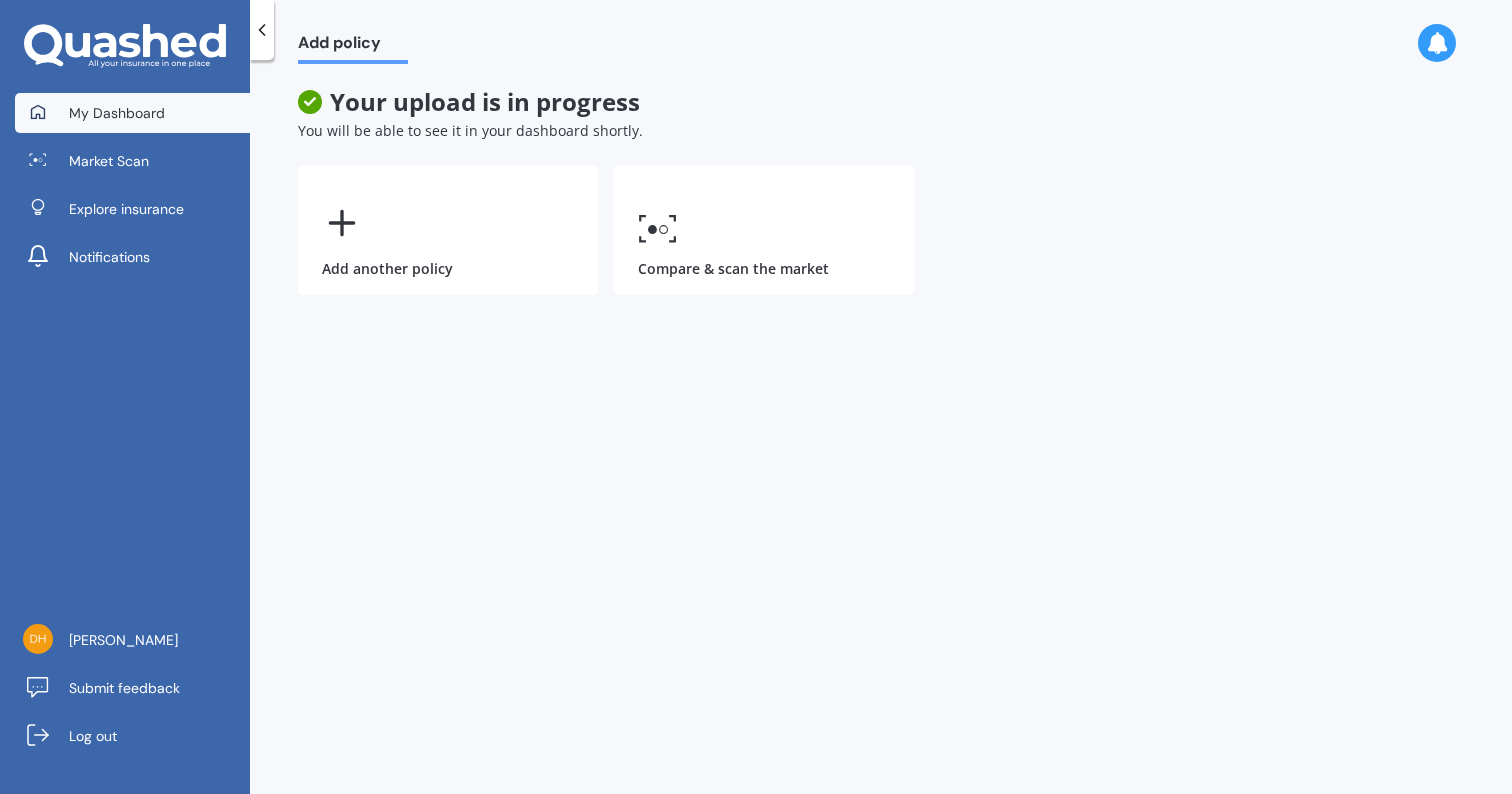 click on "My Dashboard" at bounding box center (132, 113) 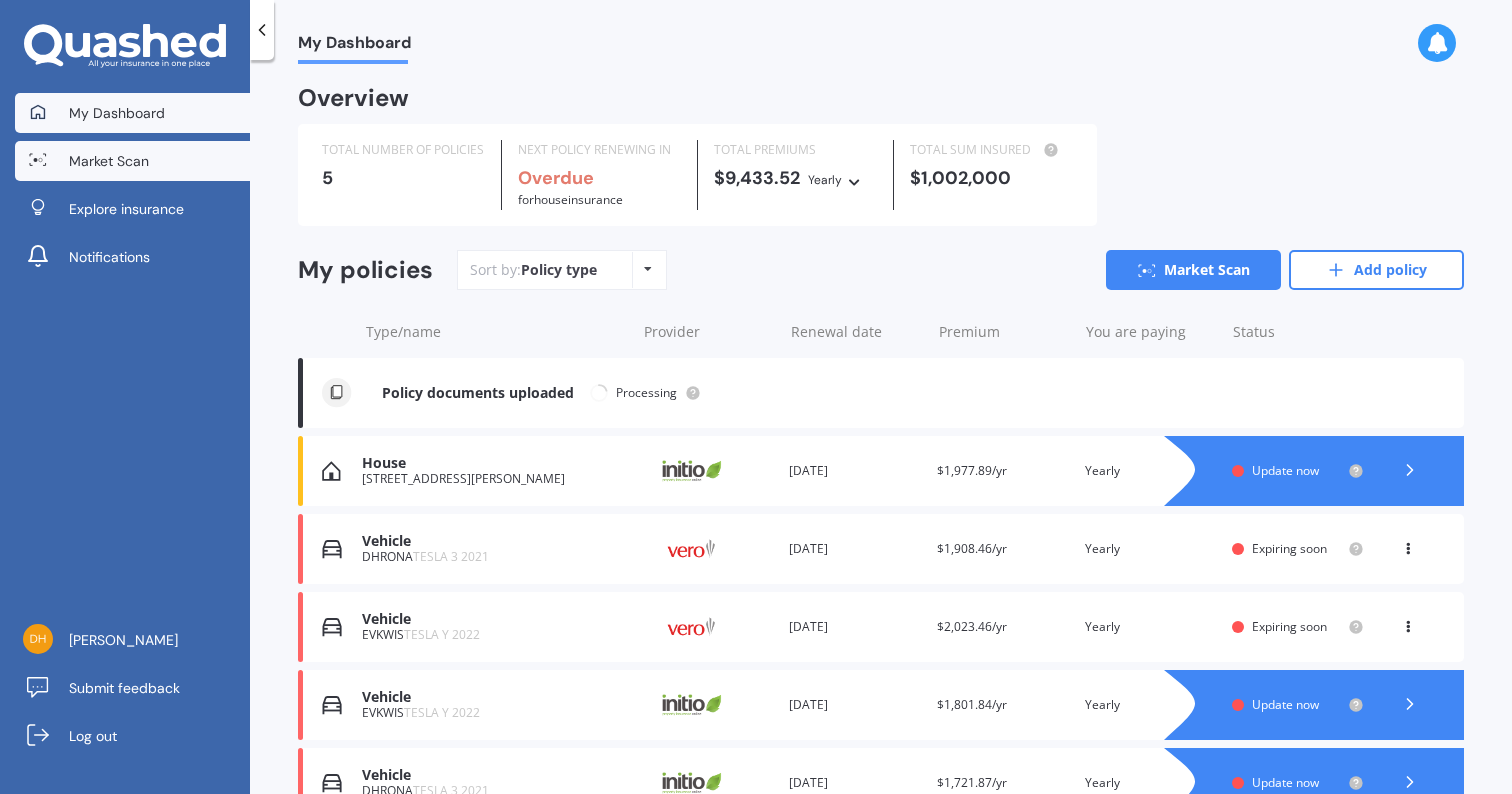 click on "Market Scan" at bounding box center (132, 161) 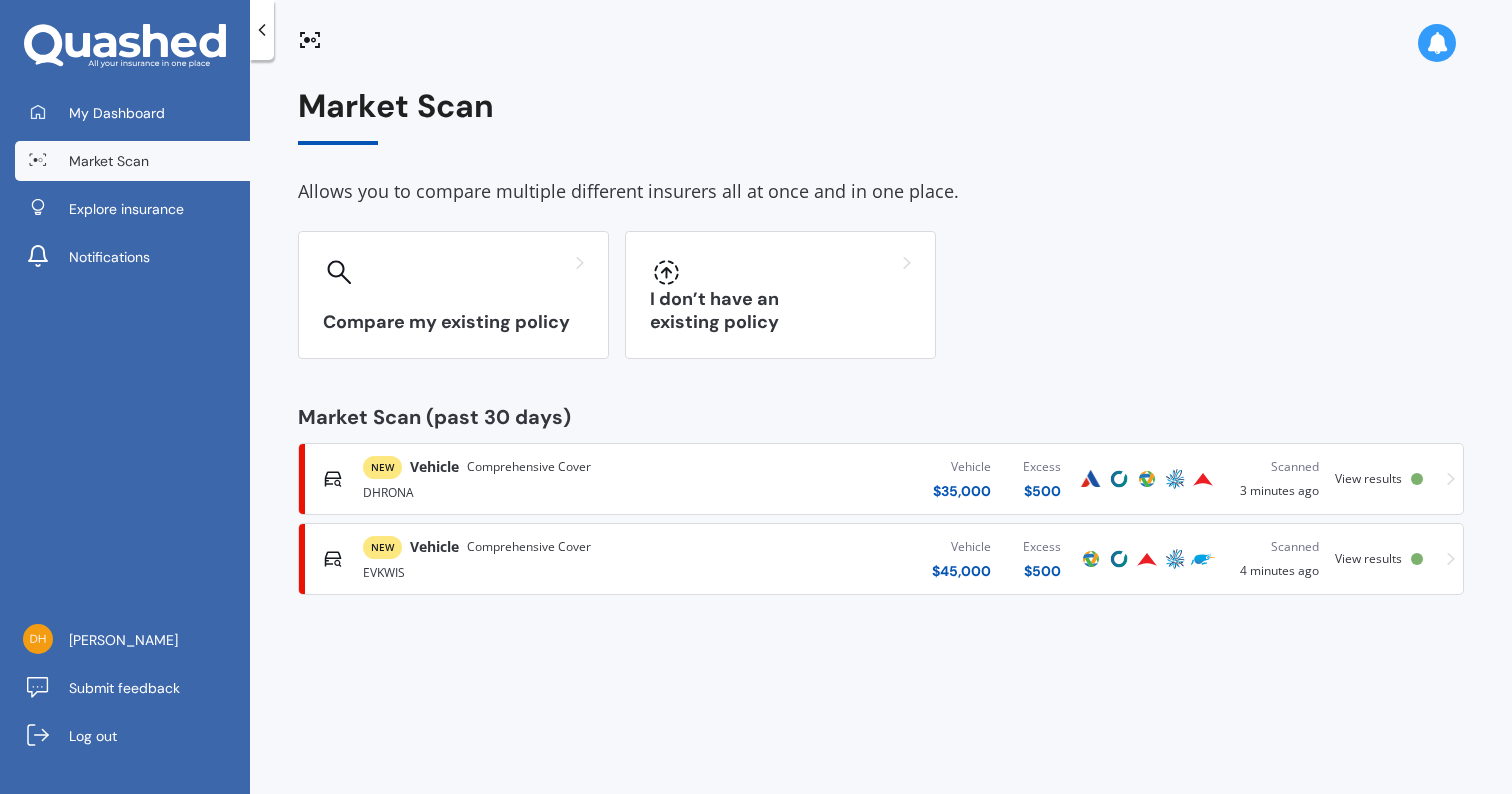 click on "View results" at bounding box center [1368, 558] 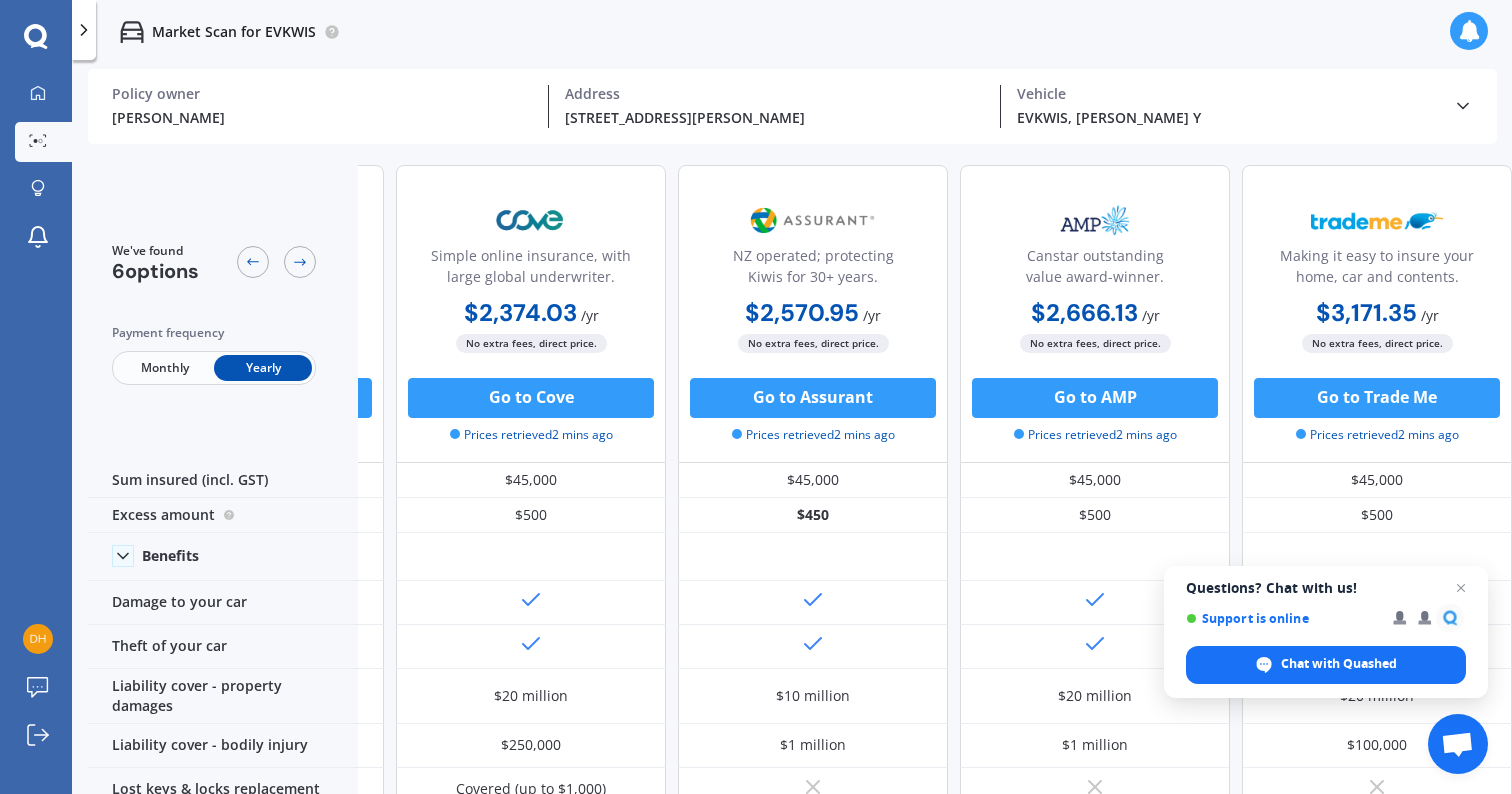 scroll, scrollTop: 0, scrollLeft: 536, axis: horizontal 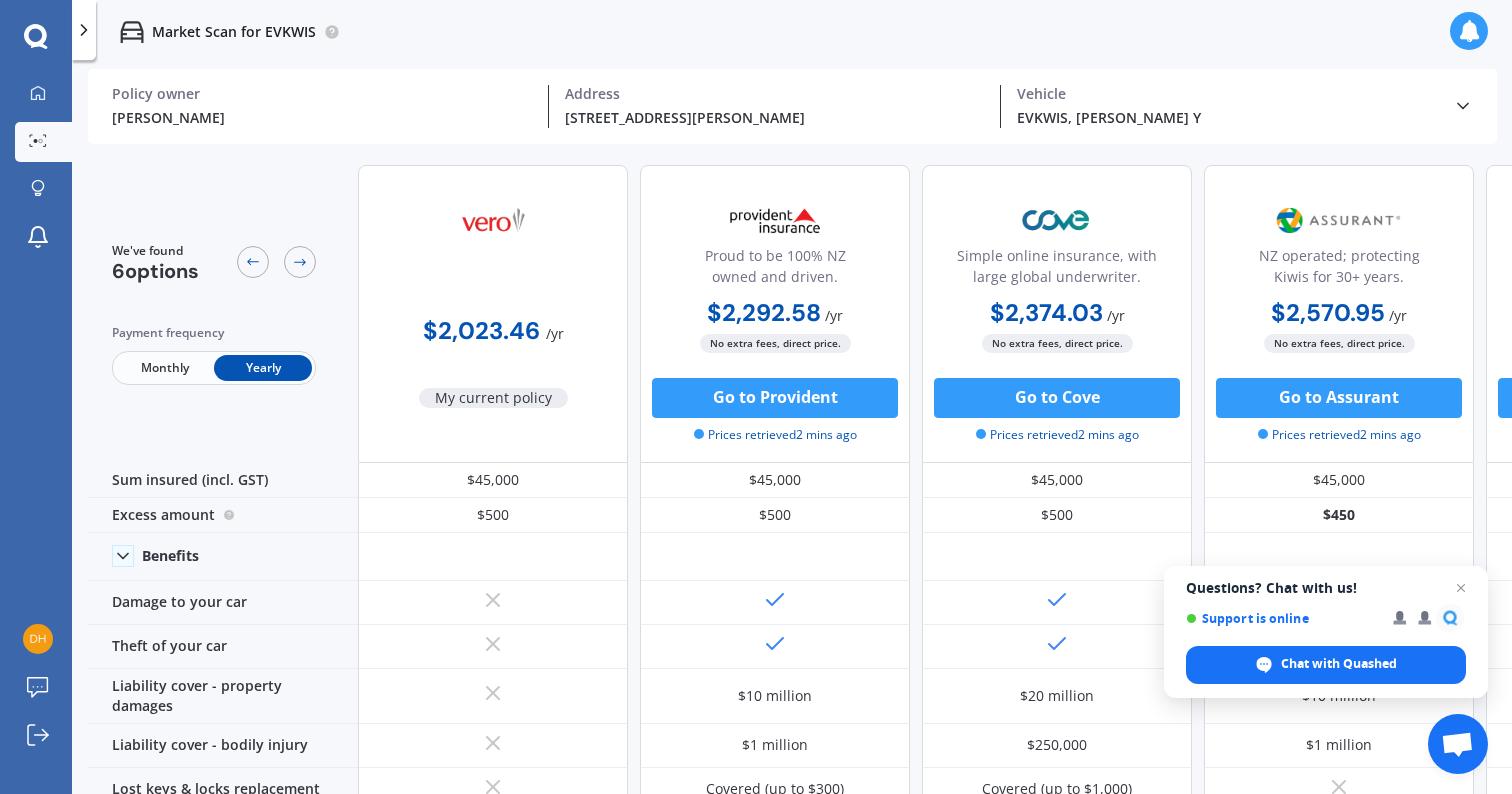 click at bounding box center (84, 30) 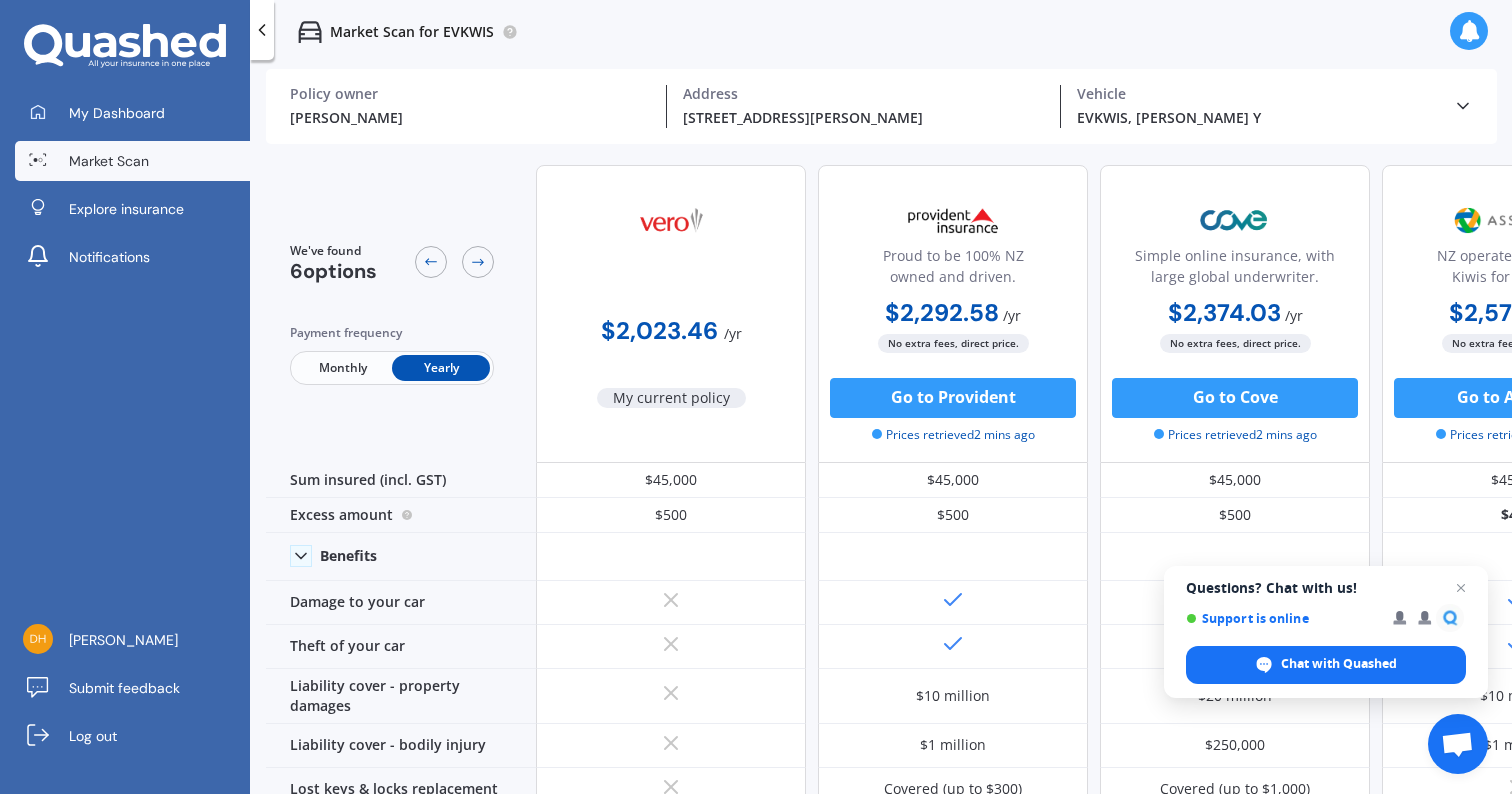 click on "Market Scan" at bounding box center (109, 161) 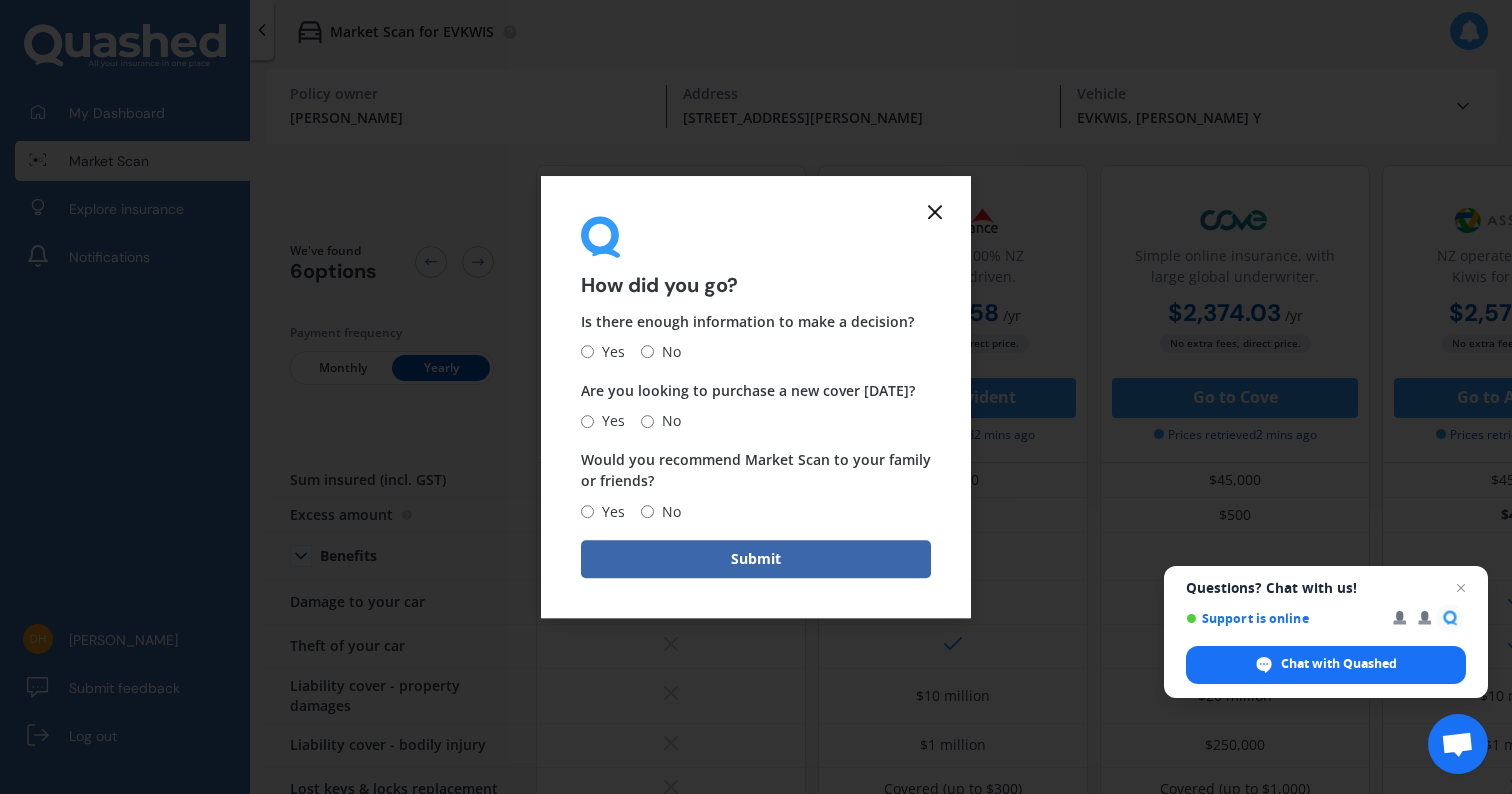 click 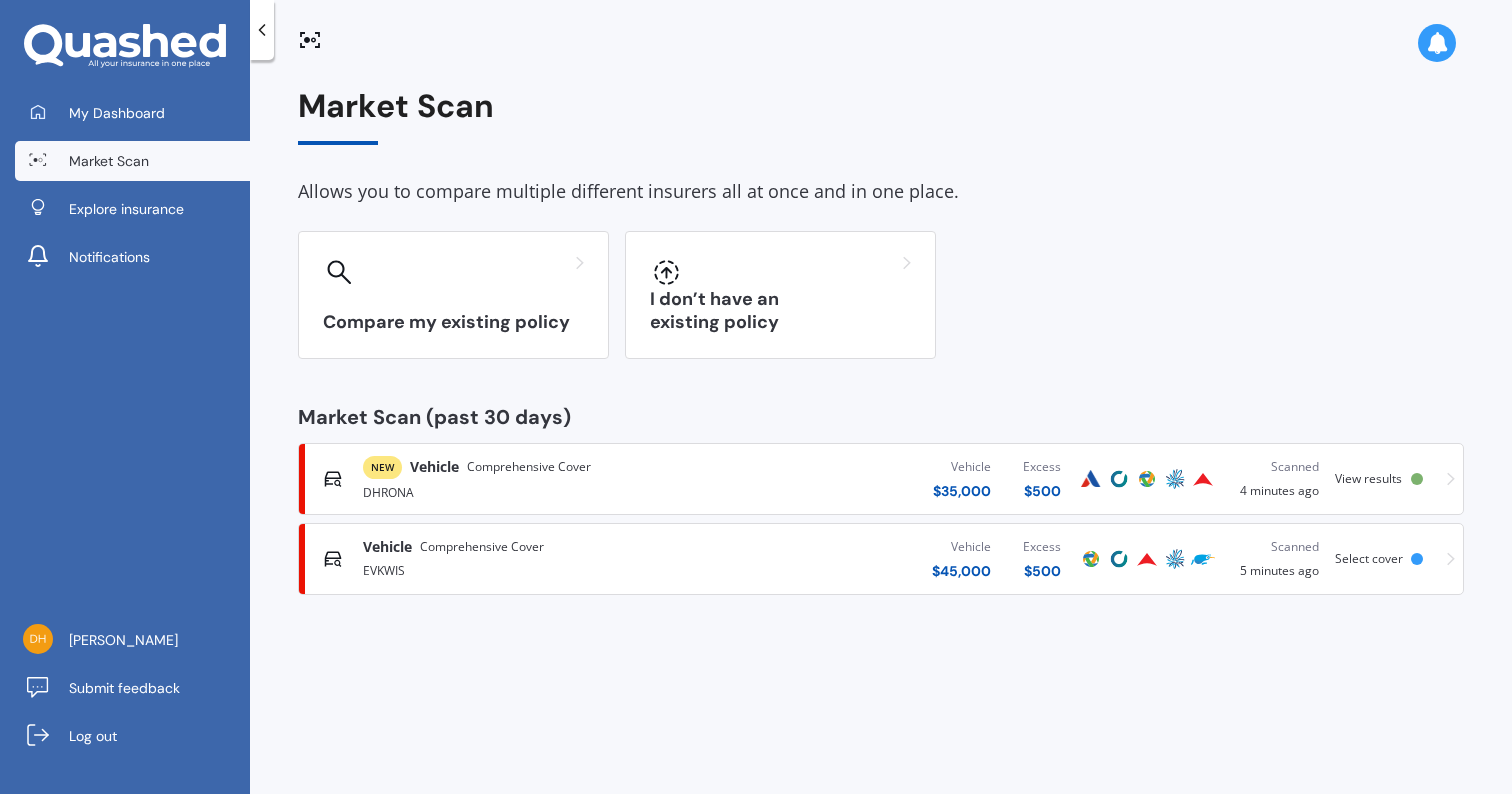 click on "DHRONA" at bounding box center [531, 491] 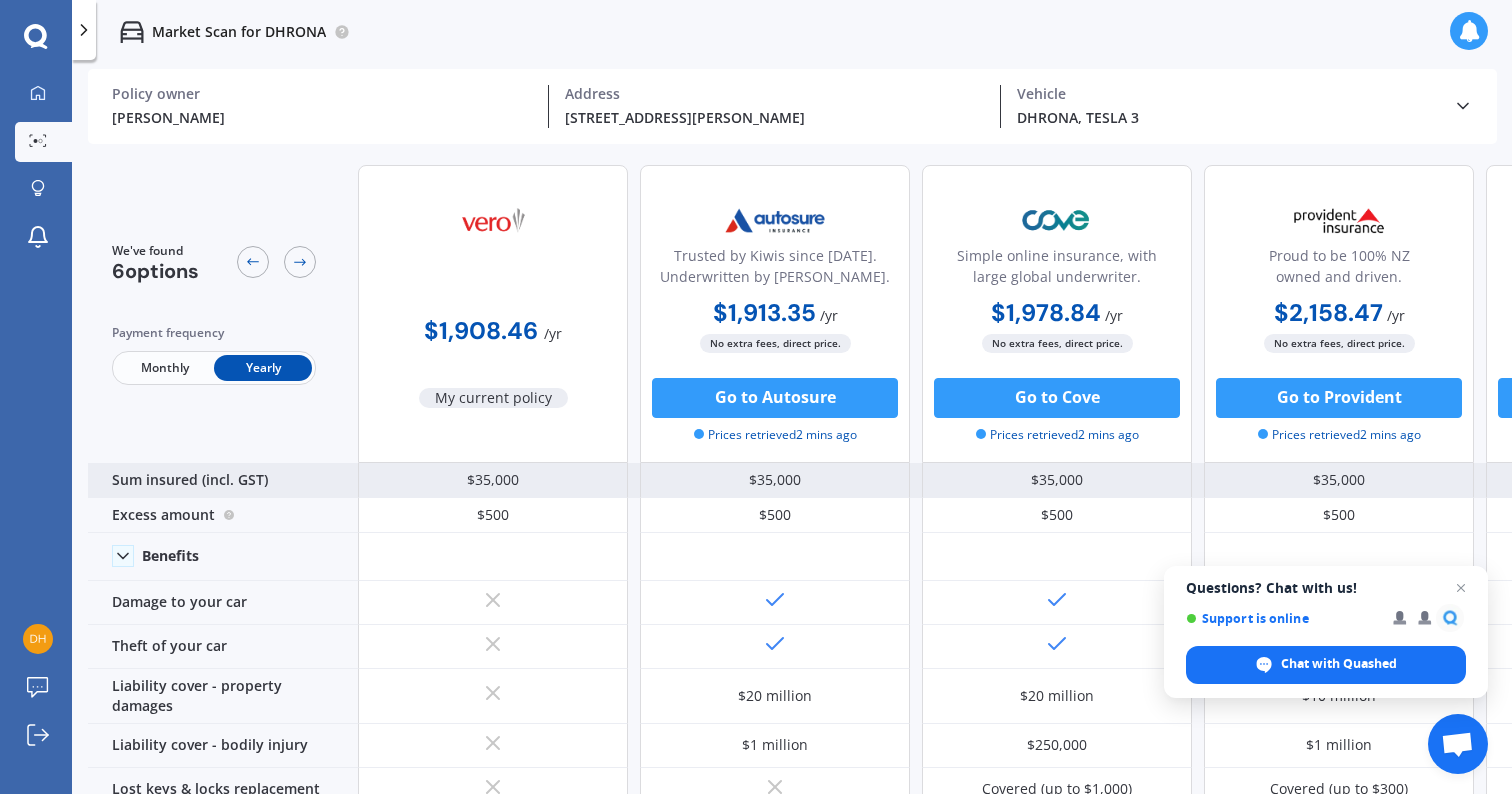 scroll, scrollTop: 0, scrollLeft: 0, axis: both 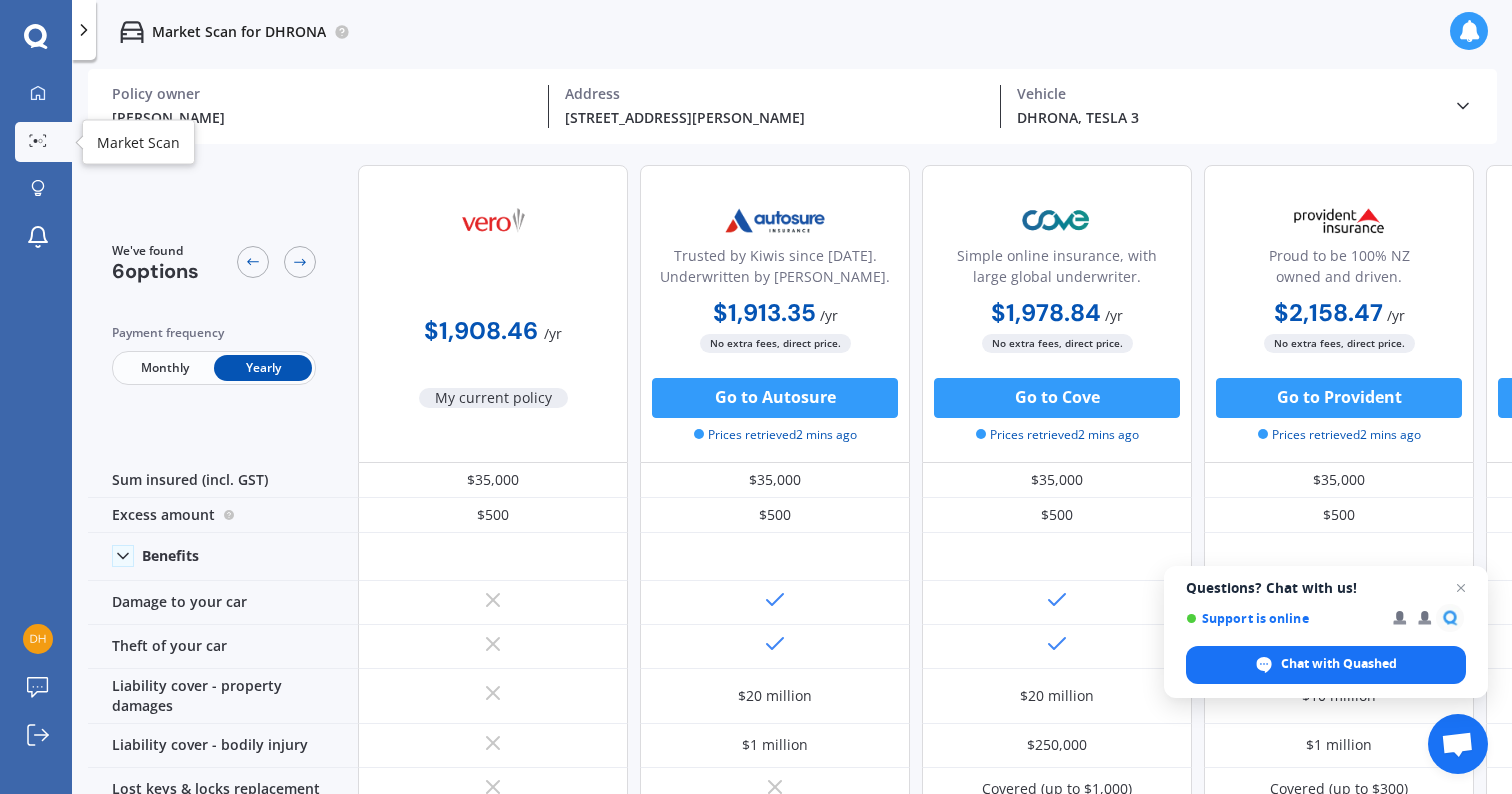 click on "Market Scan" at bounding box center (43, 142) 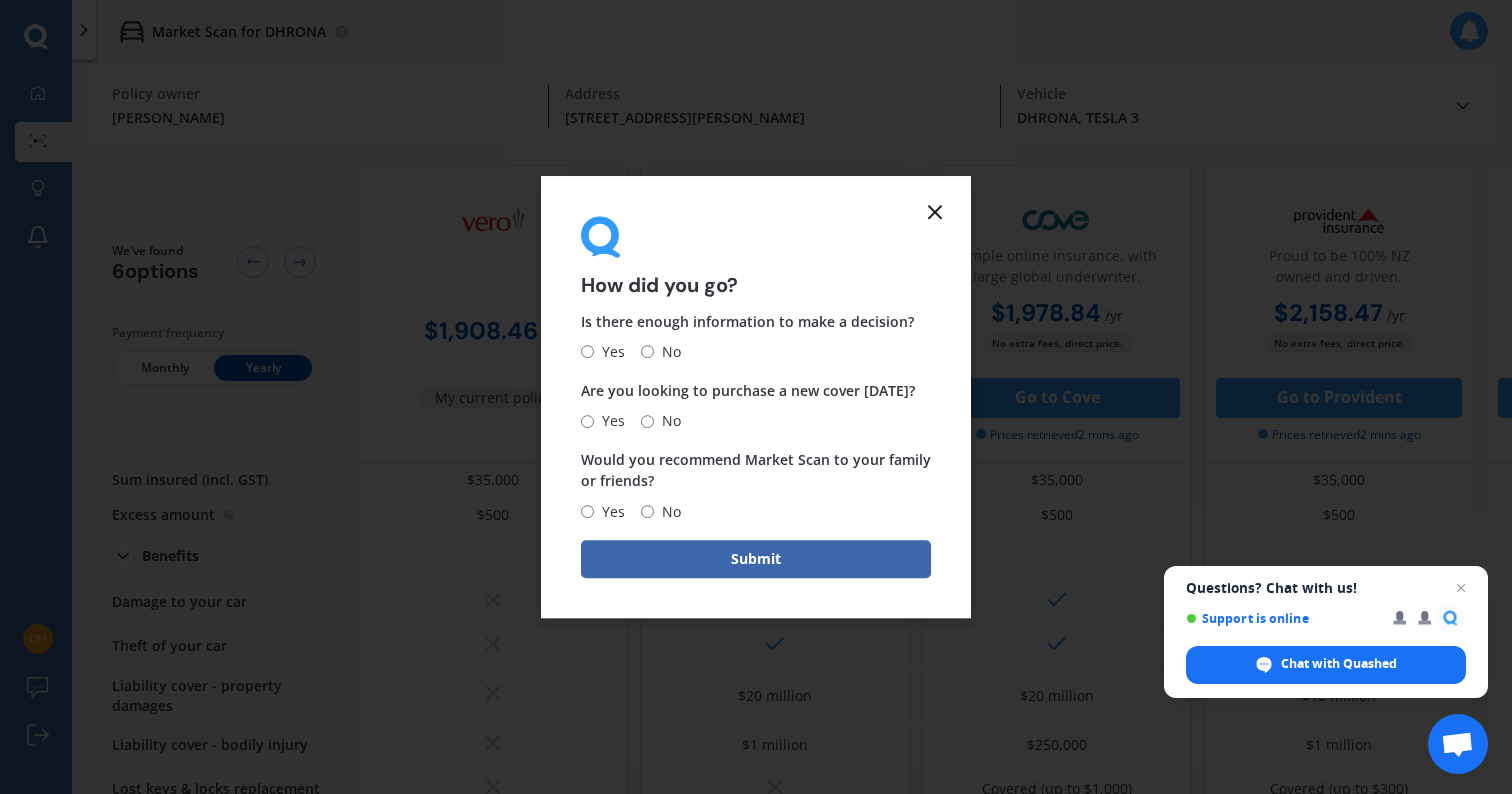 click 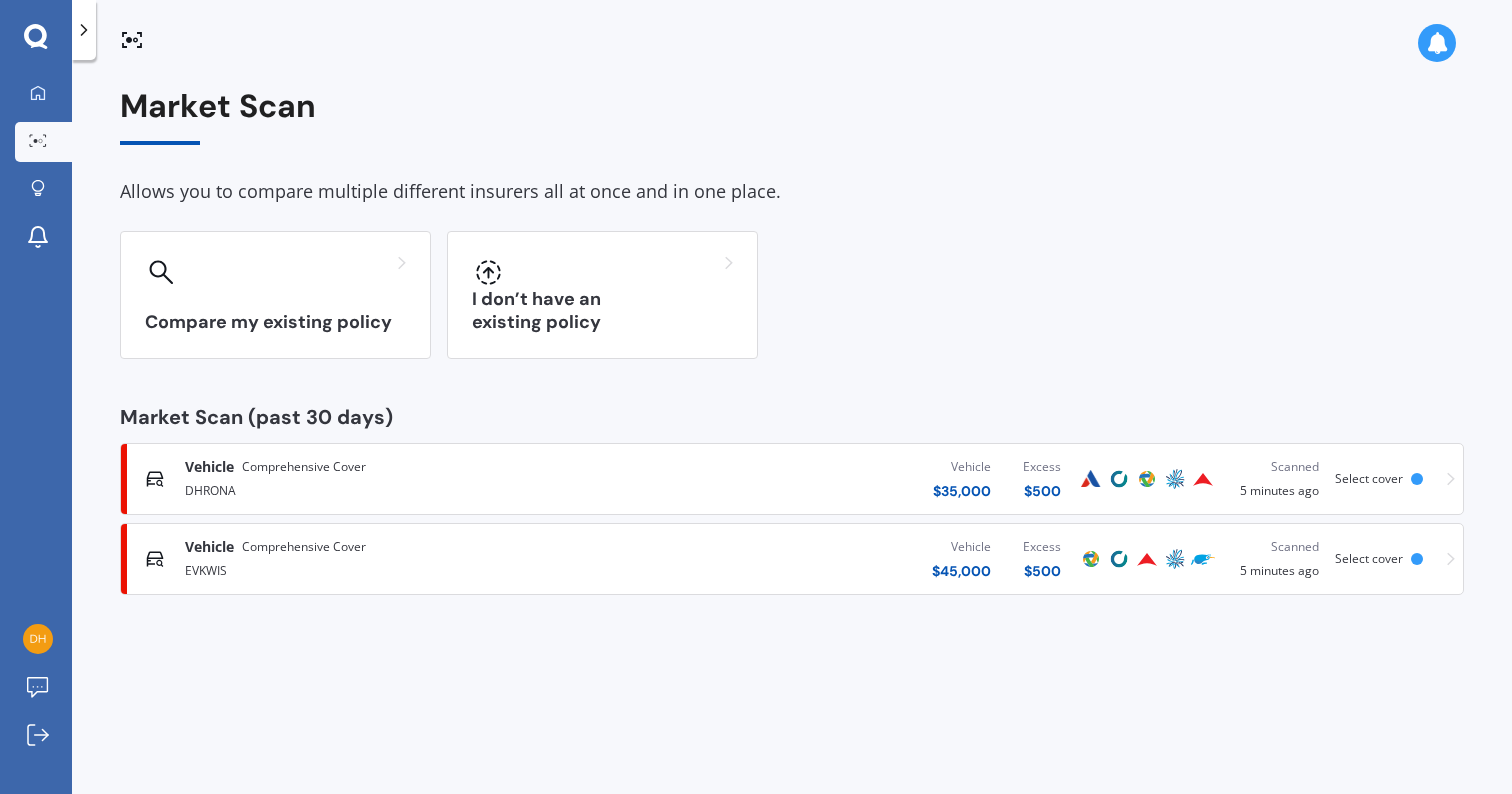 click on "DHRONA" at bounding box center [398, 489] 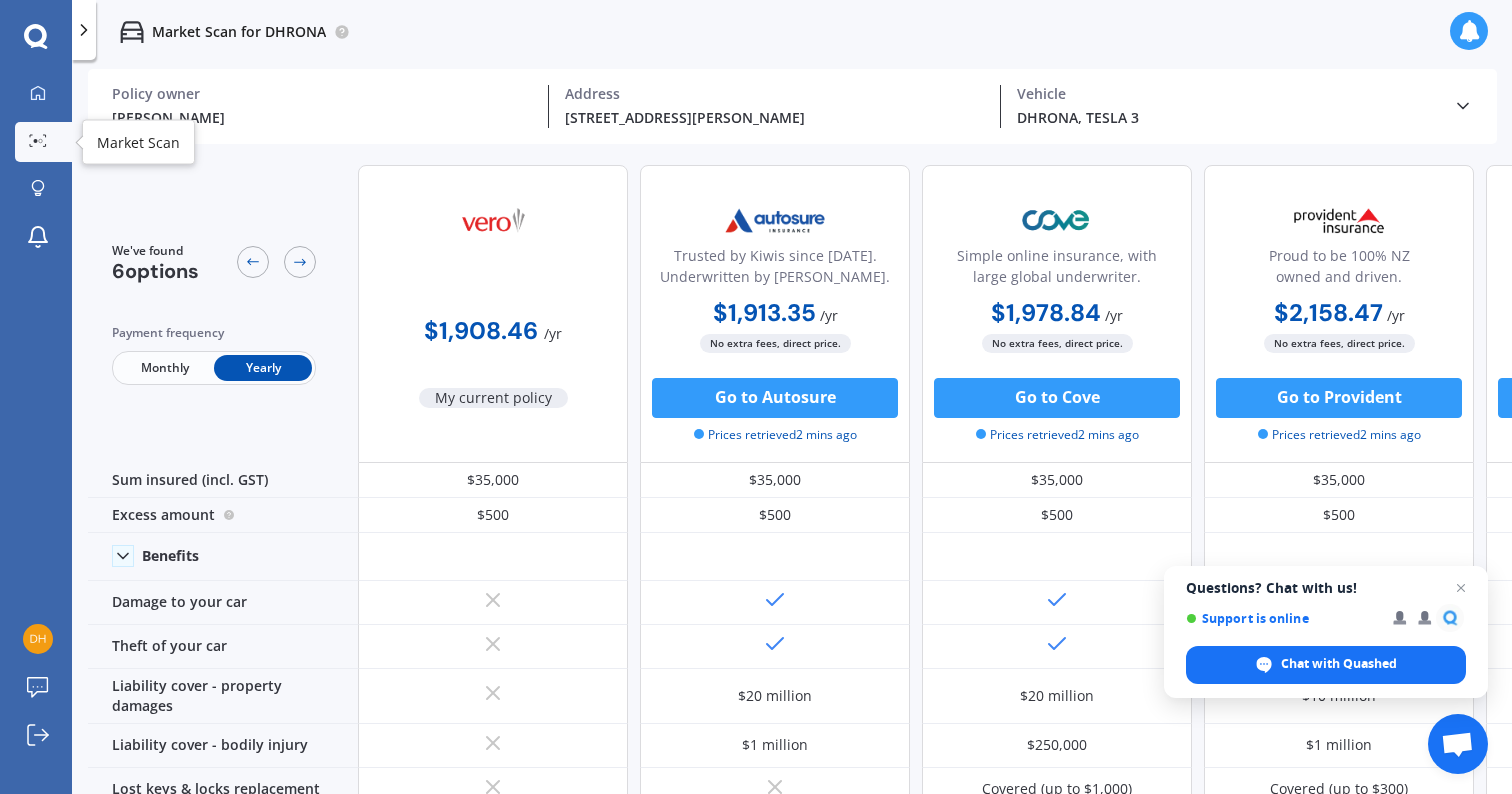 click on "Market Scan" at bounding box center [43, 142] 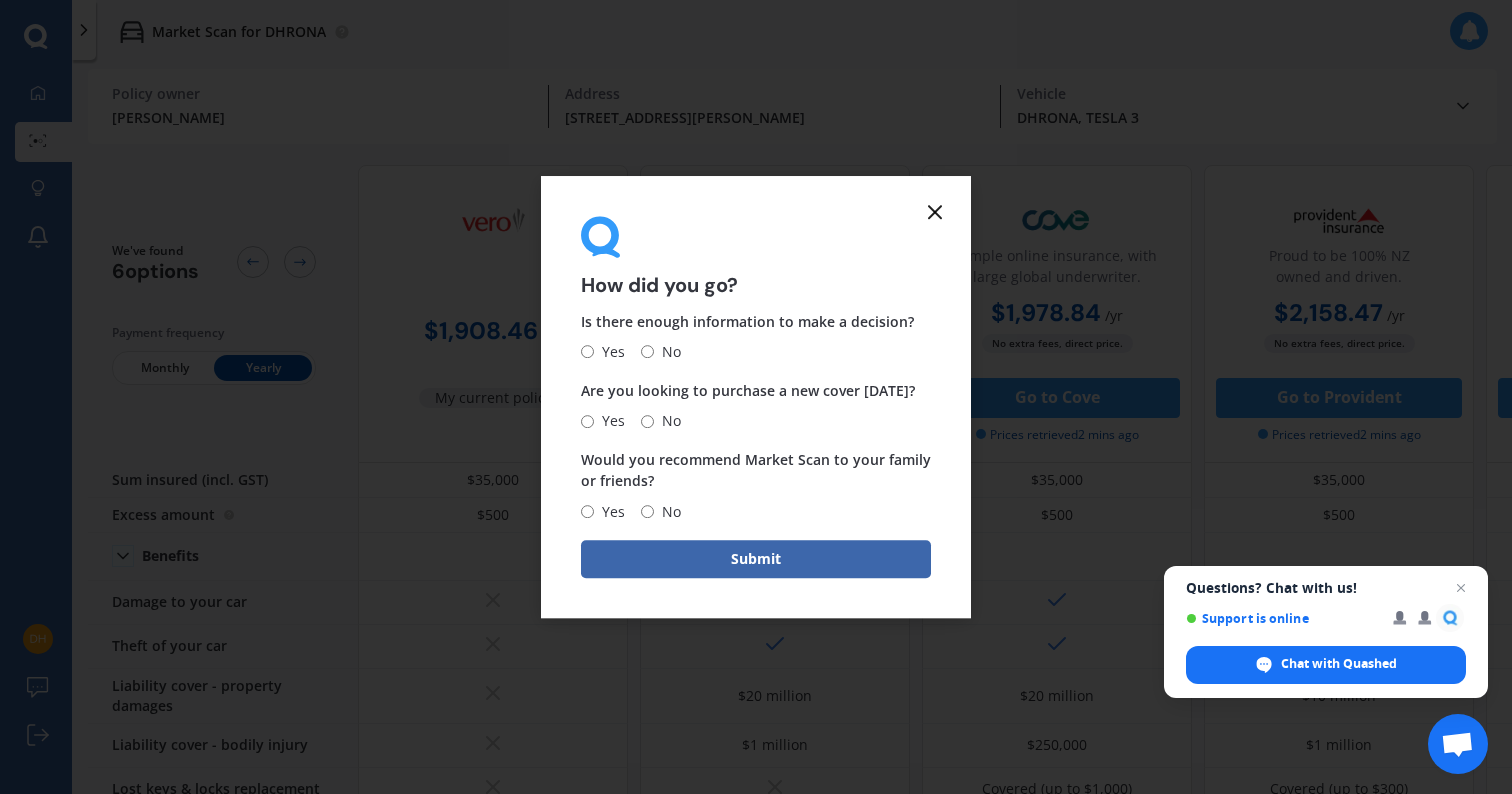 click 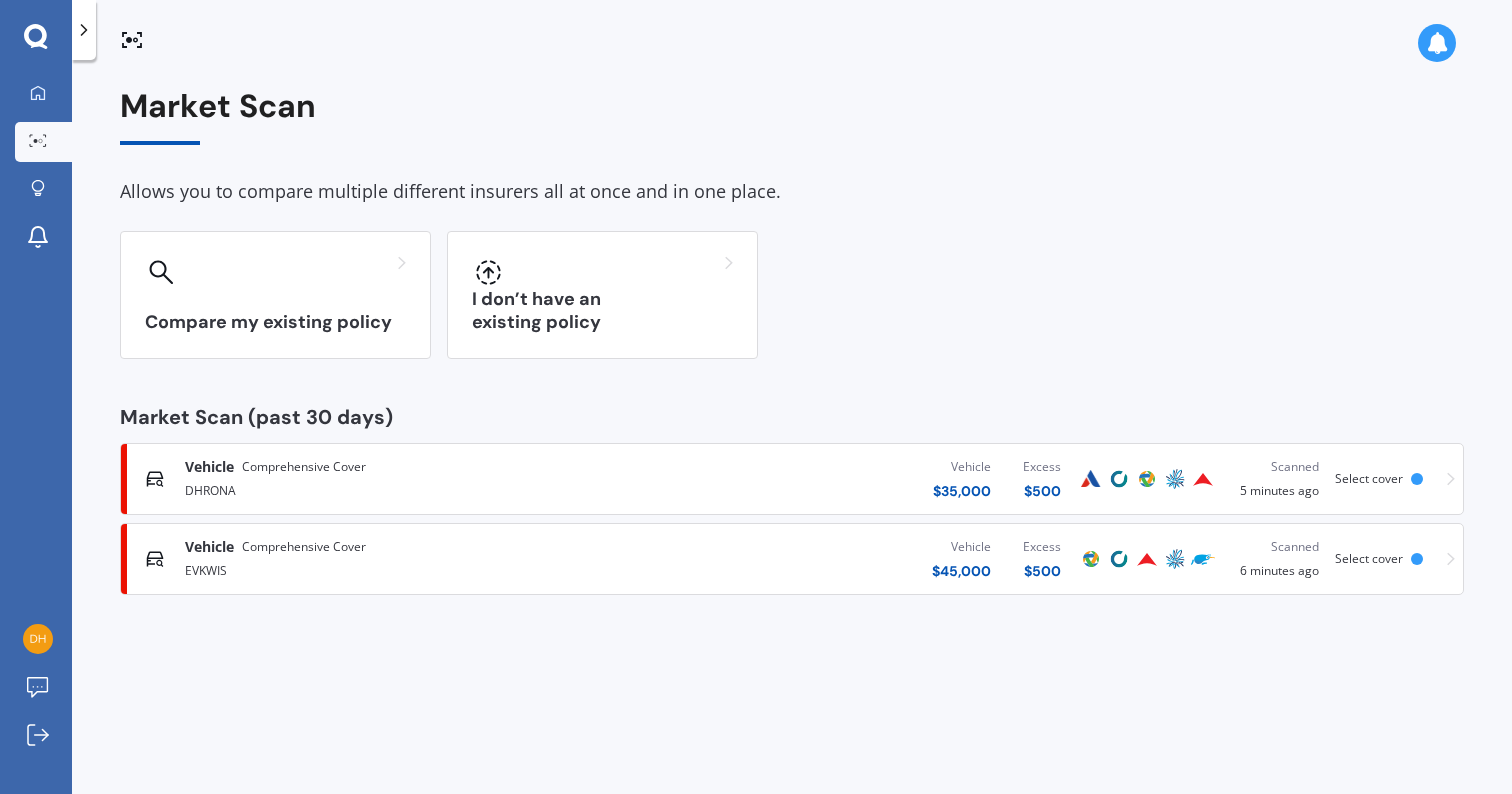 click on "Vehicle Comprehensive Cover" at bounding box center [398, 547] 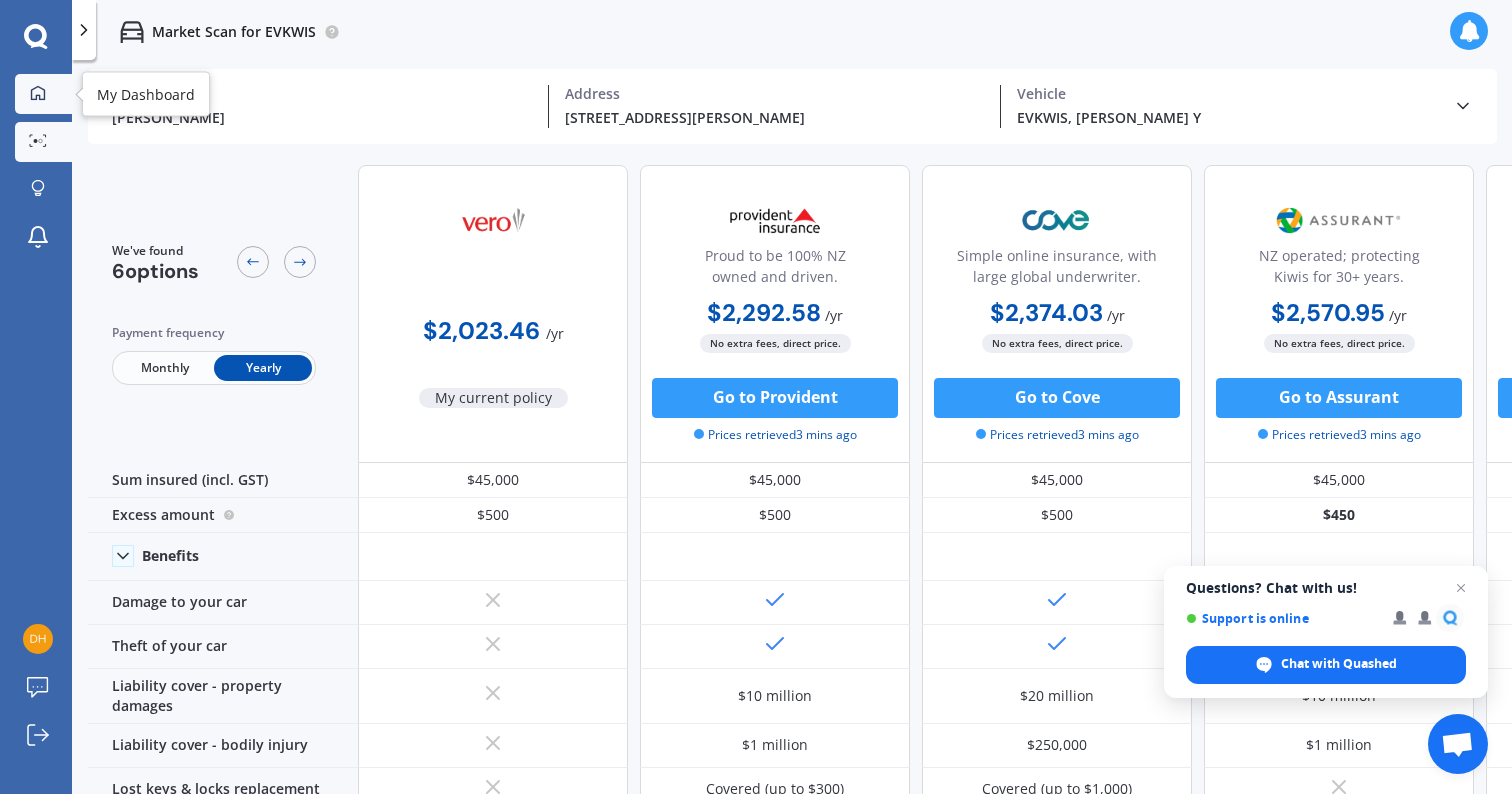click 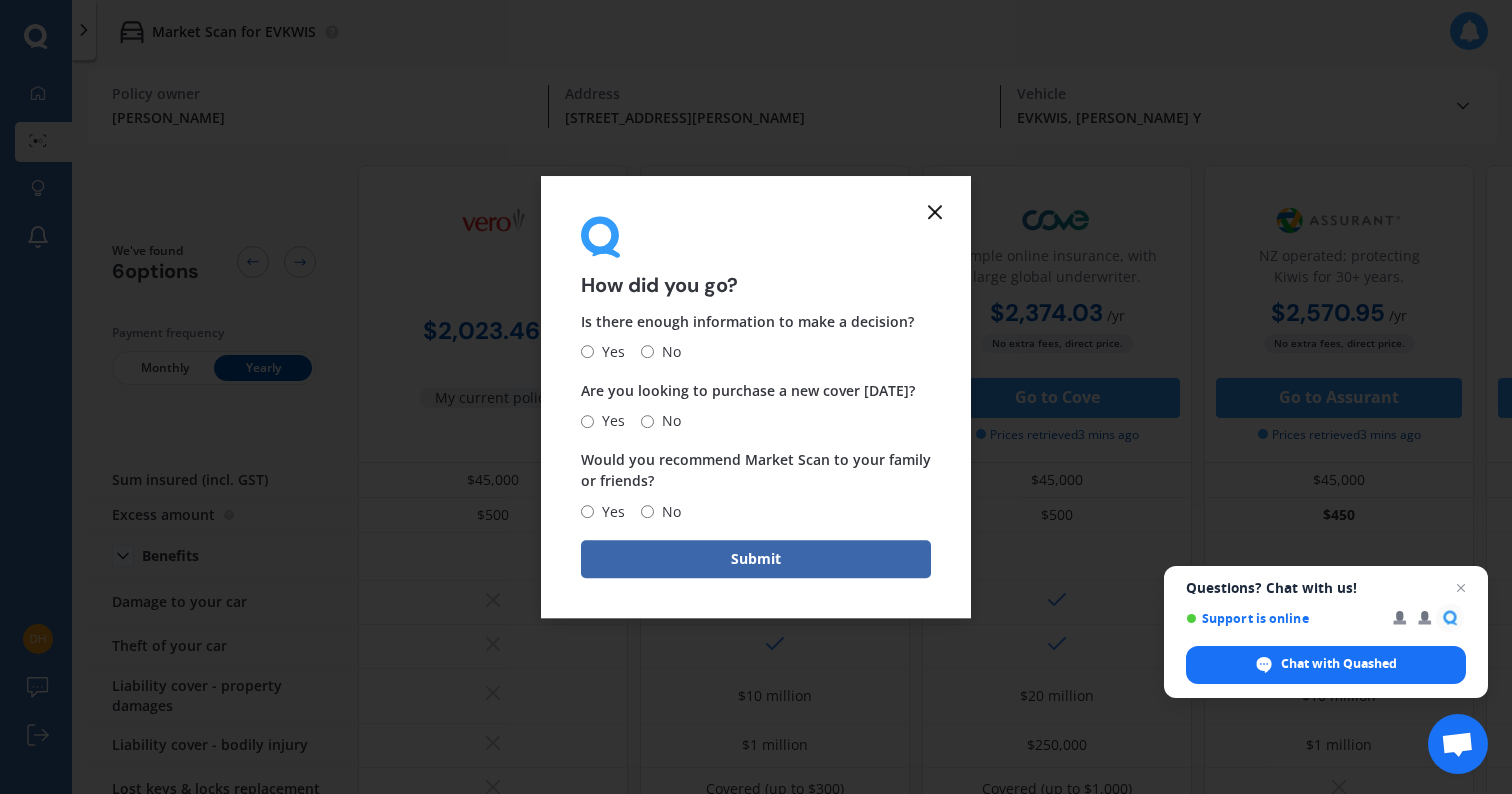 click 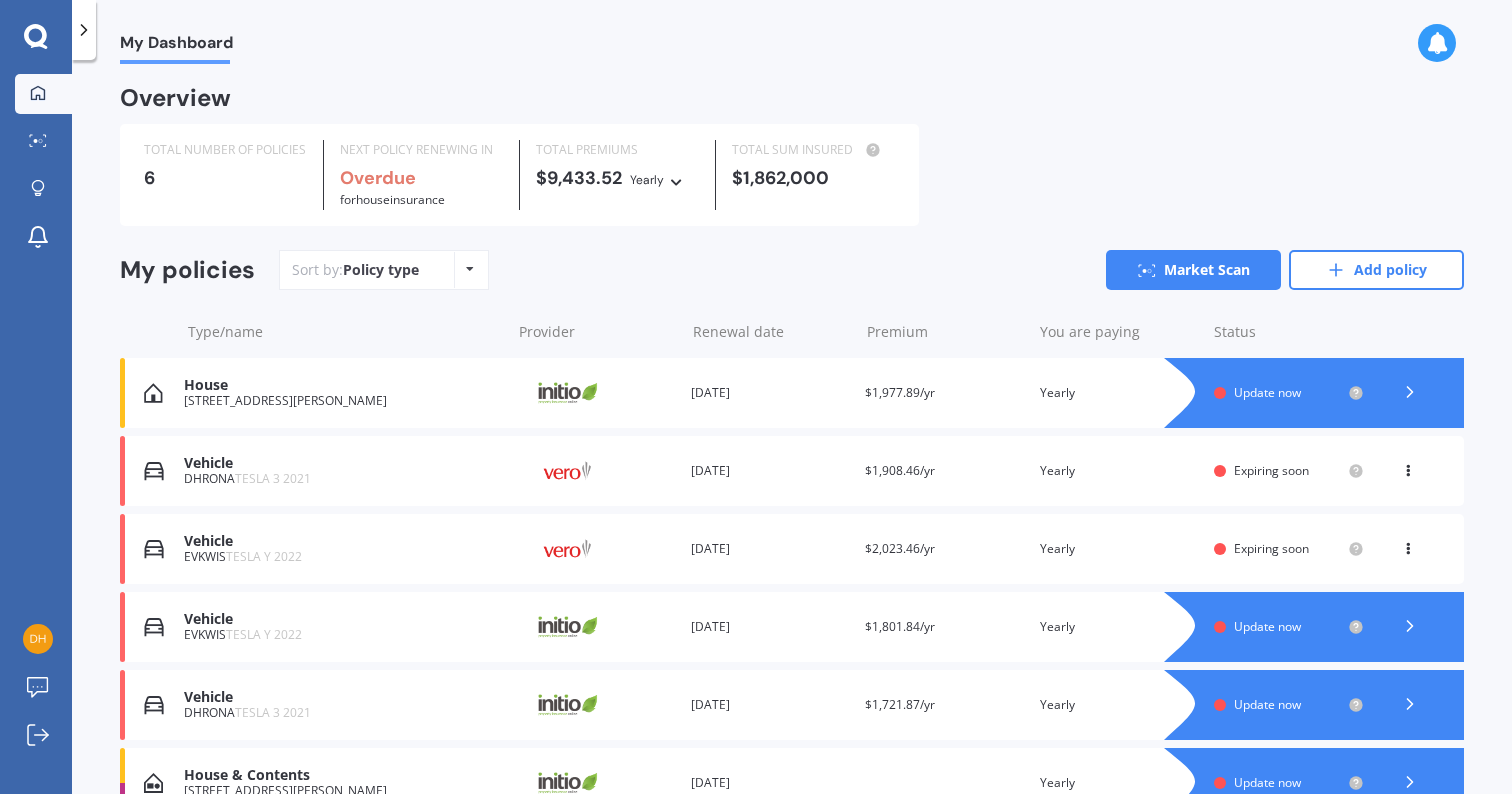 scroll, scrollTop: 0, scrollLeft: 0, axis: both 